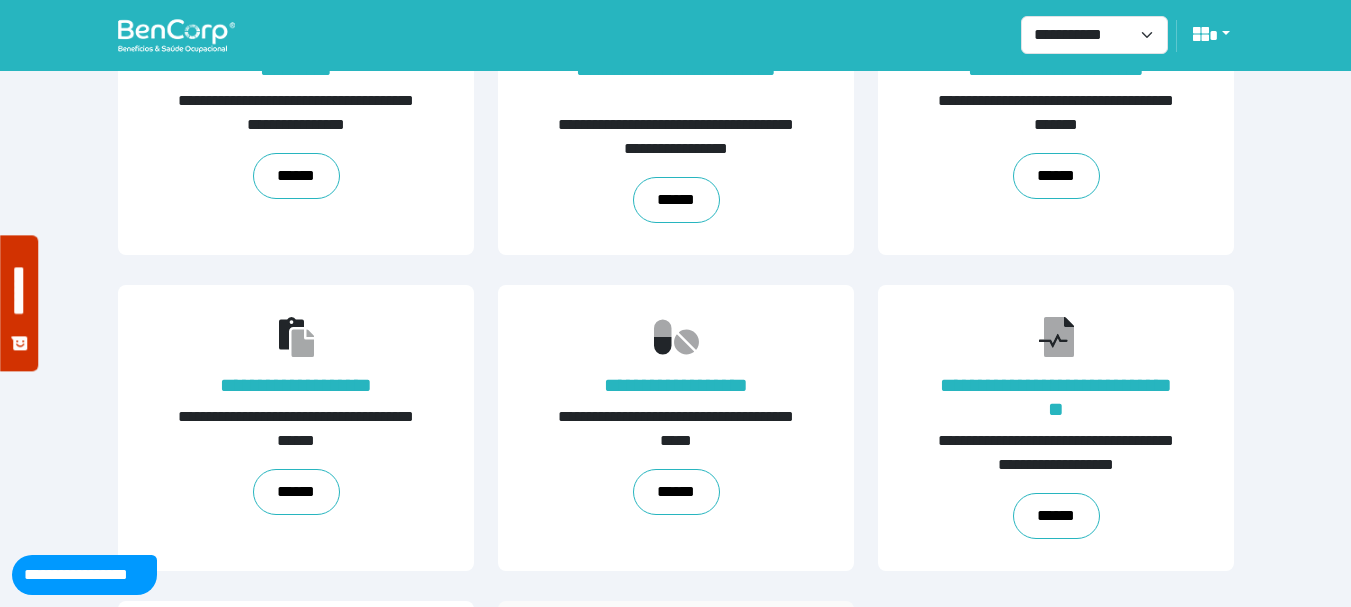 scroll, scrollTop: 489, scrollLeft: 0, axis: vertical 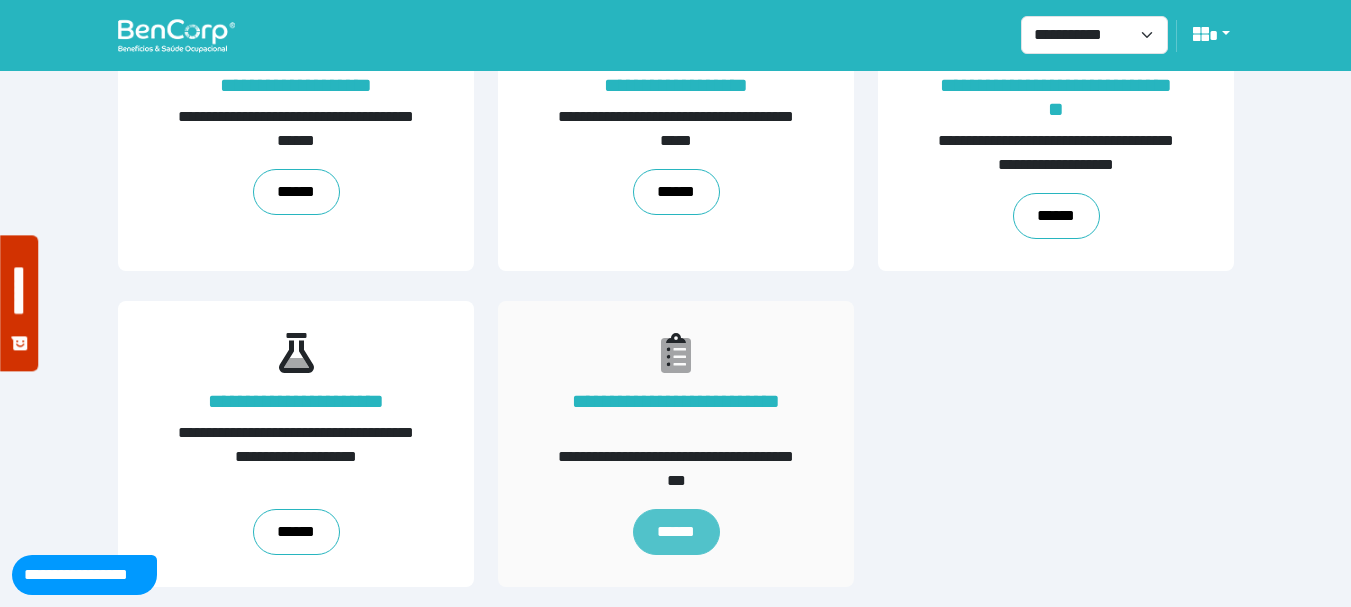 click on "******" at bounding box center [675, 532] 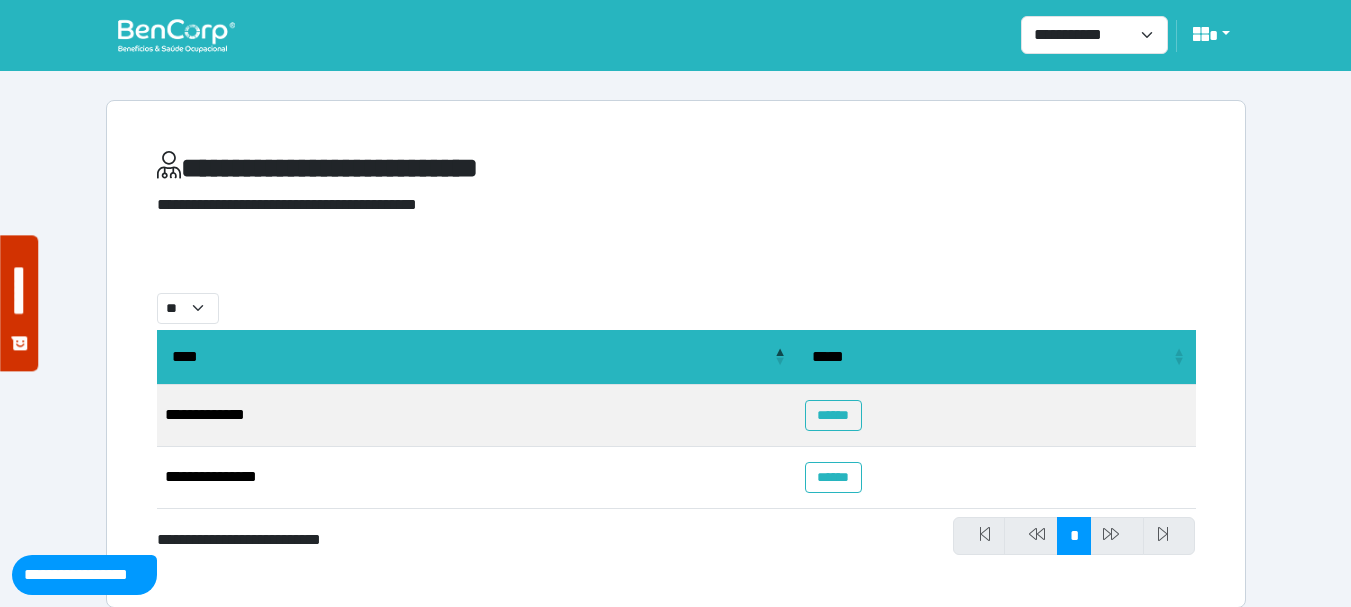scroll, scrollTop: 21, scrollLeft: 0, axis: vertical 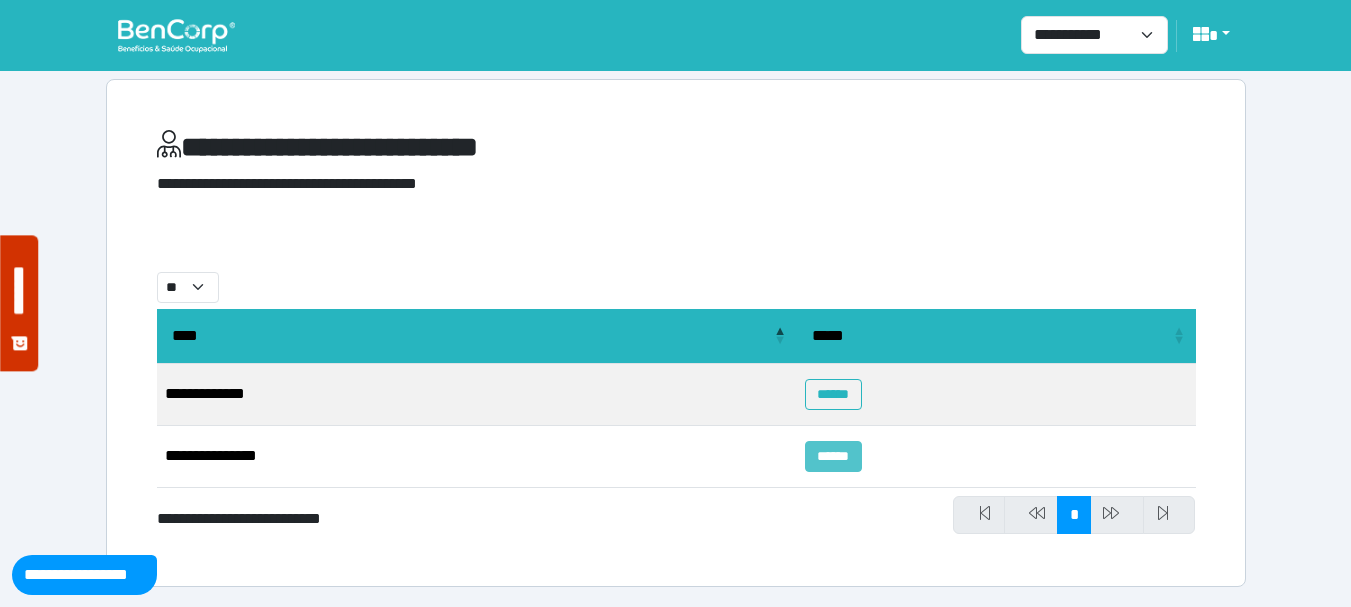 click on "******" at bounding box center [833, 456] 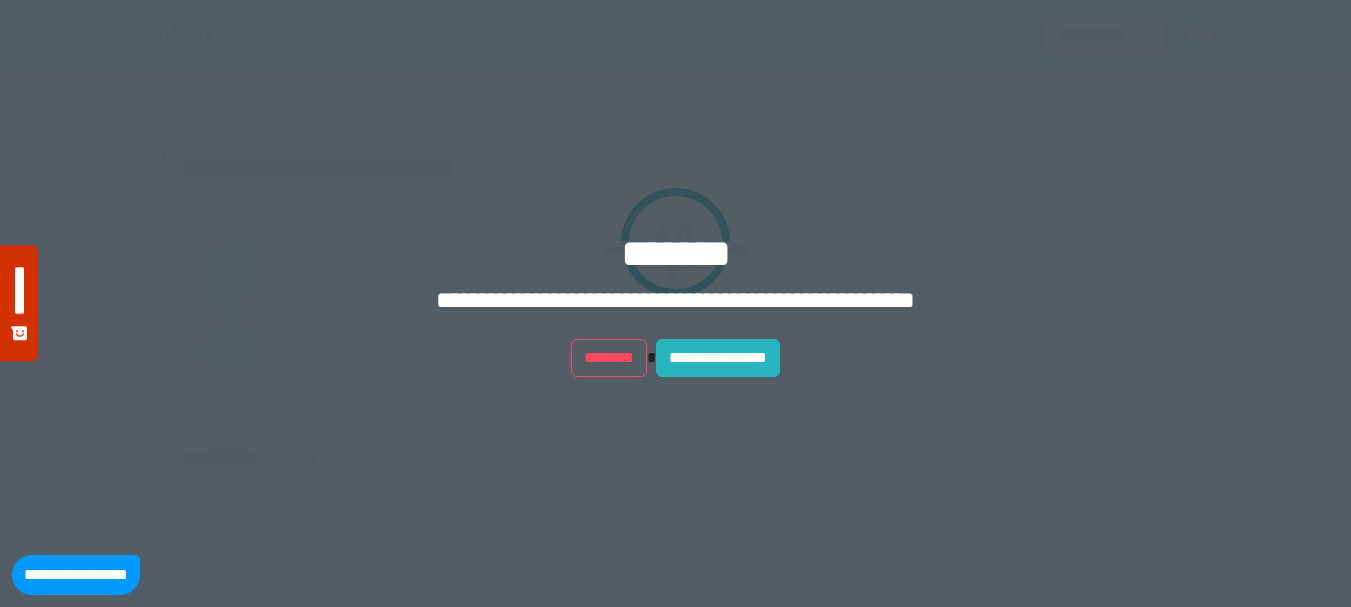 scroll, scrollTop: 0, scrollLeft: 0, axis: both 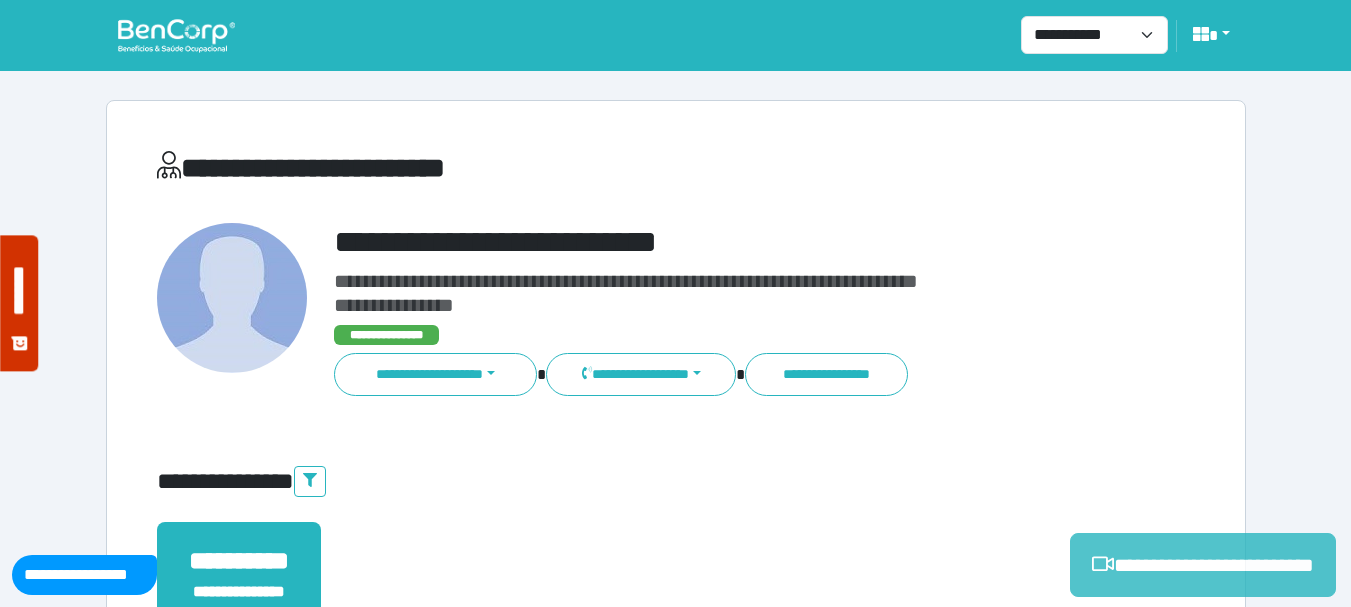 click on "**********" at bounding box center [1203, 565] 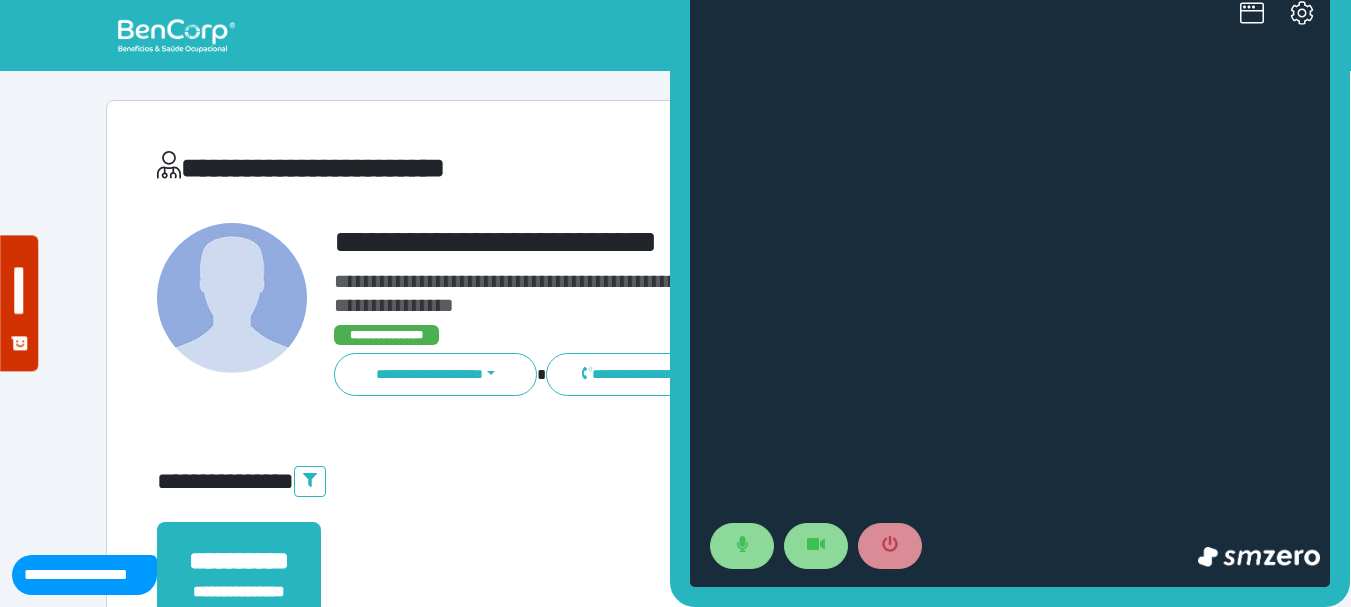 scroll, scrollTop: 0, scrollLeft: 0, axis: both 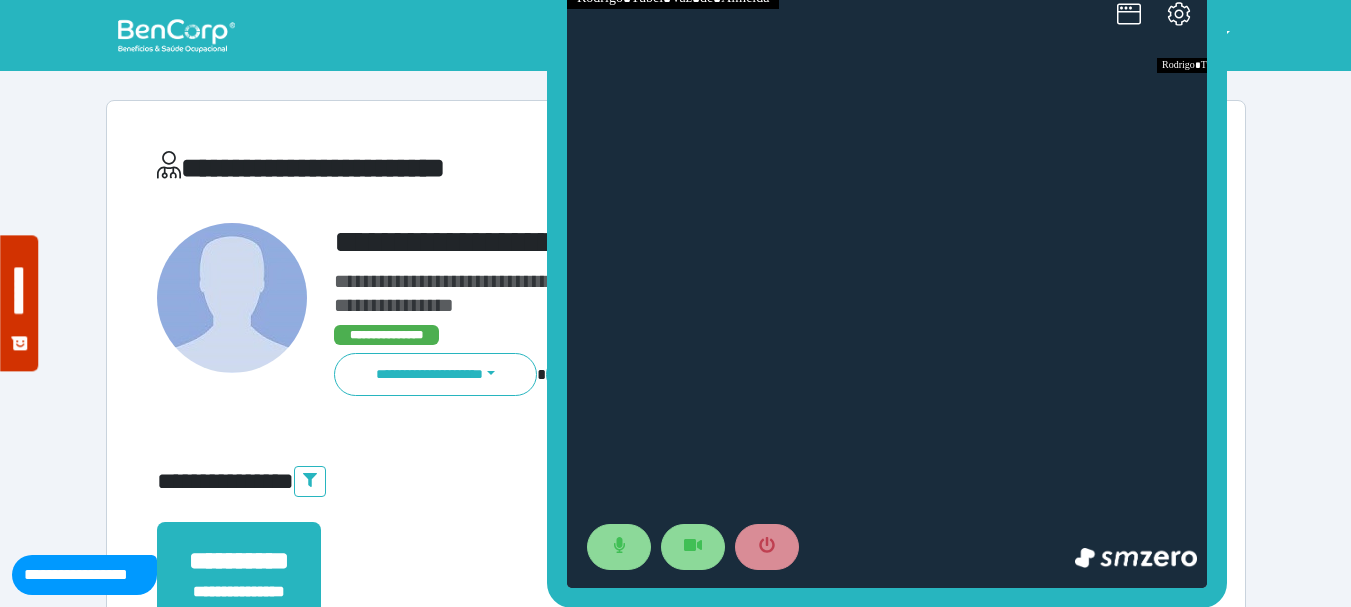 drag, startPoint x: 678, startPoint y: 197, endPoint x: 484, endPoint y: 198, distance: 194.00258 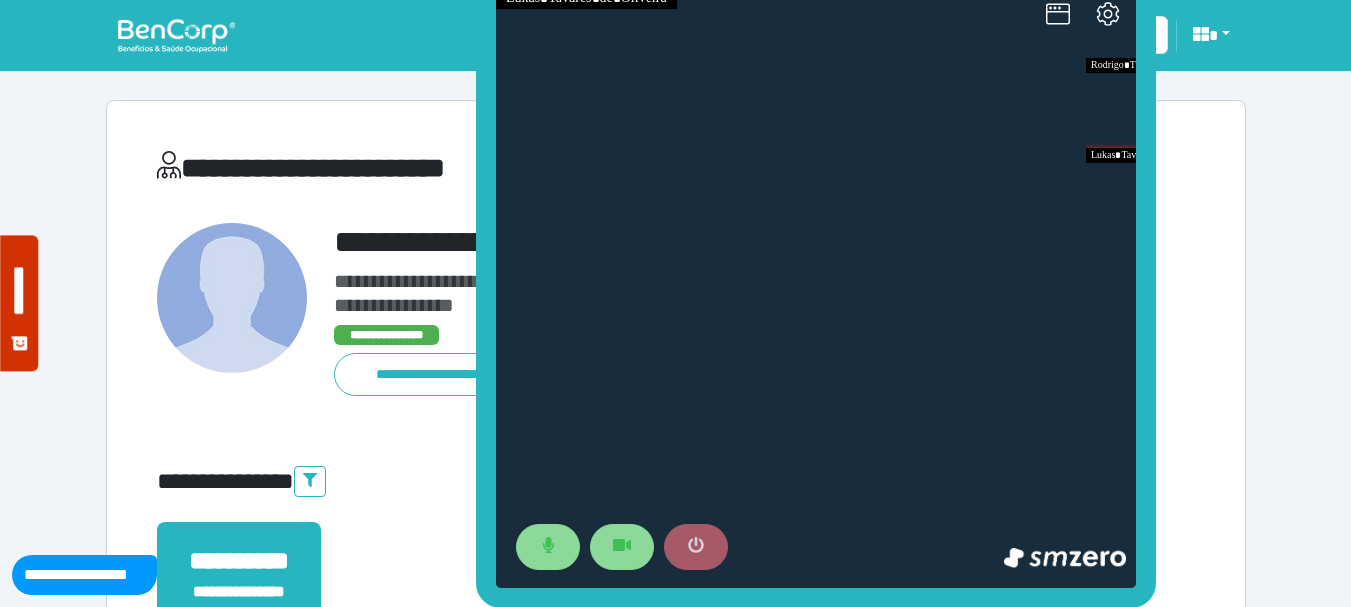 click at bounding box center [696, 547] 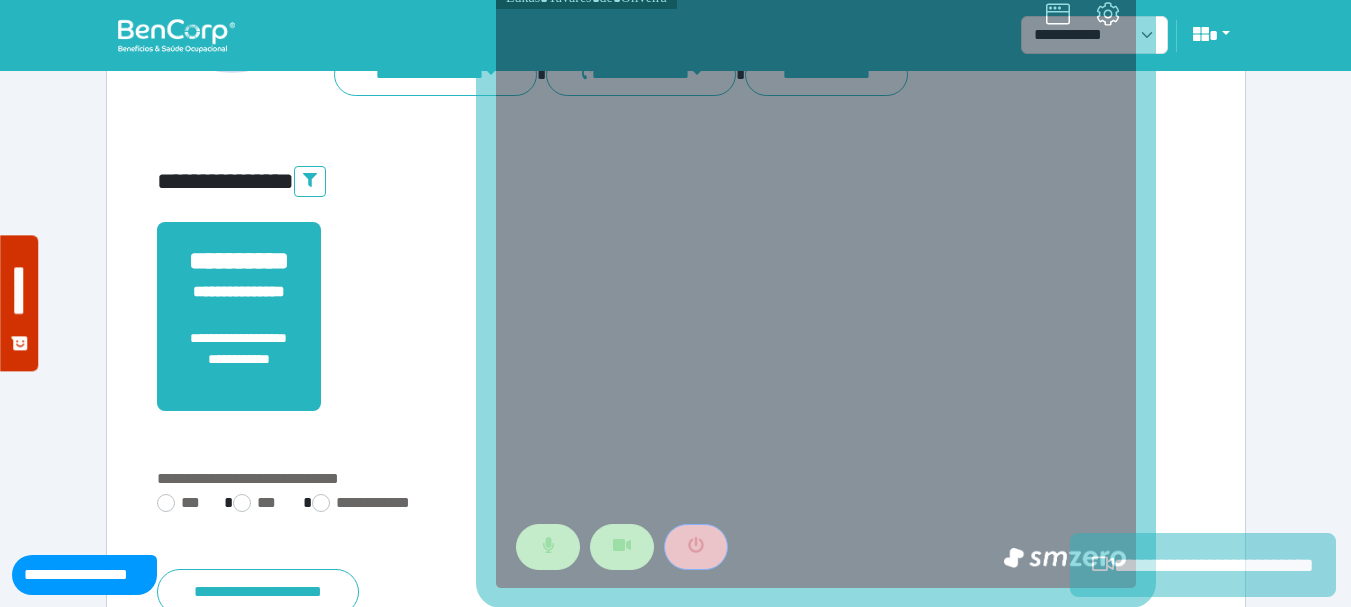 scroll, scrollTop: 500, scrollLeft: 0, axis: vertical 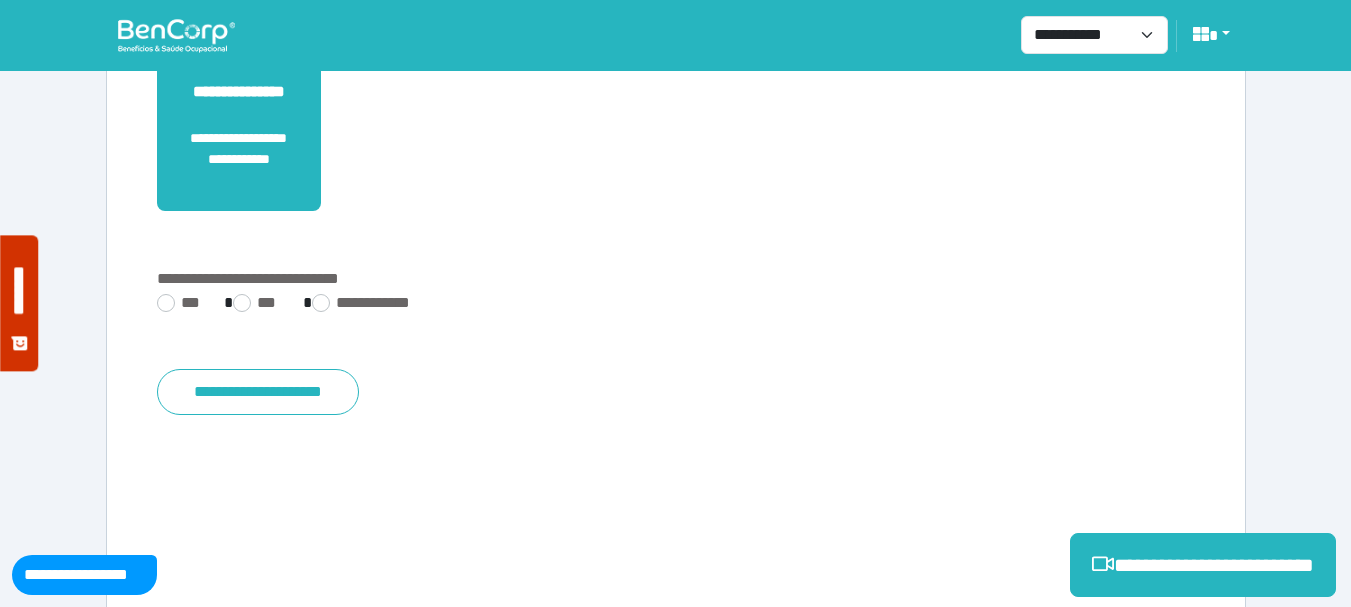 click on "**********" at bounding box center [676, 335] 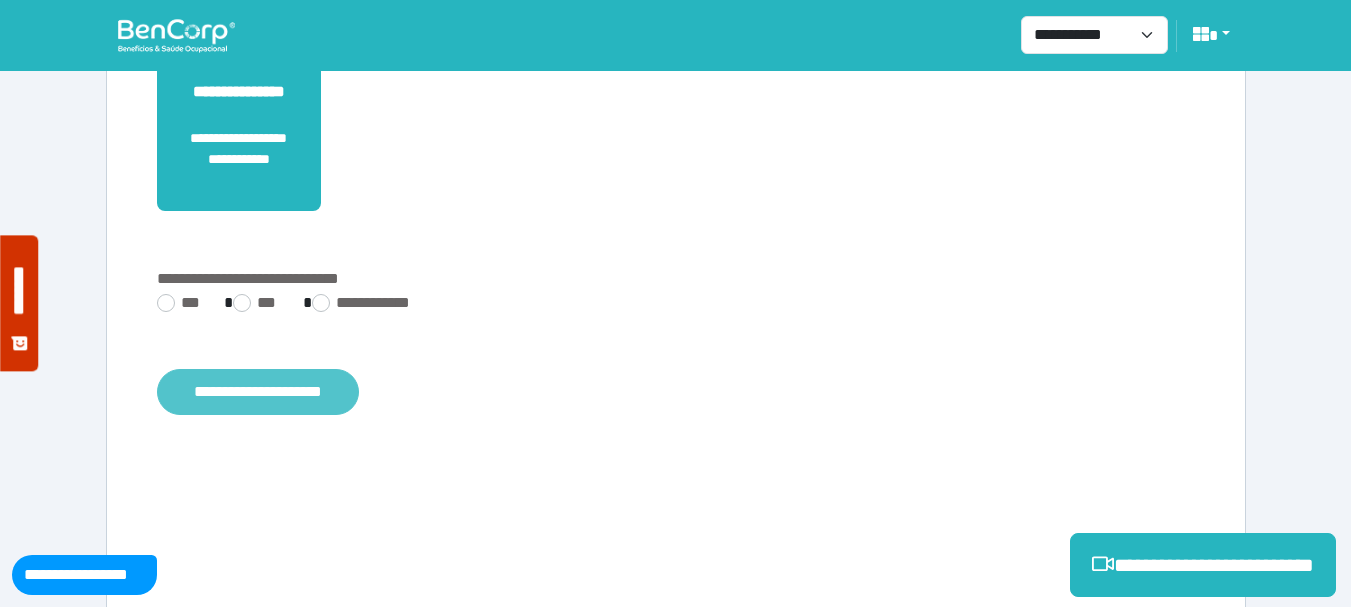 click on "**********" at bounding box center (258, 392) 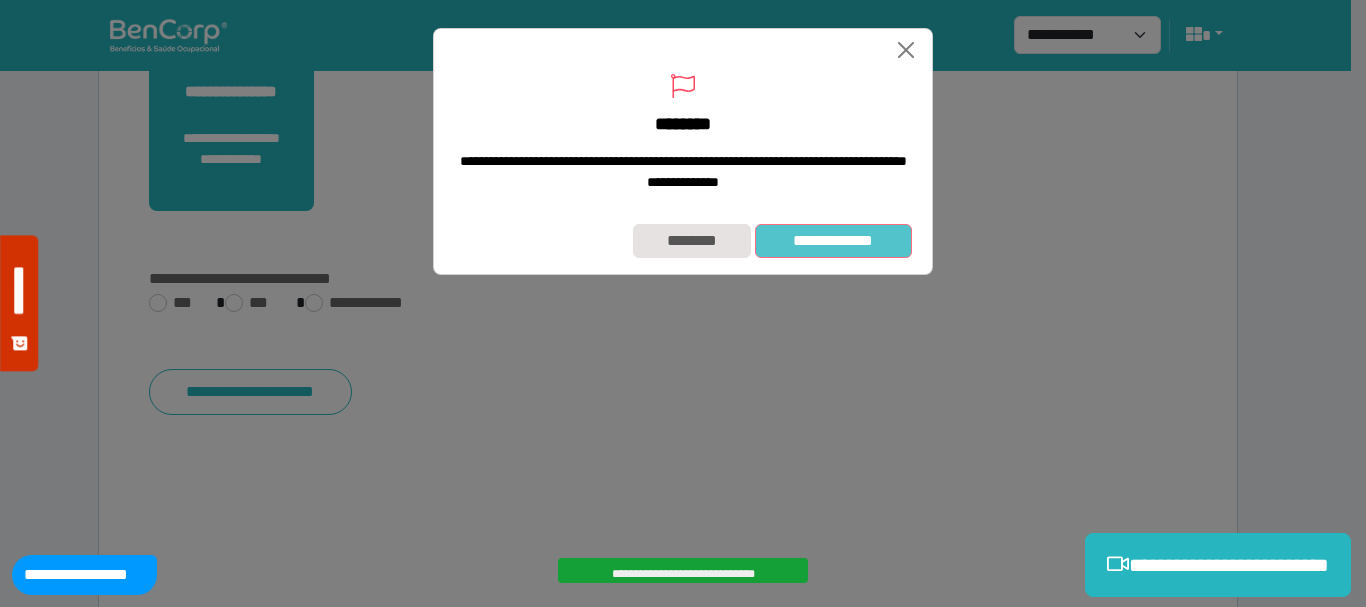 click on "**********" at bounding box center [833, 241] 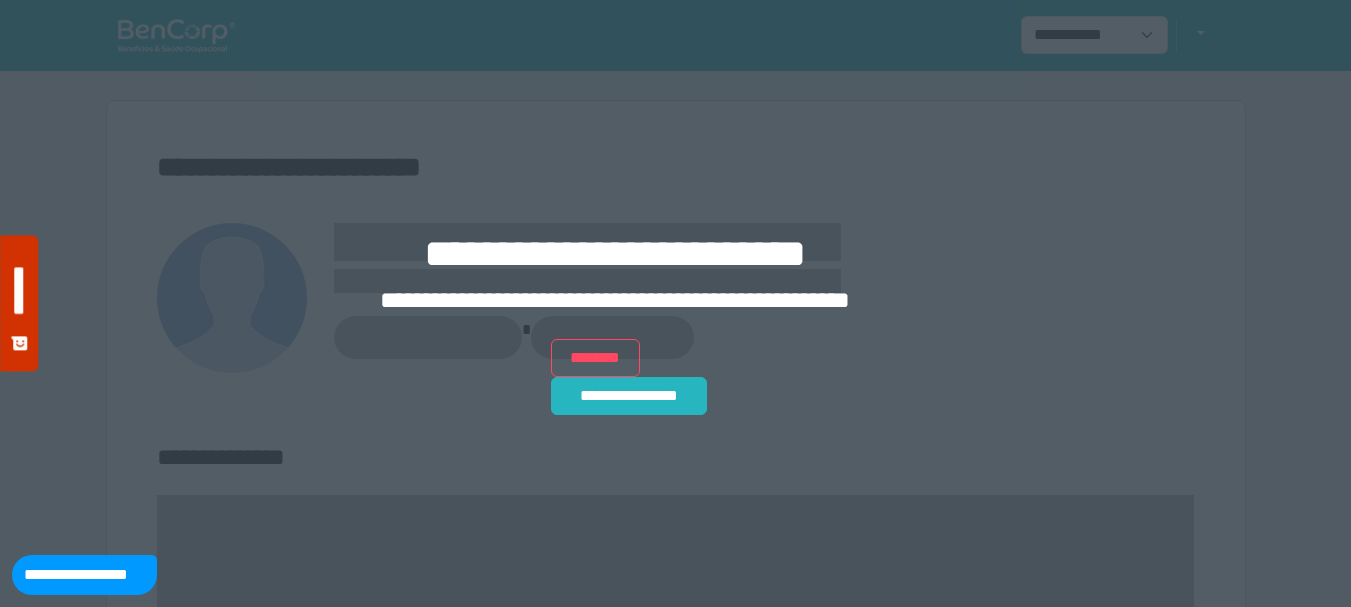 scroll, scrollTop: 0, scrollLeft: 0, axis: both 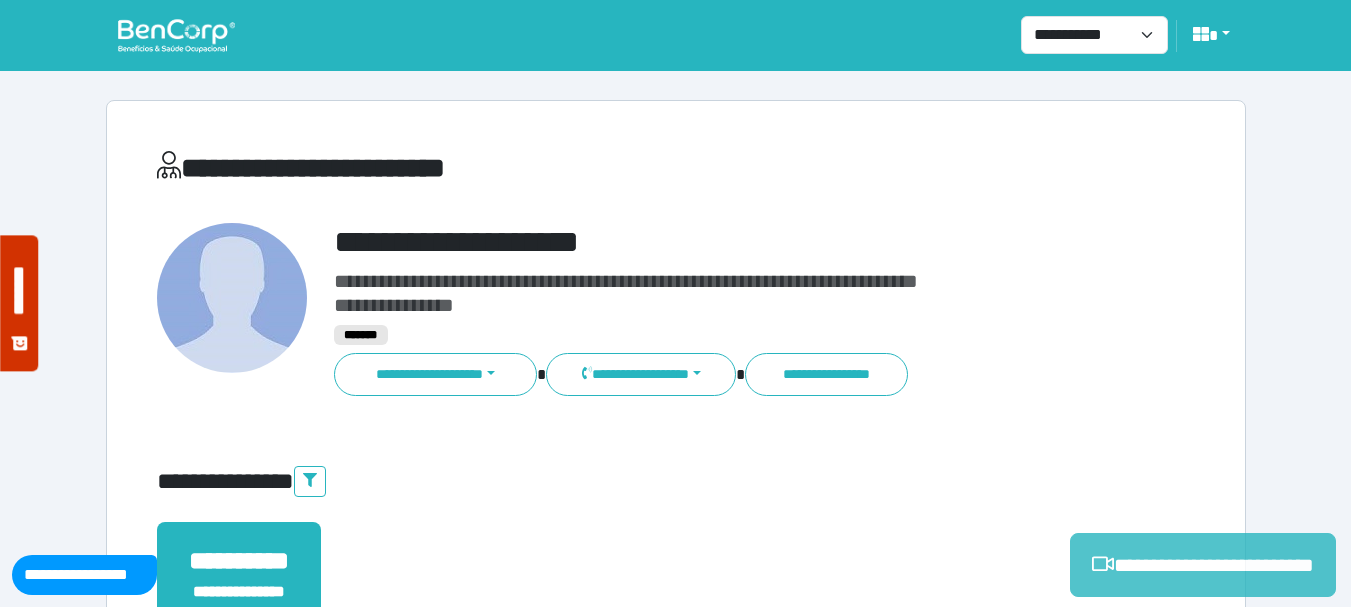 click on "**********" at bounding box center [1203, 565] 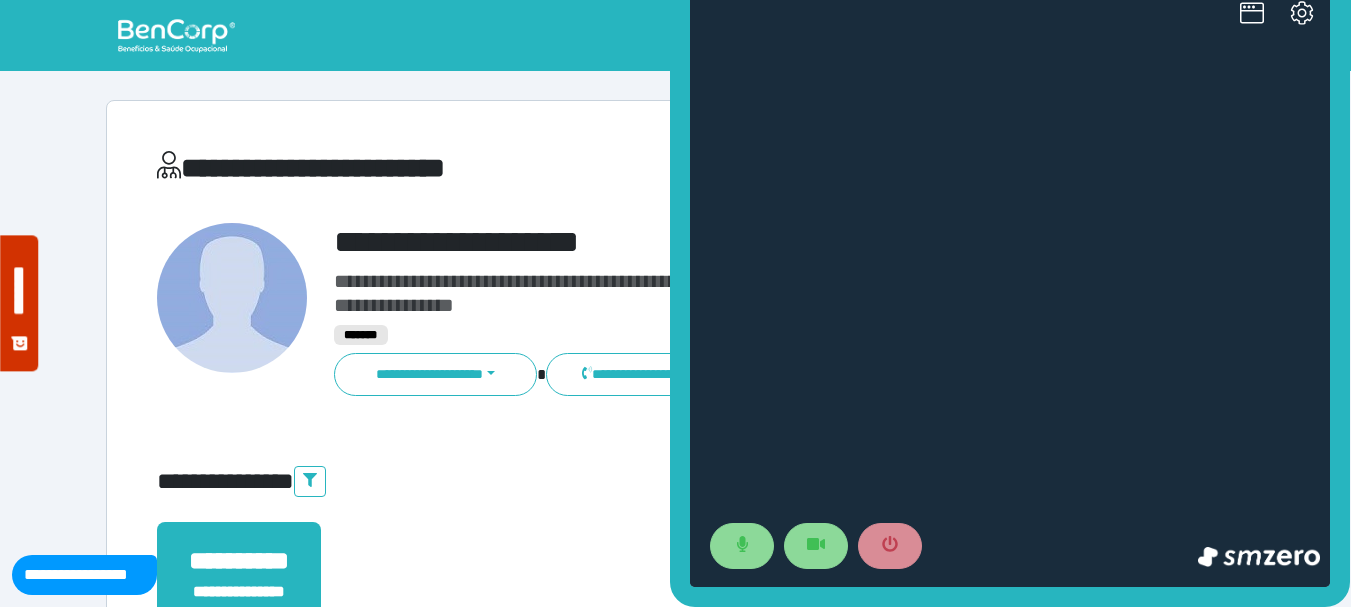 scroll, scrollTop: 0, scrollLeft: 0, axis: both 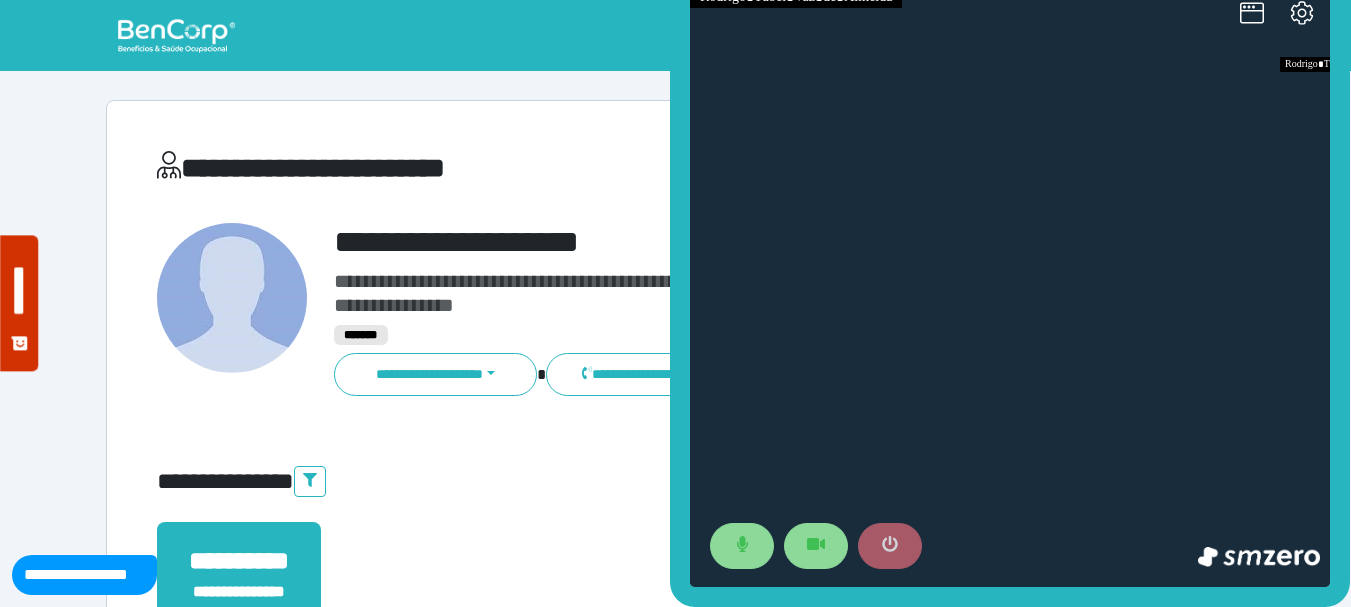 click at bounding box center [890, 546] 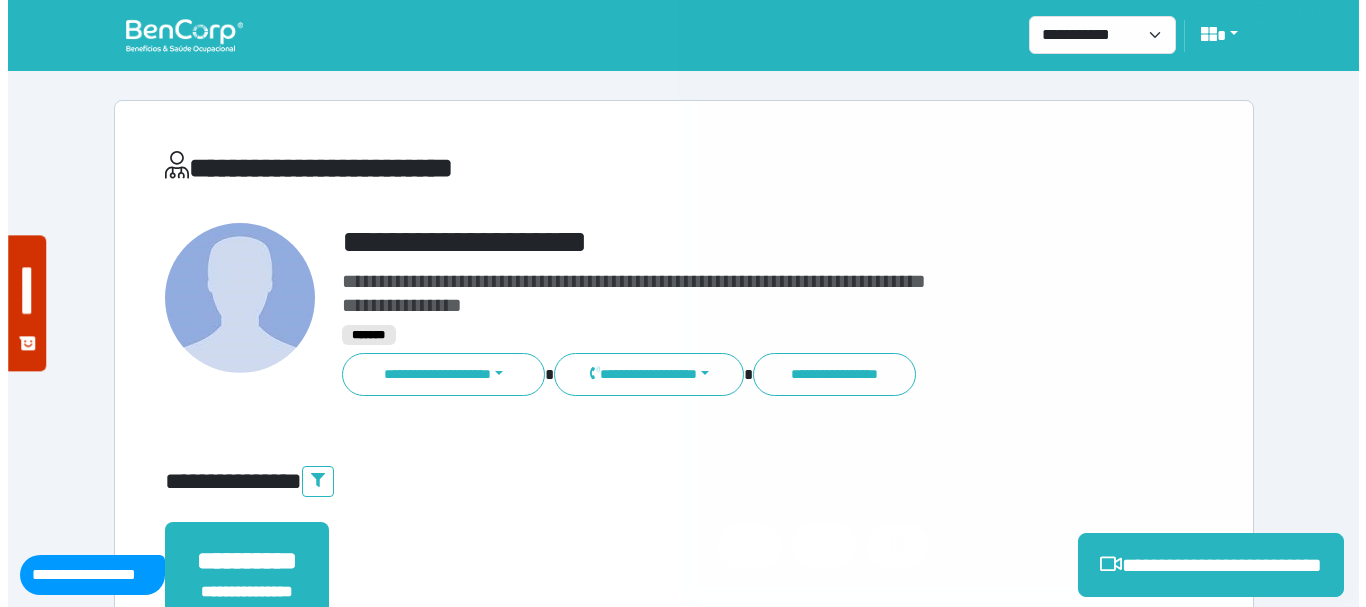 scroll, scrollTop: 200, scrollLeft: 0, axis: vertical 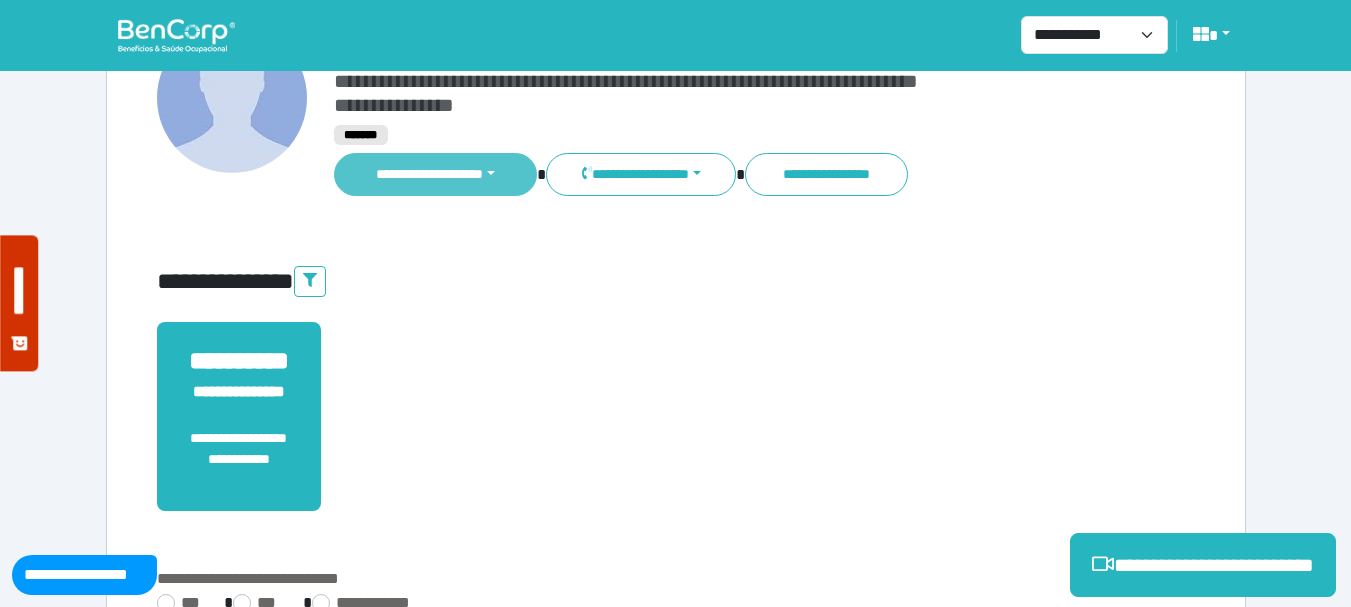 click on "**********" at bounding box center [436, 174] 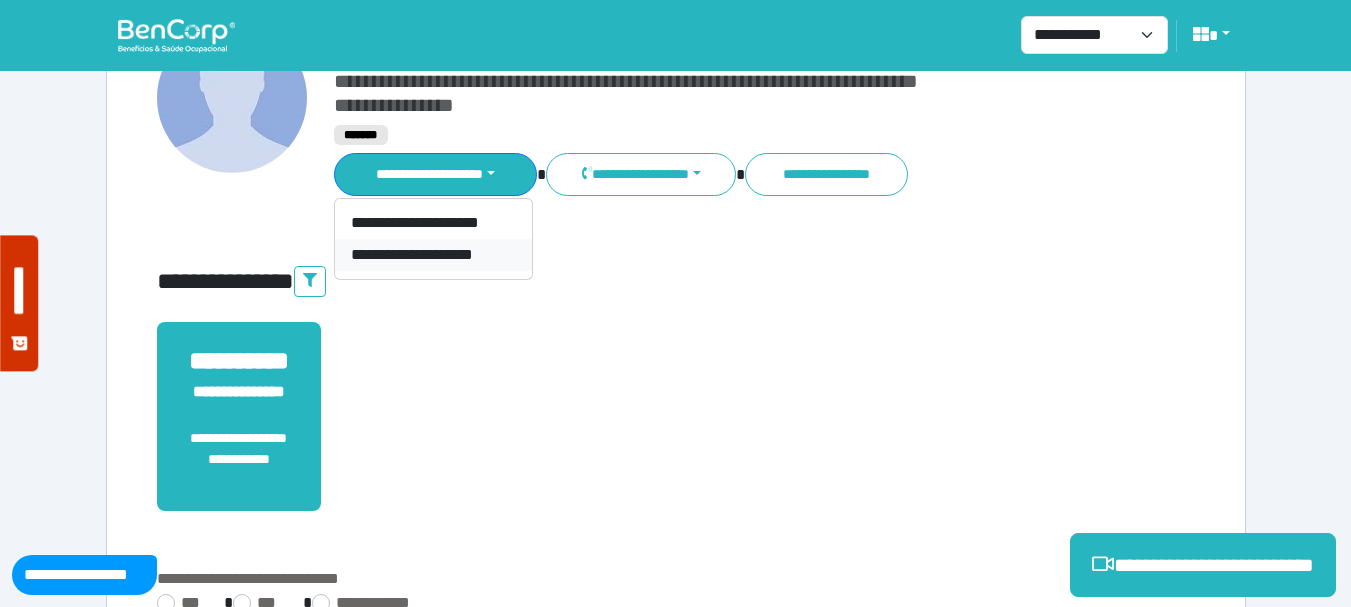click on "**********" at bounding box center (433, 255) 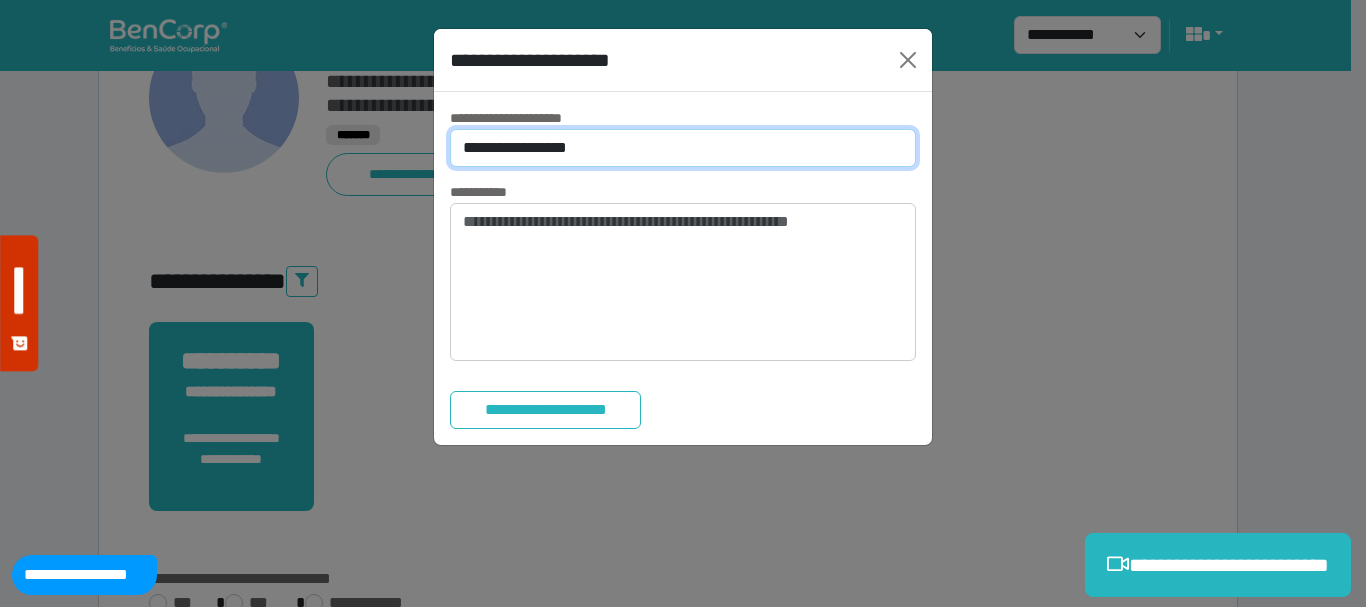 click on "**********" at bounding box center (683, 148) 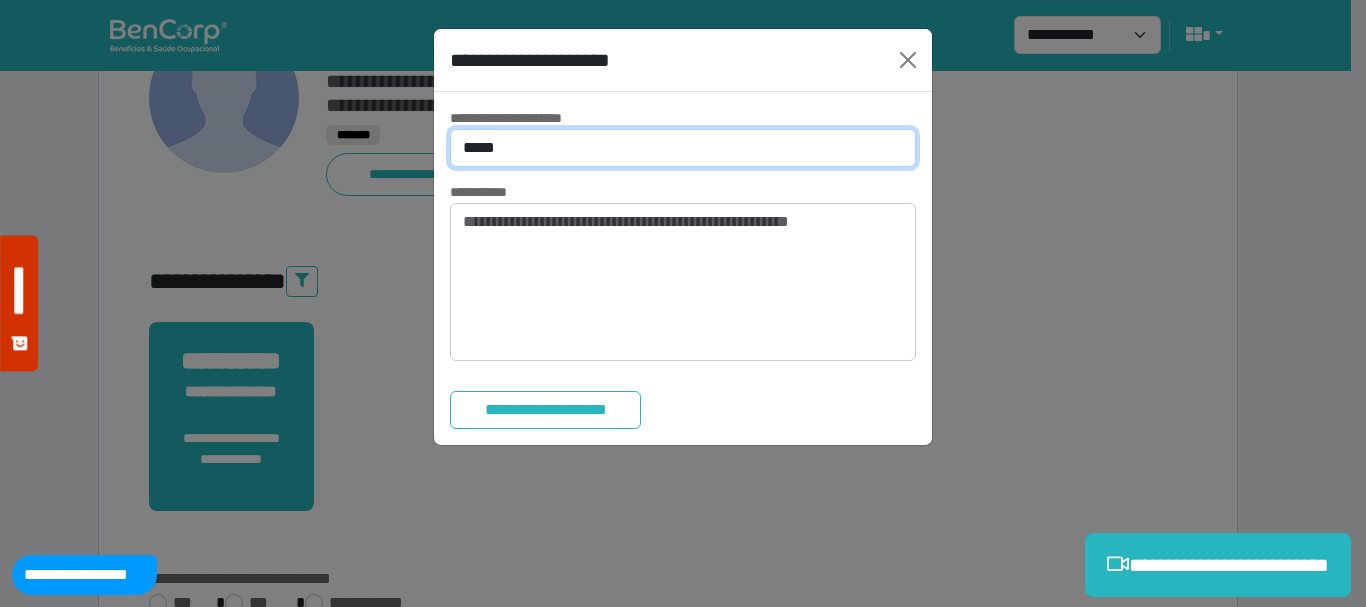 click on "**********" at bounding box center [683, 148] 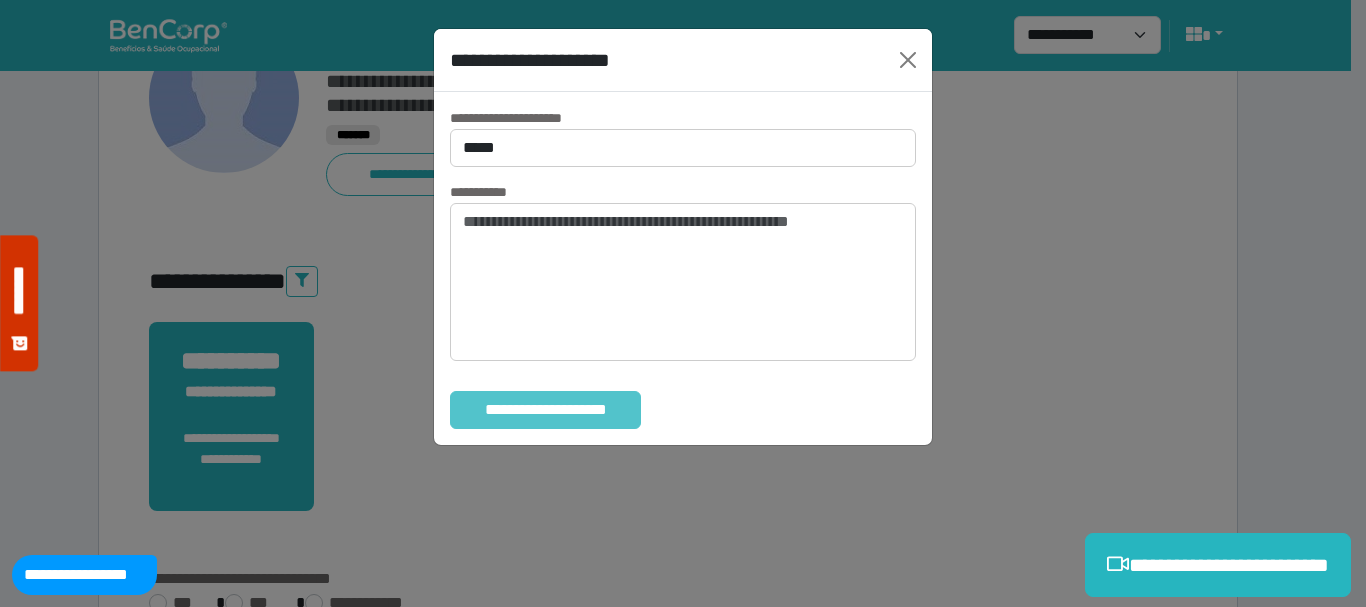 click on "**********" at bounding box center [545, 410] 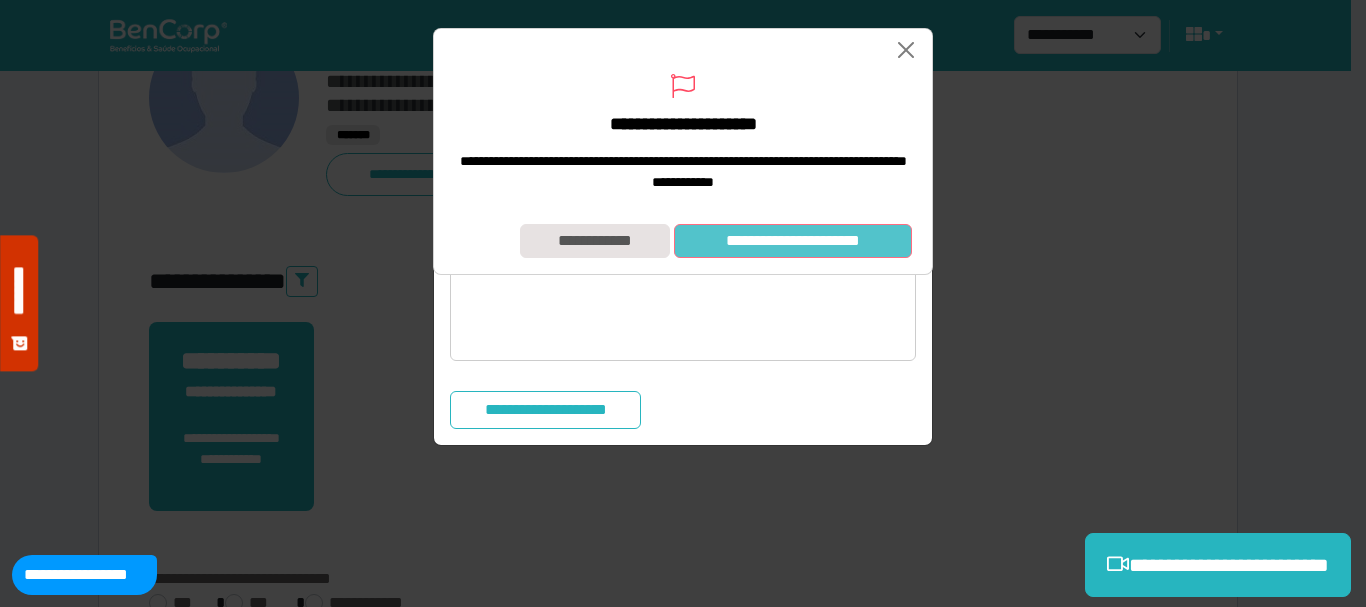 click on "**********" at bounding box center (793, 241) 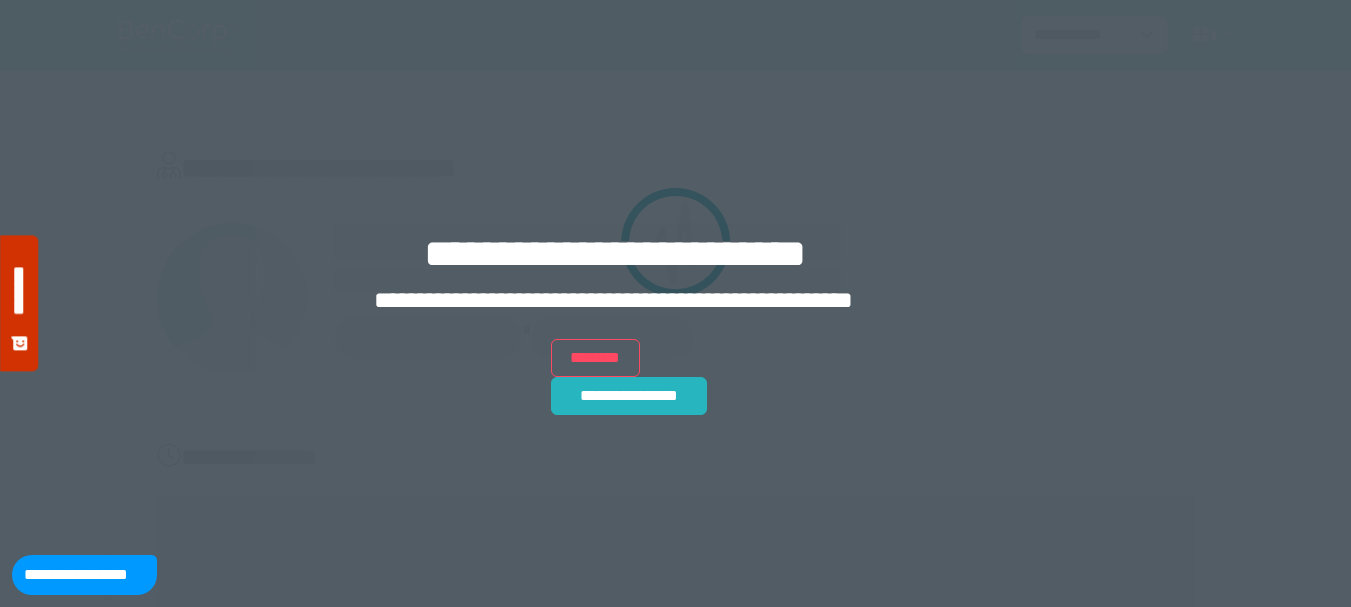 scroll, scrollTop: 0, scrollLeft: 0, axis: both 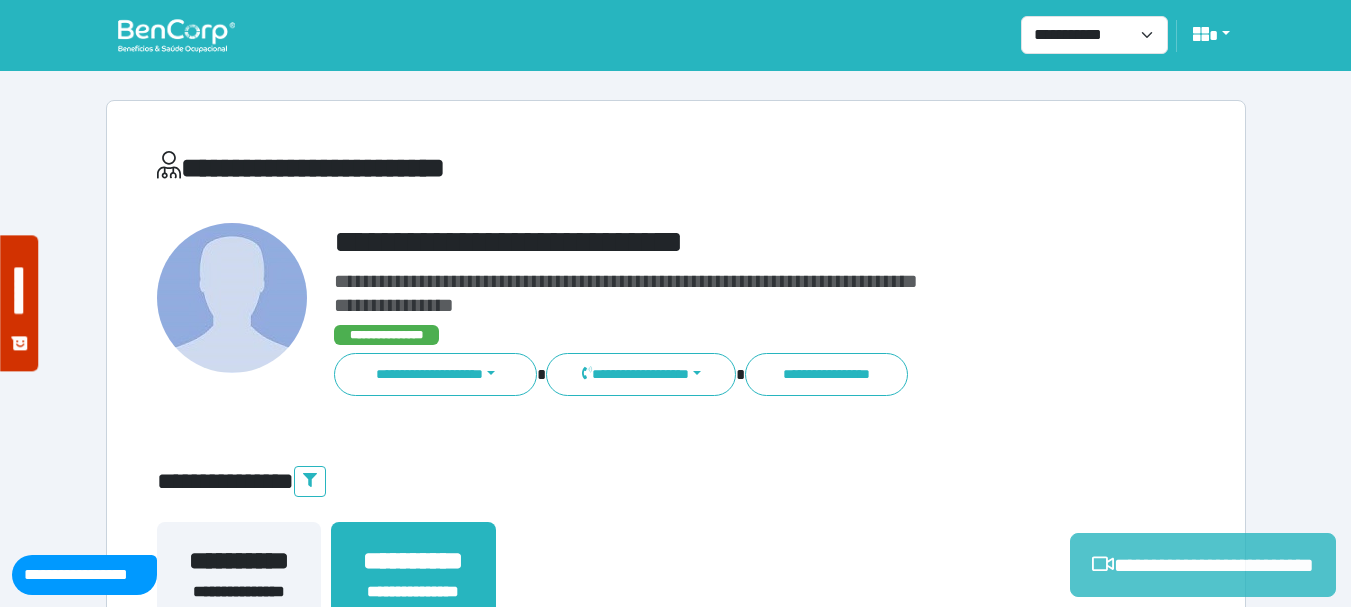 click on "**********" at bounding box center [1203, 565] 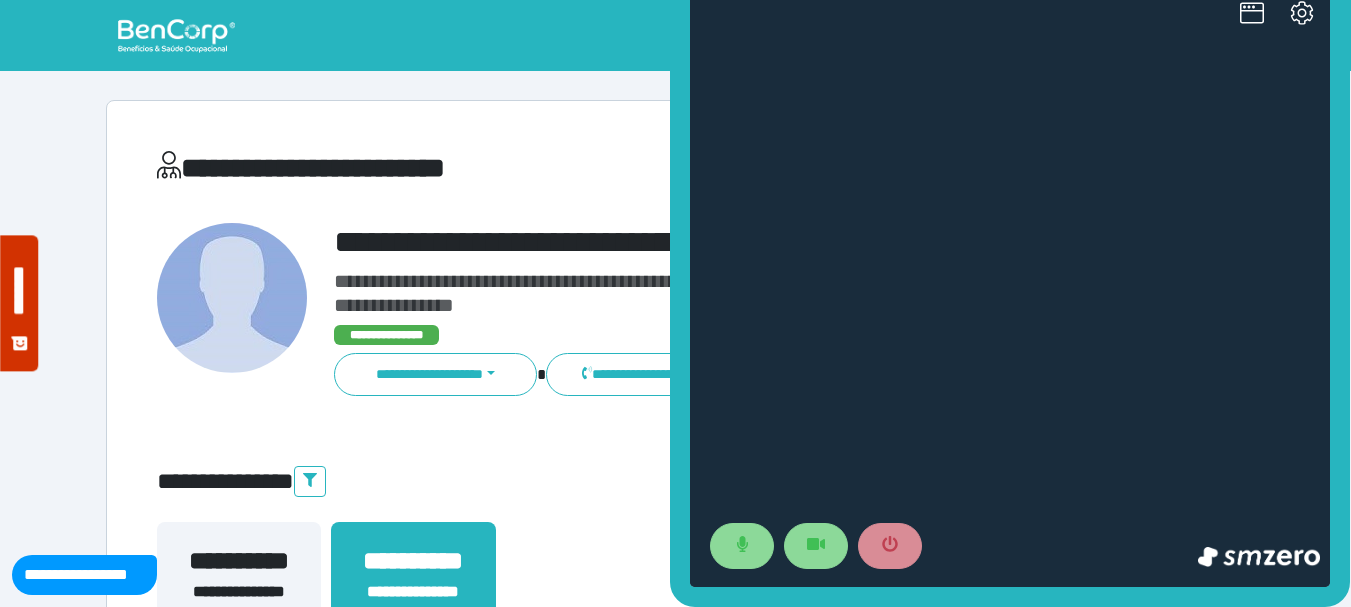 scroll, scrollTop: 0, scrollLeft: 0, axis: both 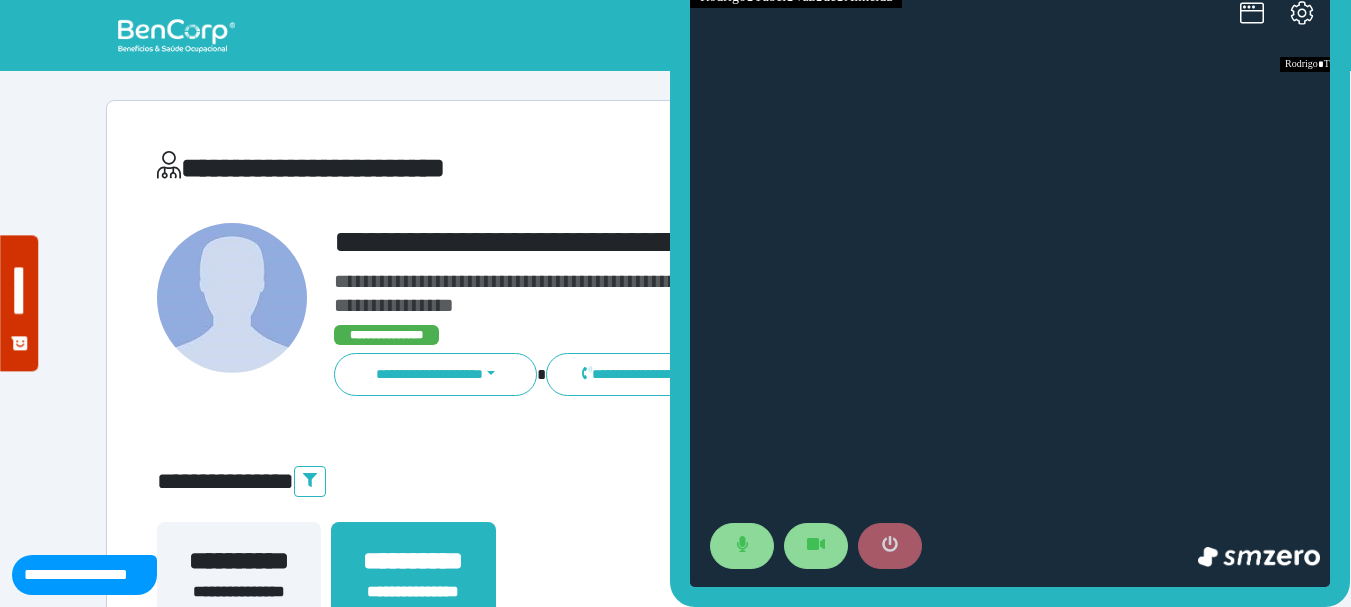 click at bounding box center (949, 546) 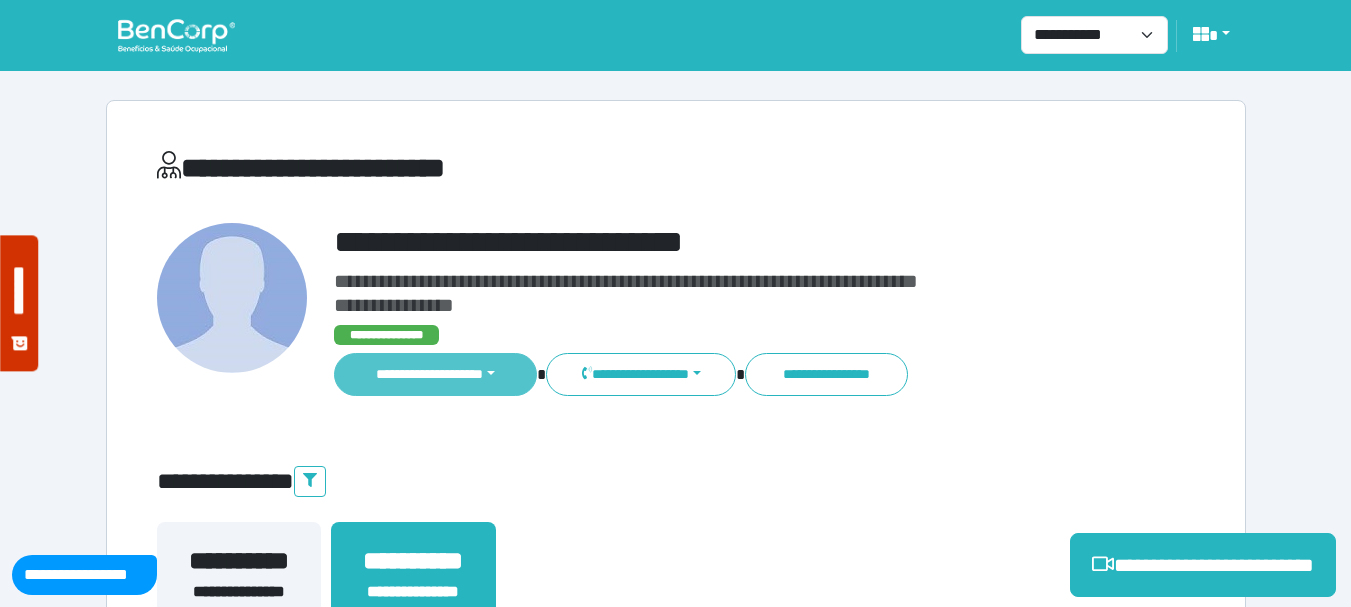 click on "**********" at bounding box center [436, 374] 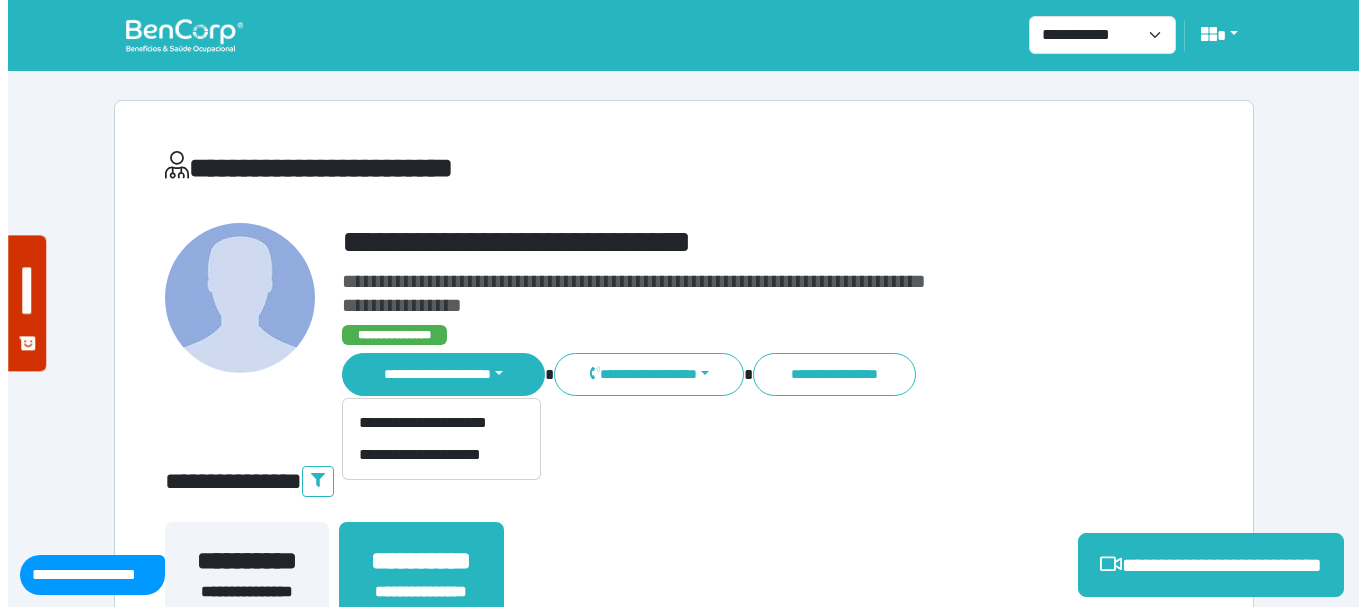 scroll, scrollTop: 300, scrollLeft: 0, axis: vertical 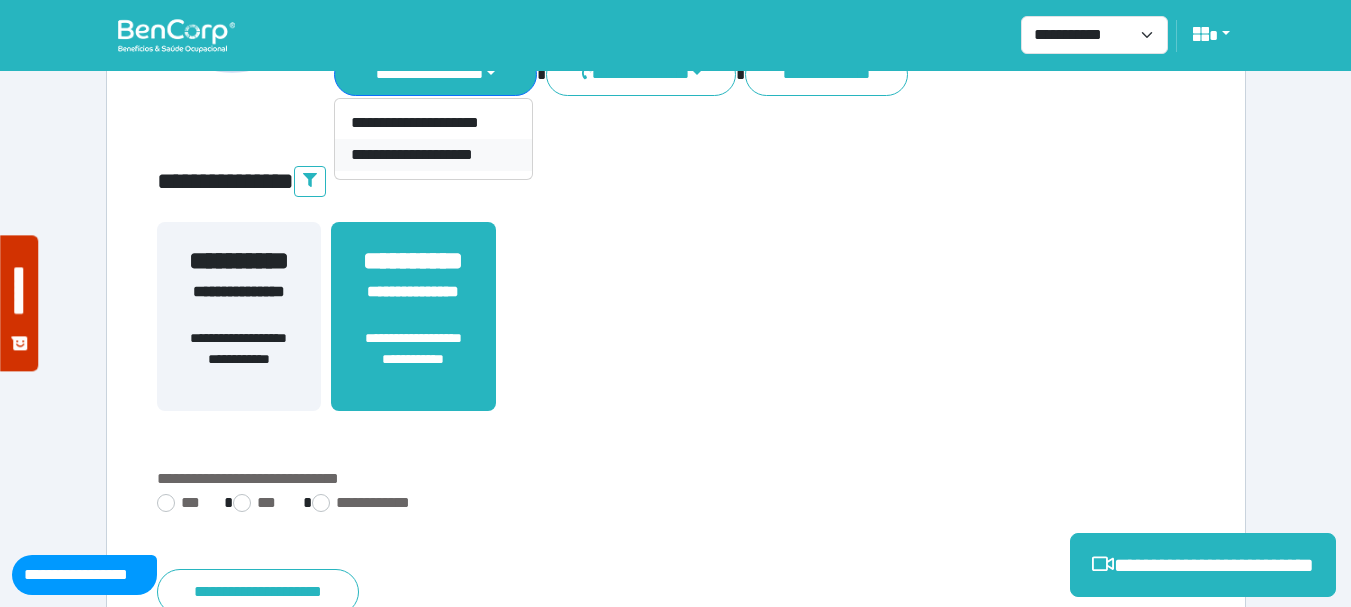 click on "**********" at bounding box center (433, 155) 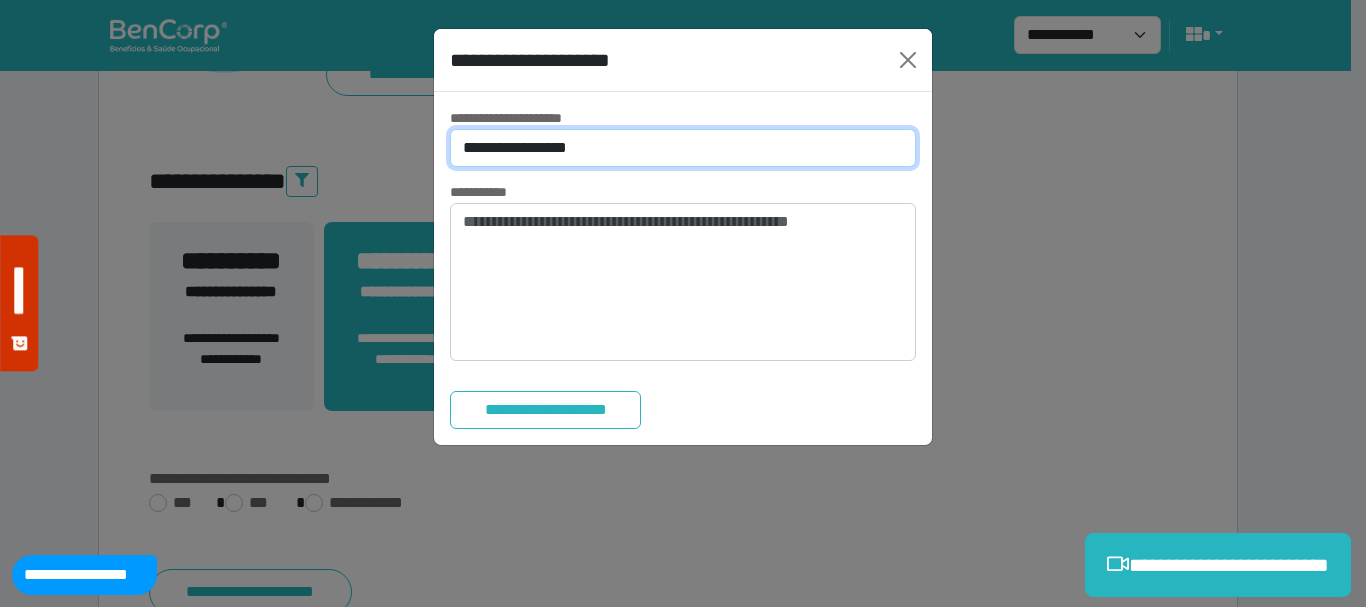 click on "**********" at bounding box center [683, 148] 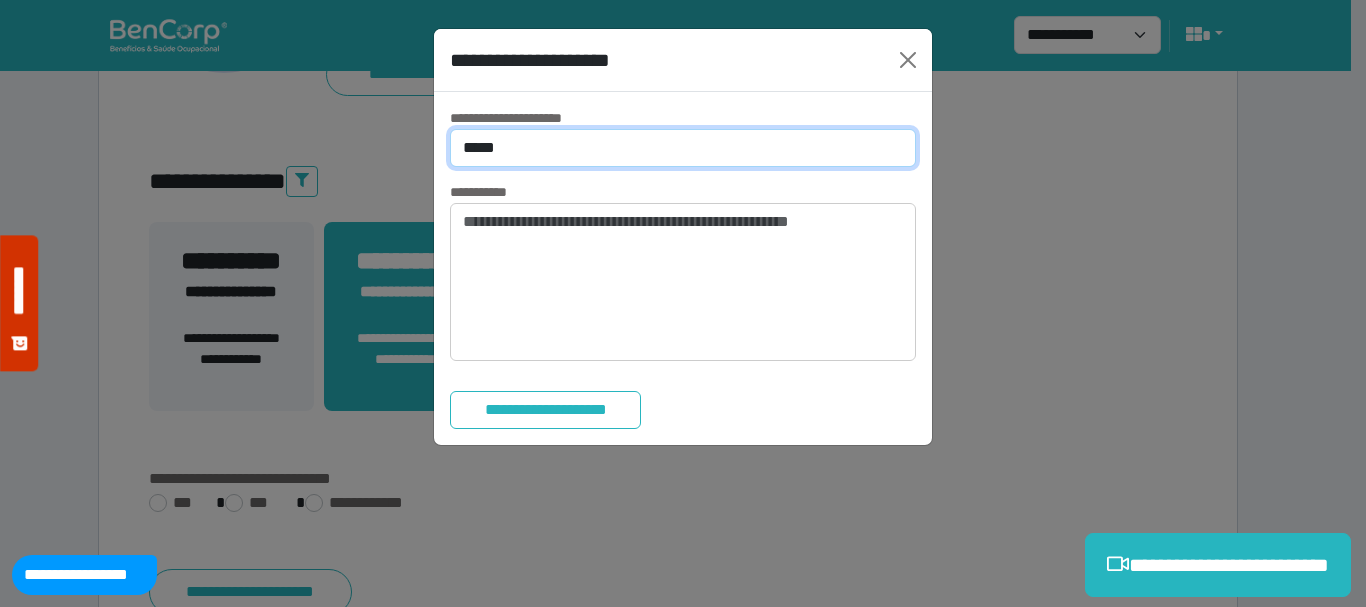 click on "**********" at bounding box center [683, 148] 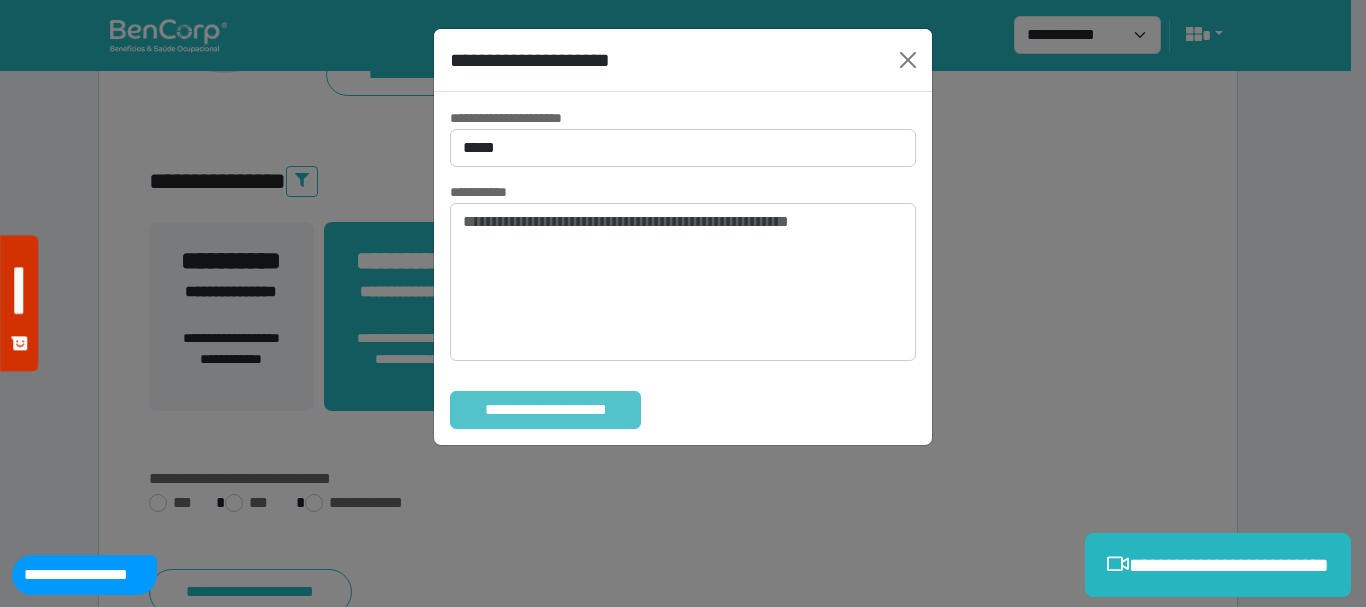click on "**********" at bounding box center (545, 410) 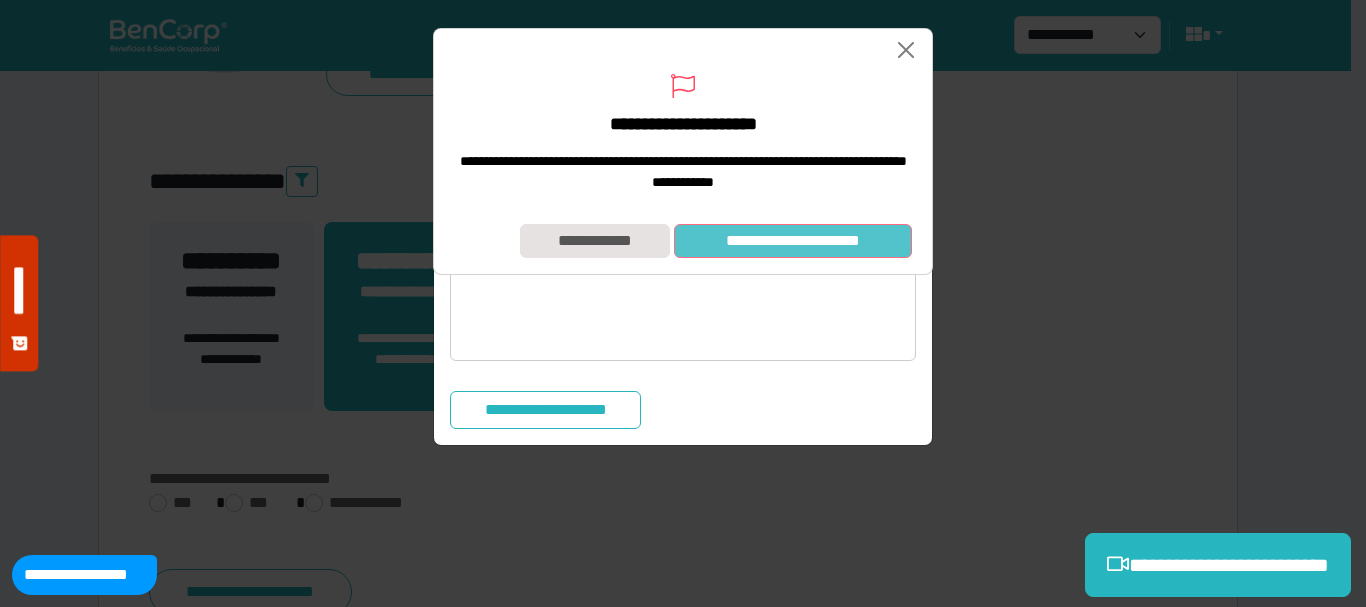 click on "**********" at bounding box center [793, 241] 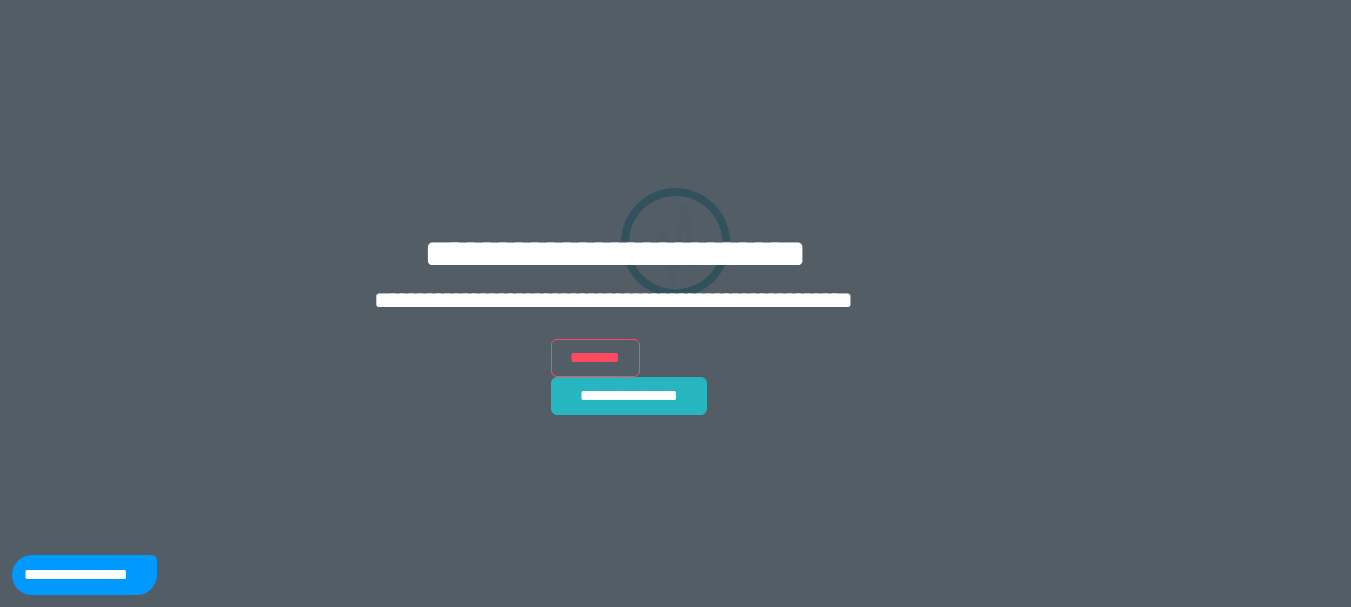 scroll, scrollTop: 0, scrollLeft: 0, axis: both 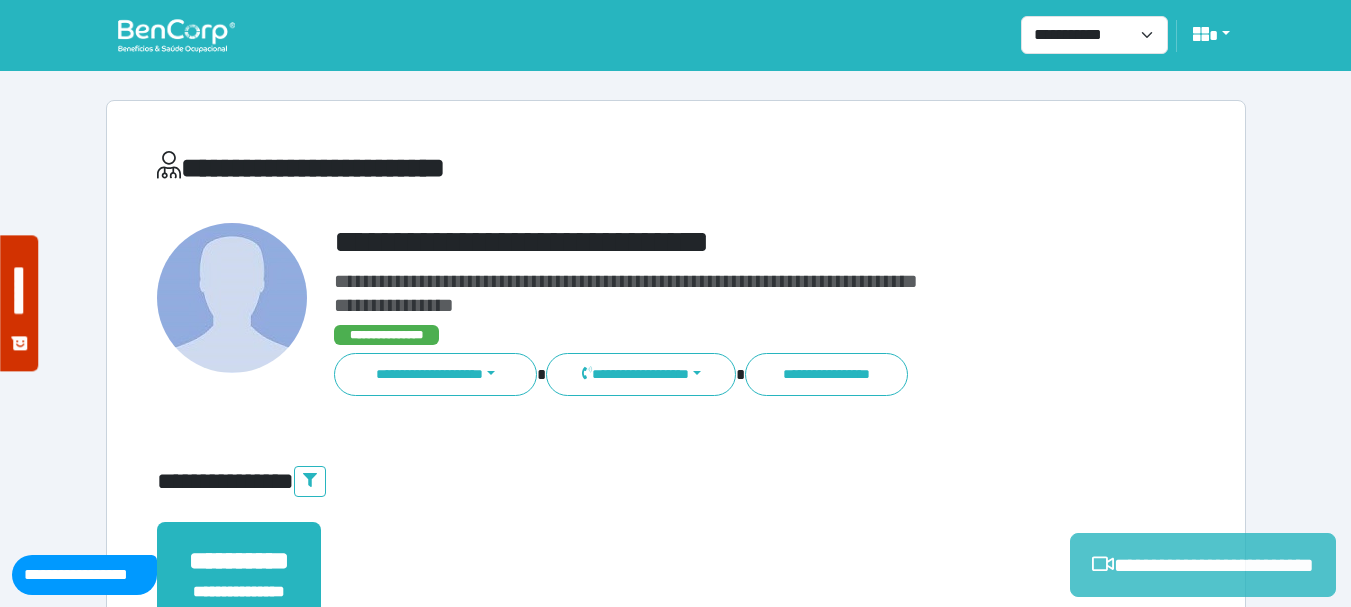 click on "**********" at bounding box center [1203, 565] 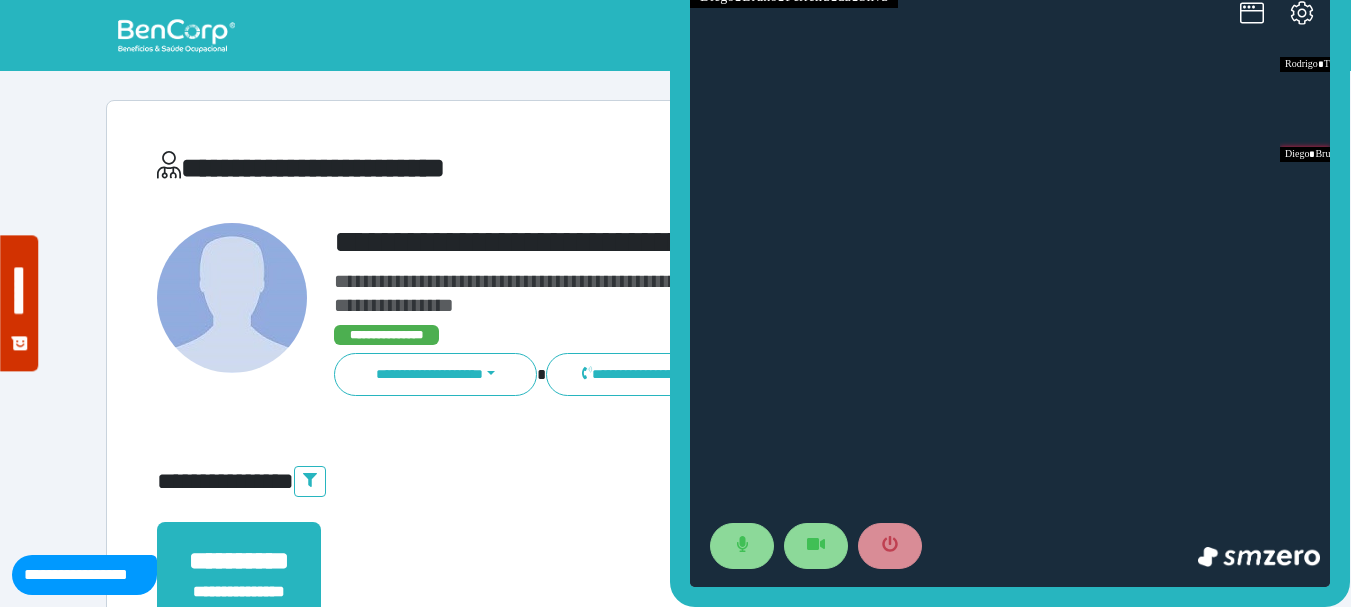 scroll, scrollTop: 300, scrollLeft: 0, axis: vertical 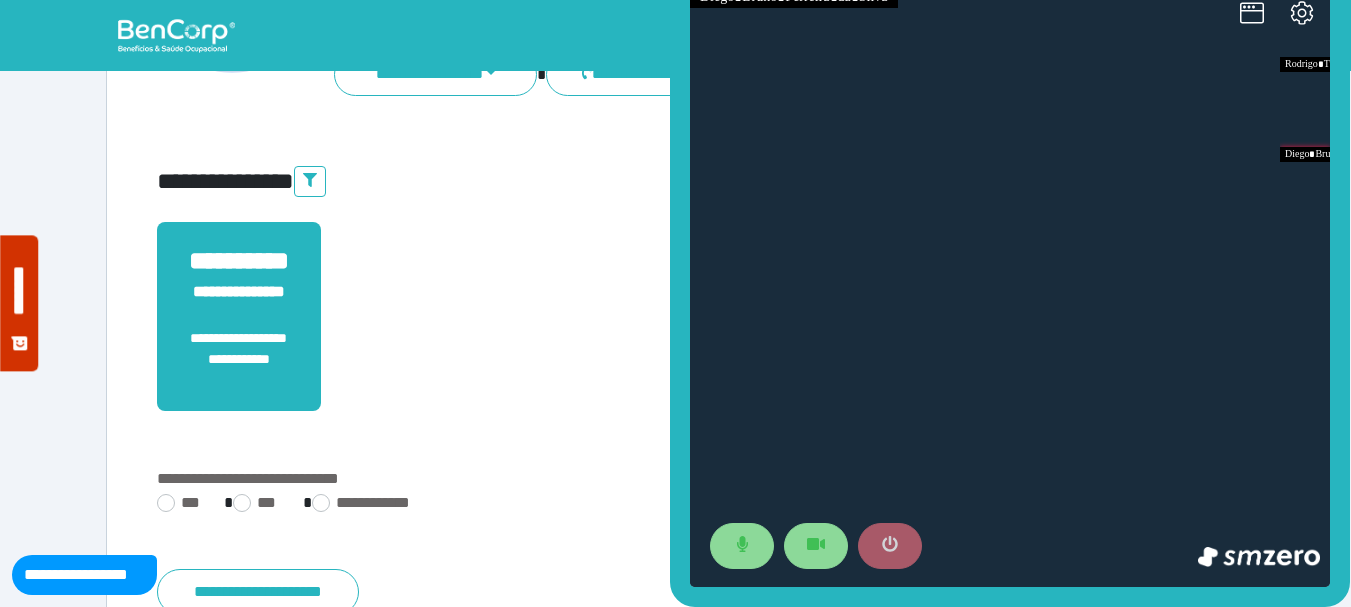 click at bounding box center (890, 546) 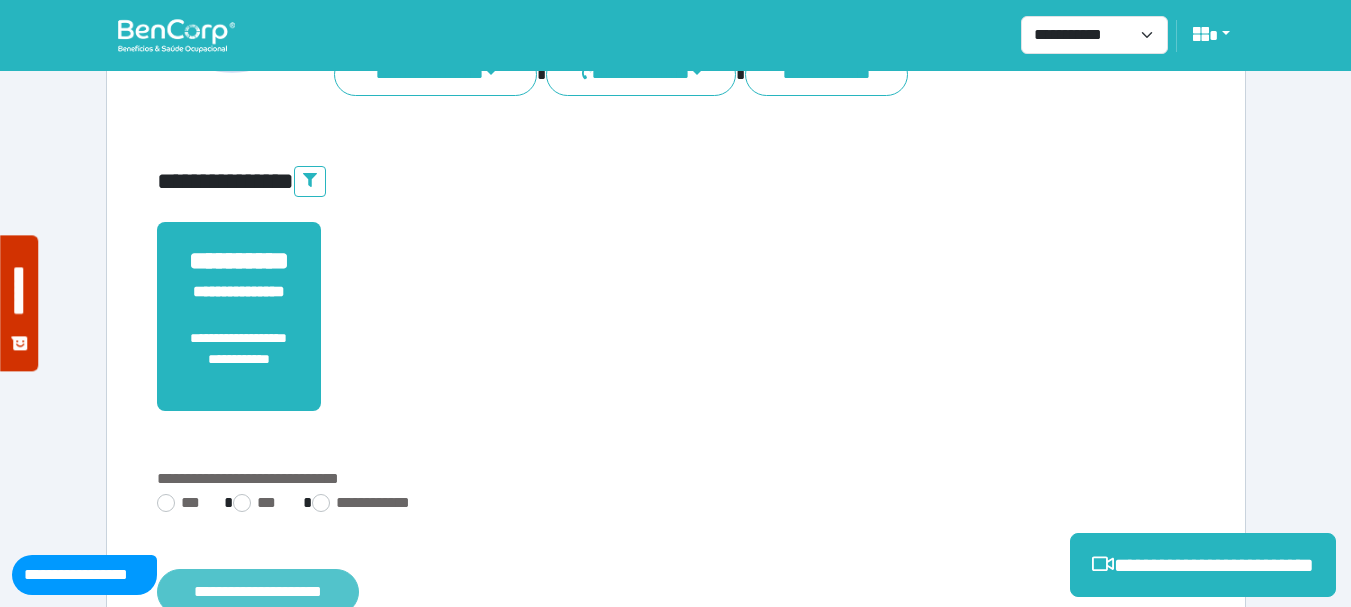click on "**********" at bounding box center [258, 592] 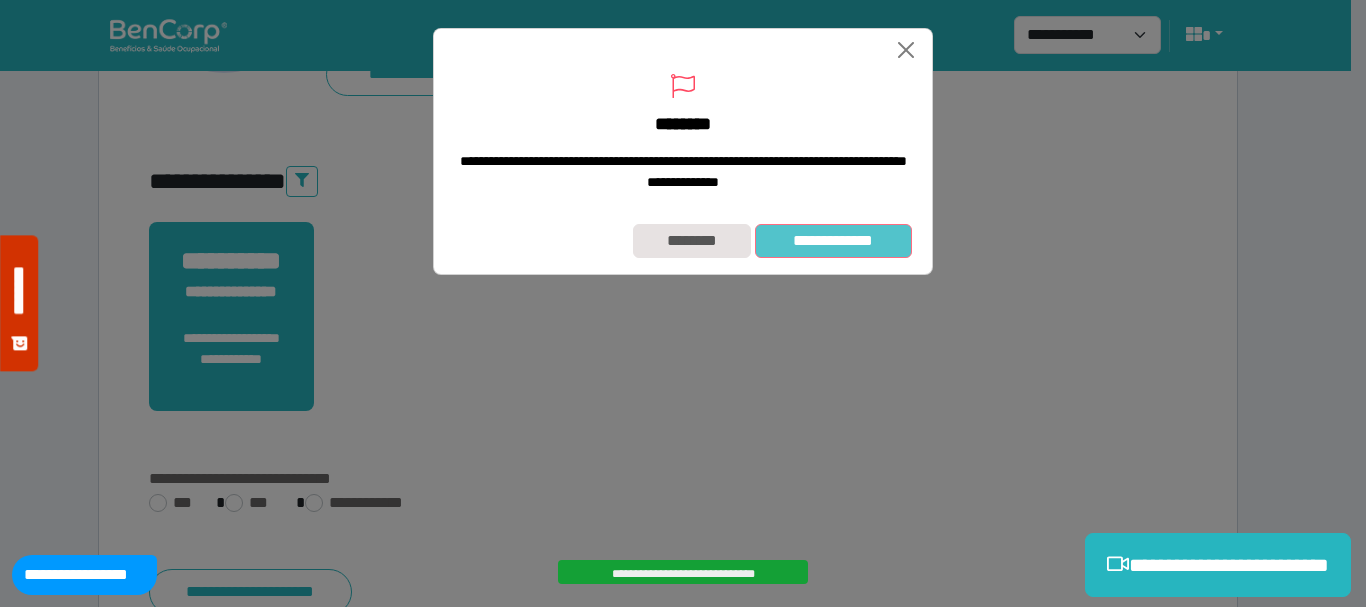 click on "**********" at bounding box center [833, 241] 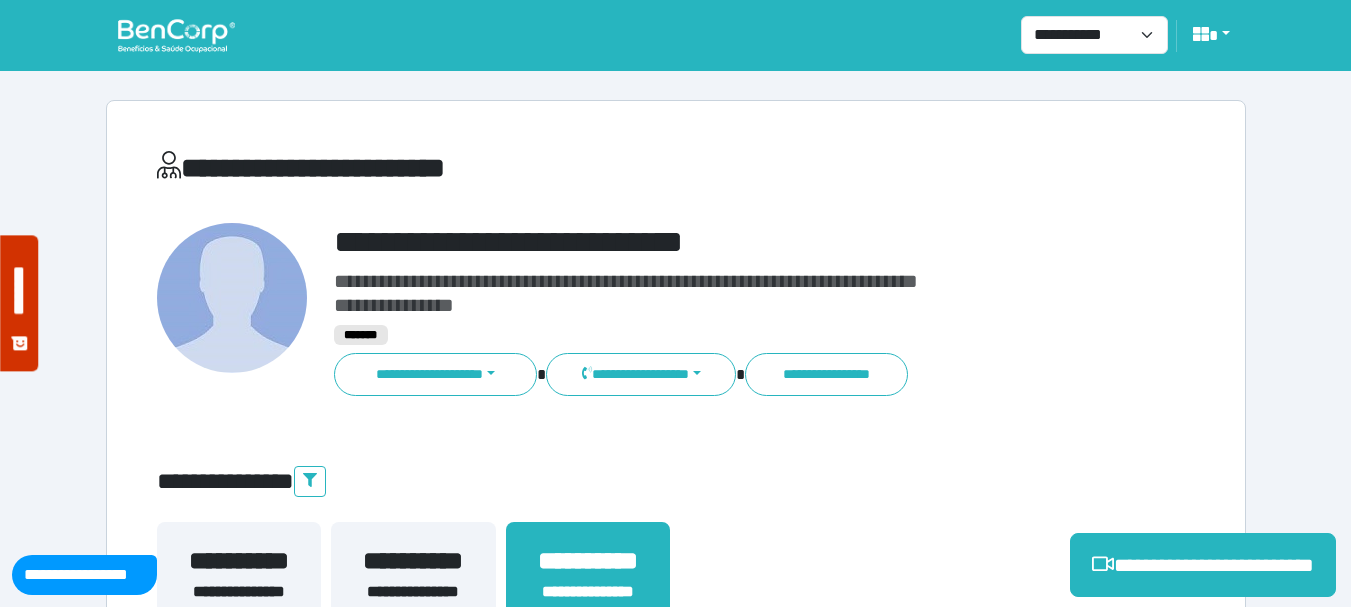 scroll, scrollTop: 0, scrollLeft: 0, axis: both 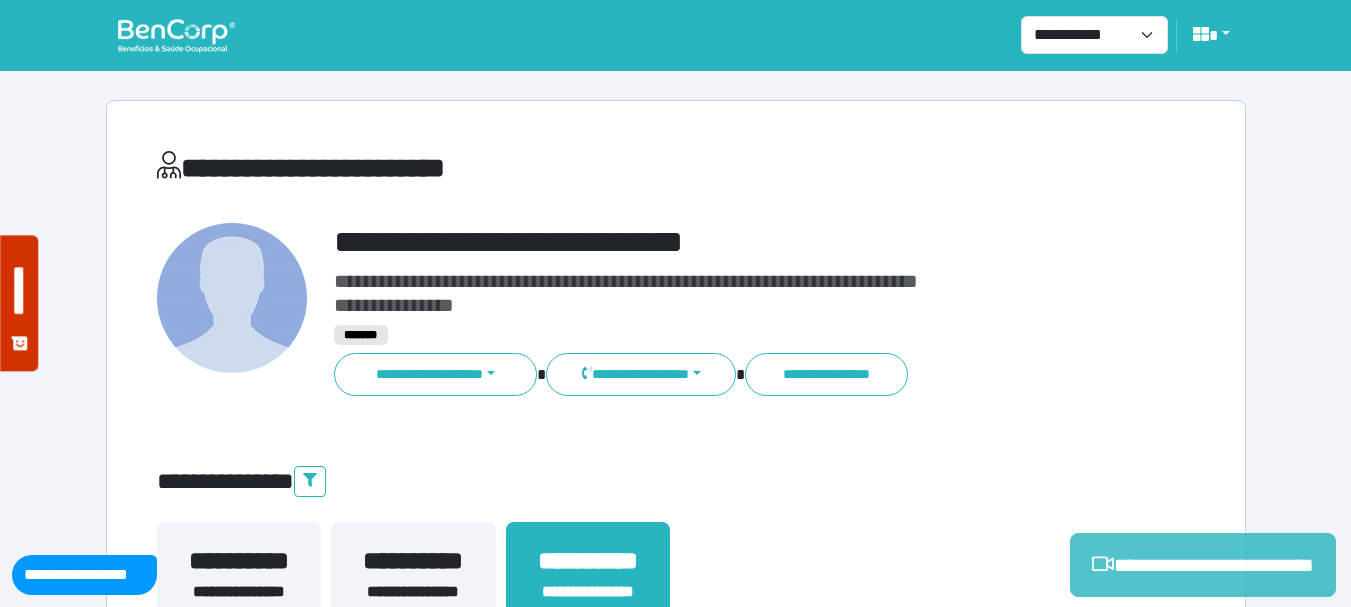 click on "**********" at bounding box center [1203, 565] 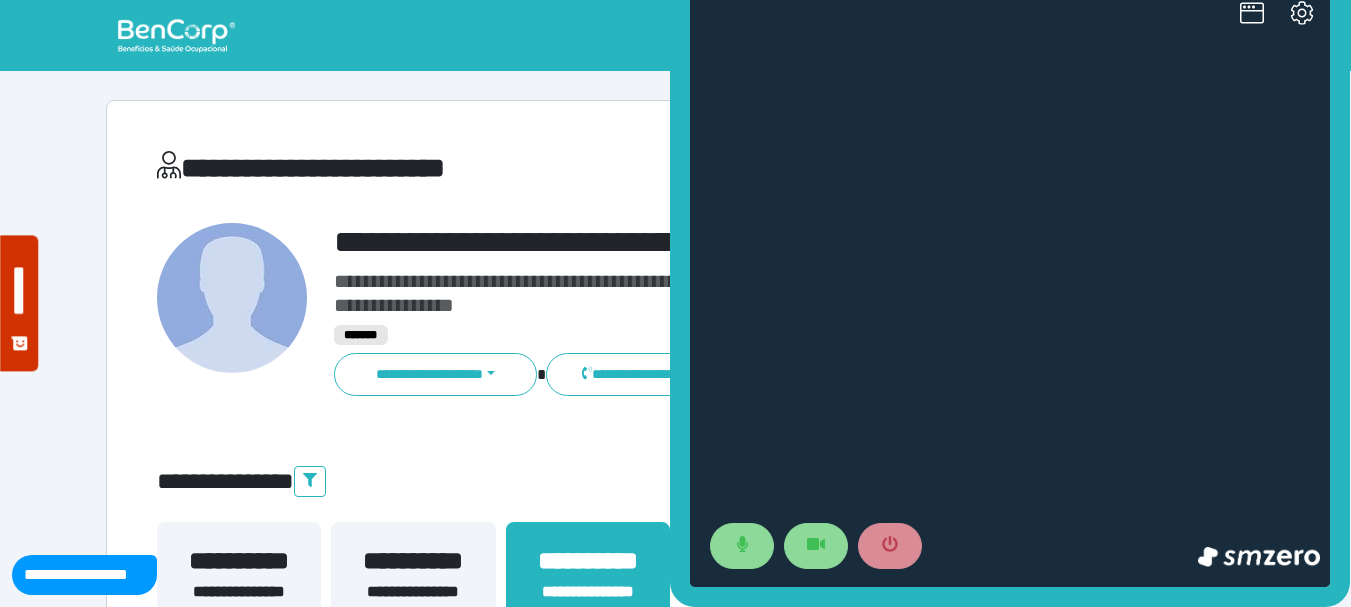 scroll, scrollTop: 0, scrollLeft: 0, axis: both 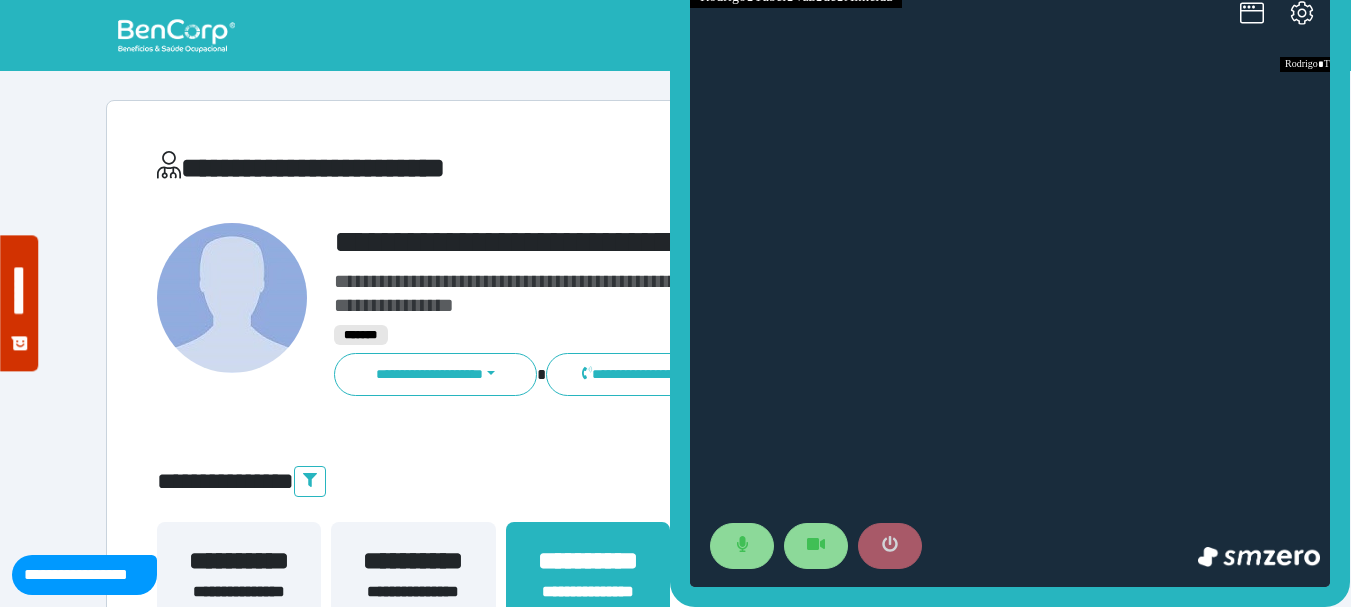 click at bounding box center (890, 546) 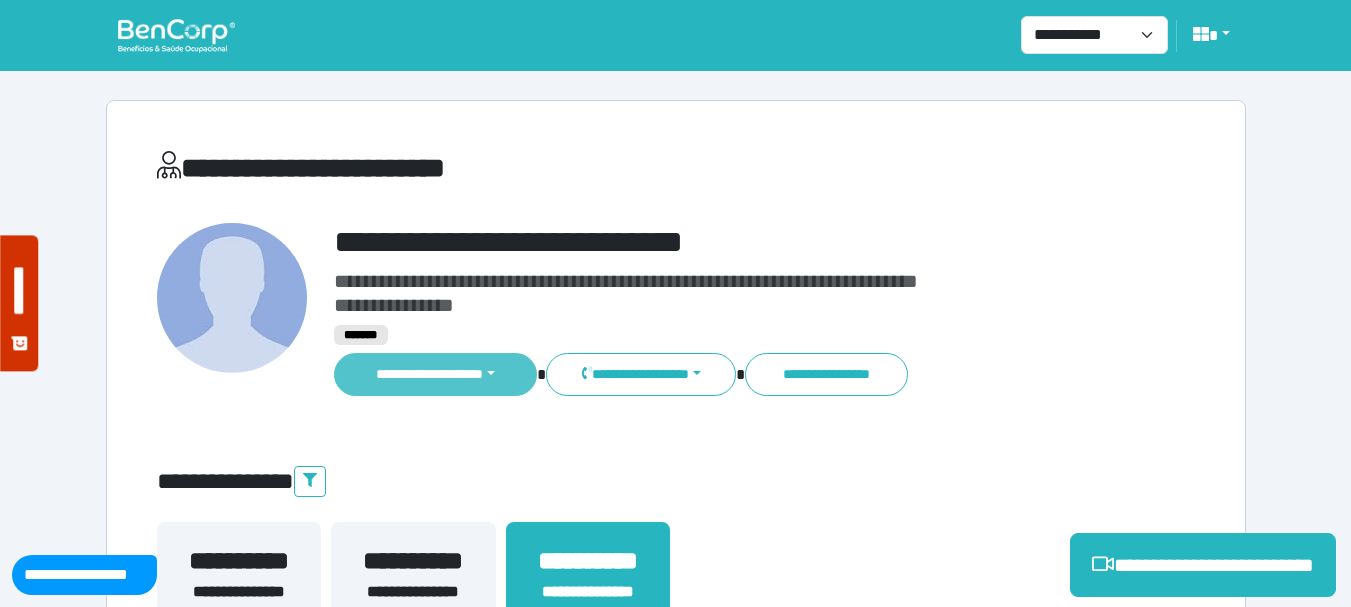 click on "**********" at bounding box center (436, 374) 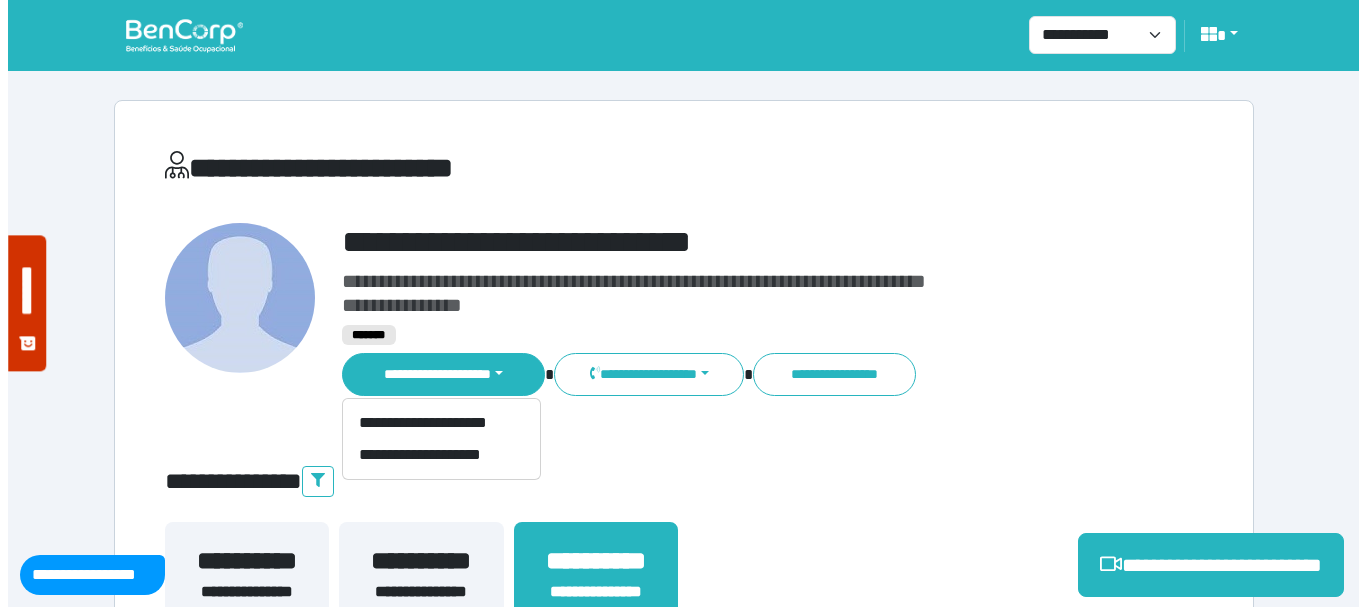 scroll, scrollTop: 100, scrollLeft: 0, axis: vertical 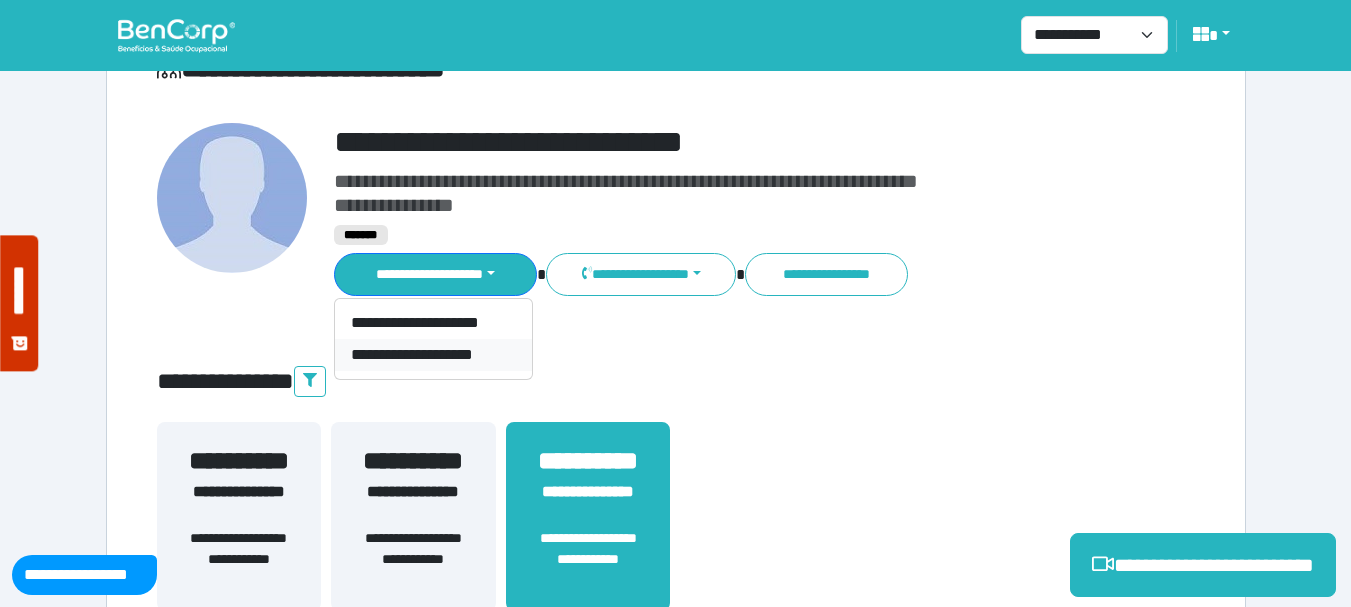 click on "**********" at bounding box center (433, 355) 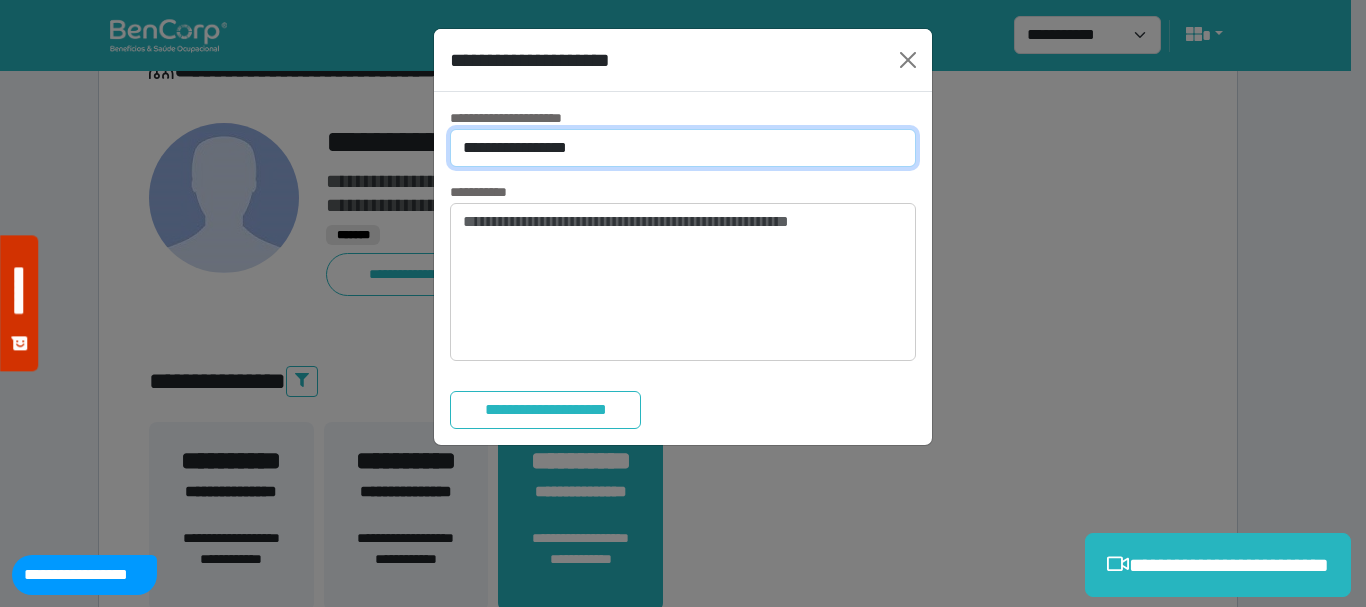 click on "**********" at bounding box center [683, 148] 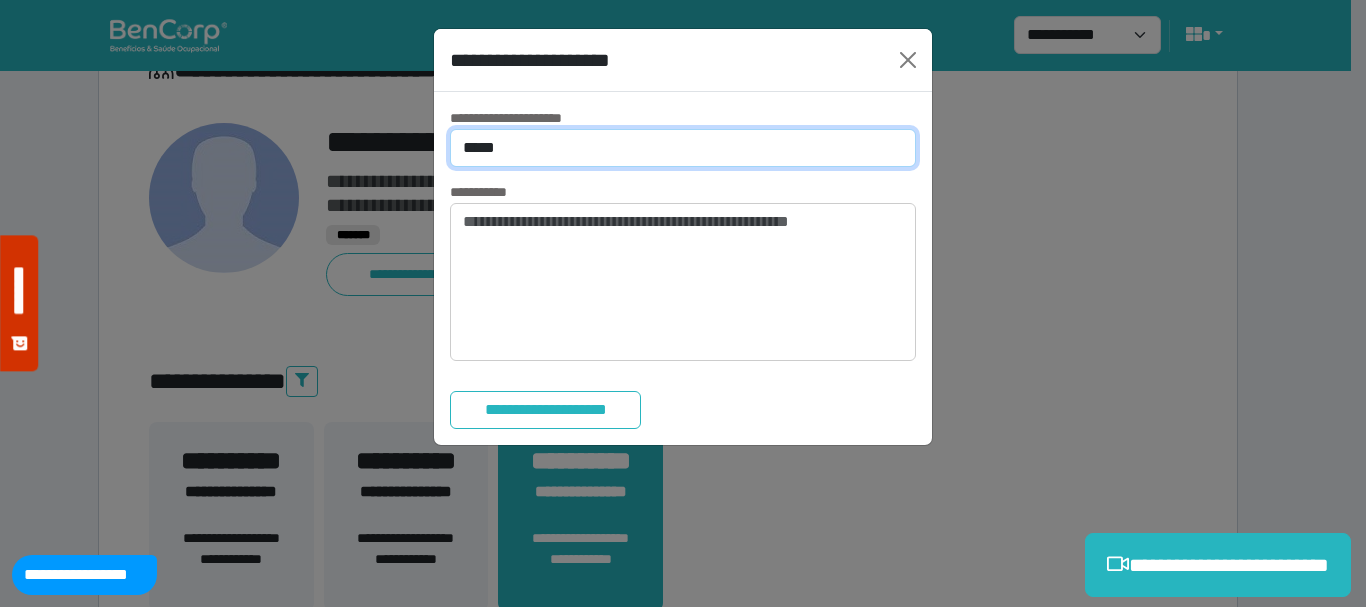 click on "**********" at bounding box center [683, 148] 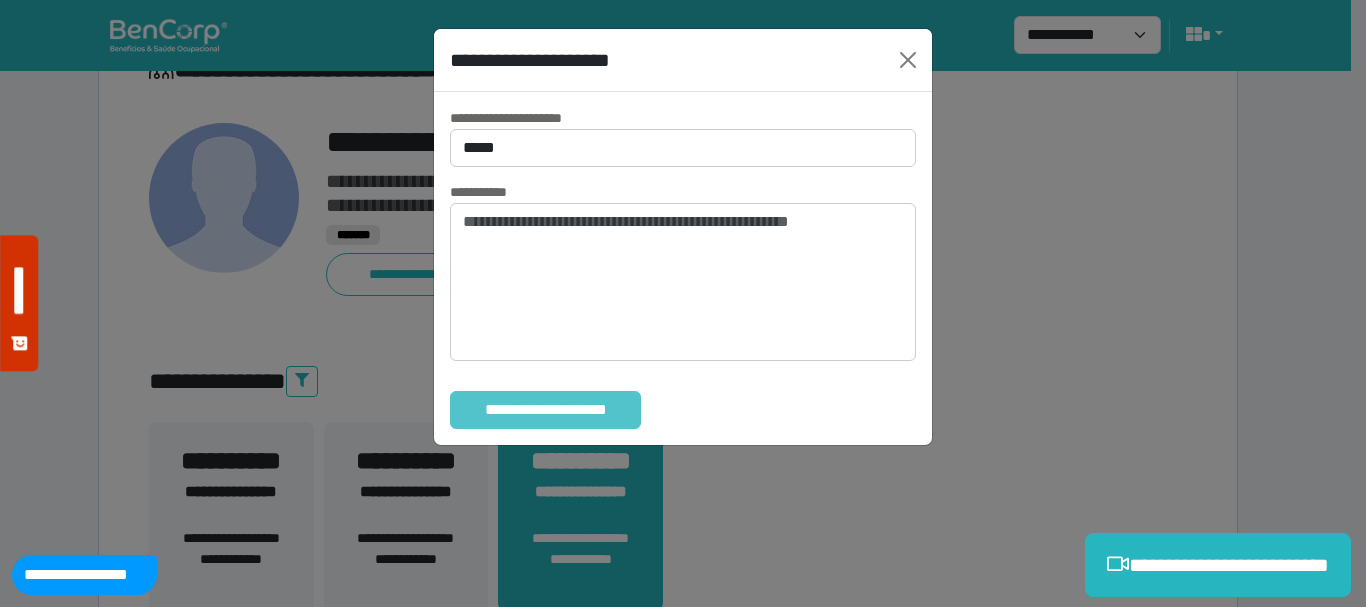 click on "**********" at bounding box center [545, 410] 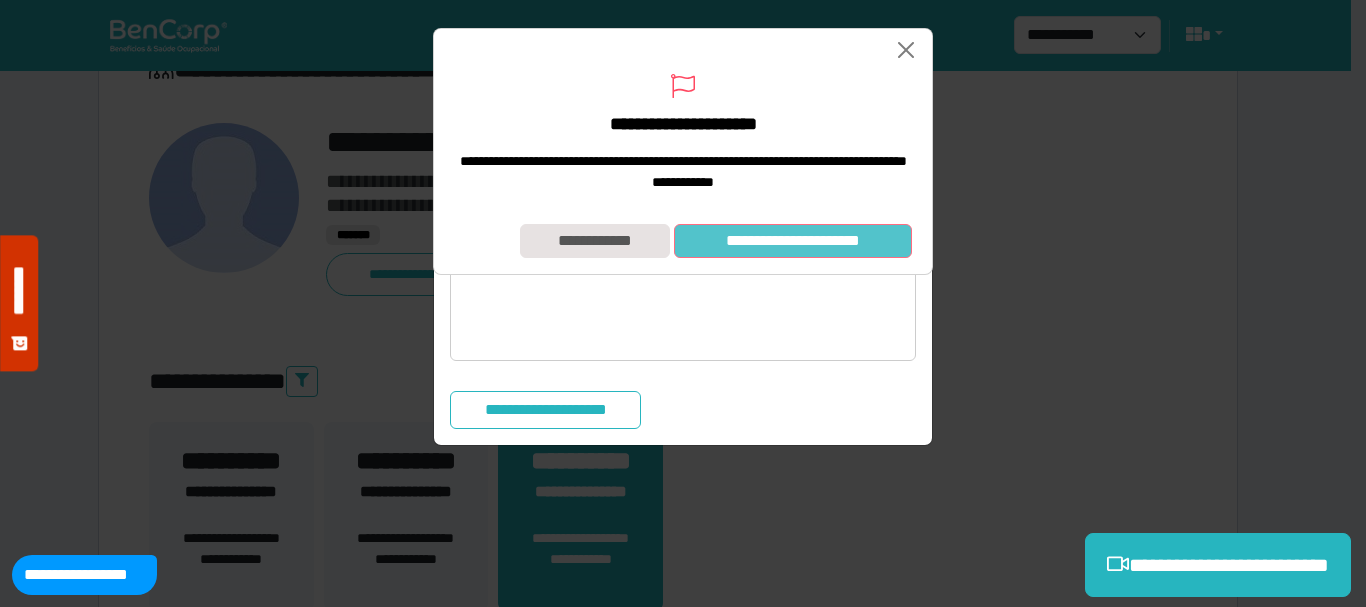 click on "**********" at bounding box center [793, 241] 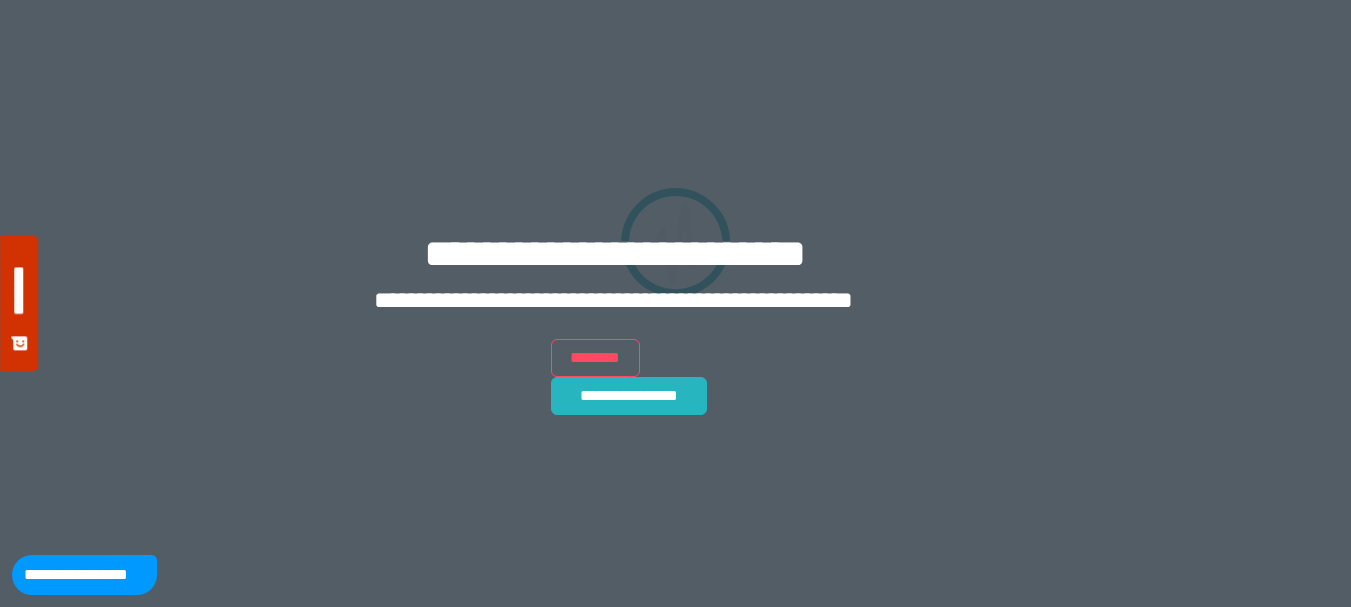 scroll, scrollTop: 0, scrollLeft: 0, axis: both 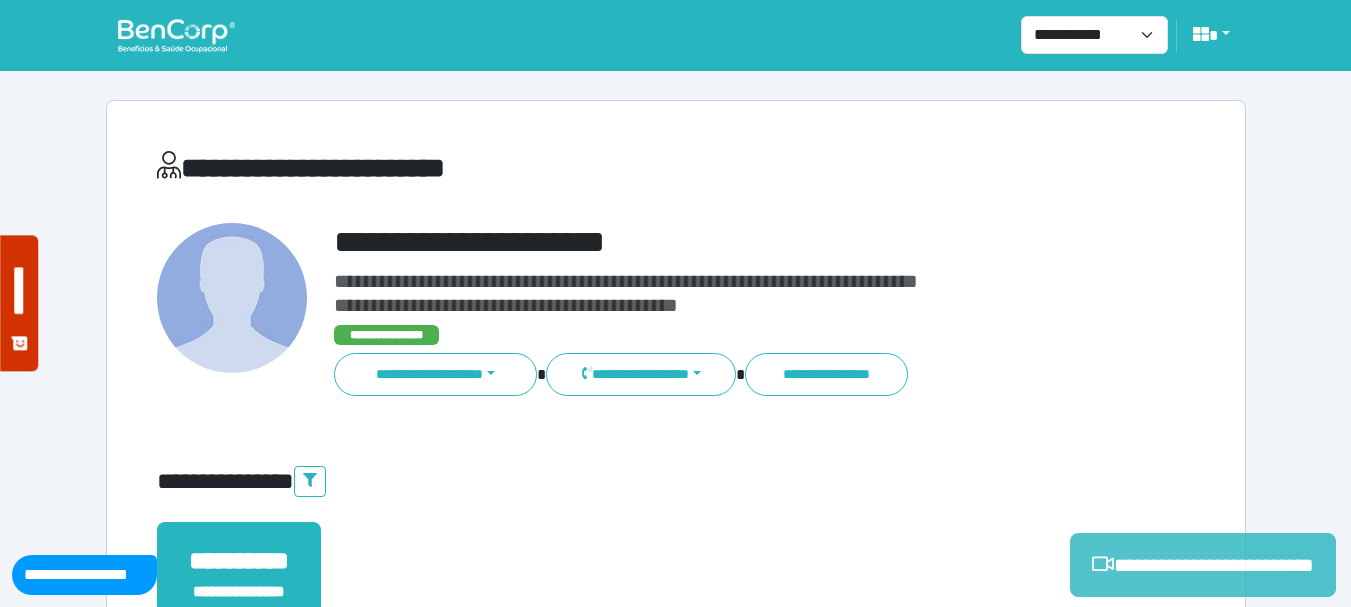 click on "**********" at bounding box center [1203, 565] 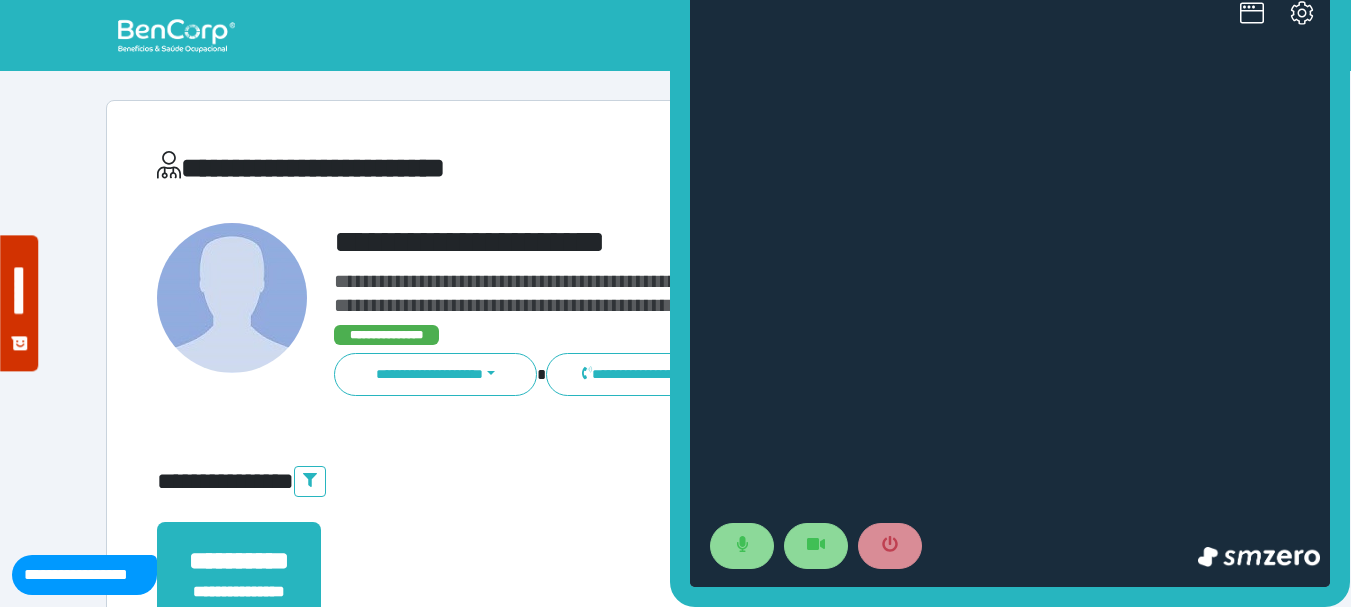 scroll, scrollTop: 0, scrollLeft: 0, axis: both 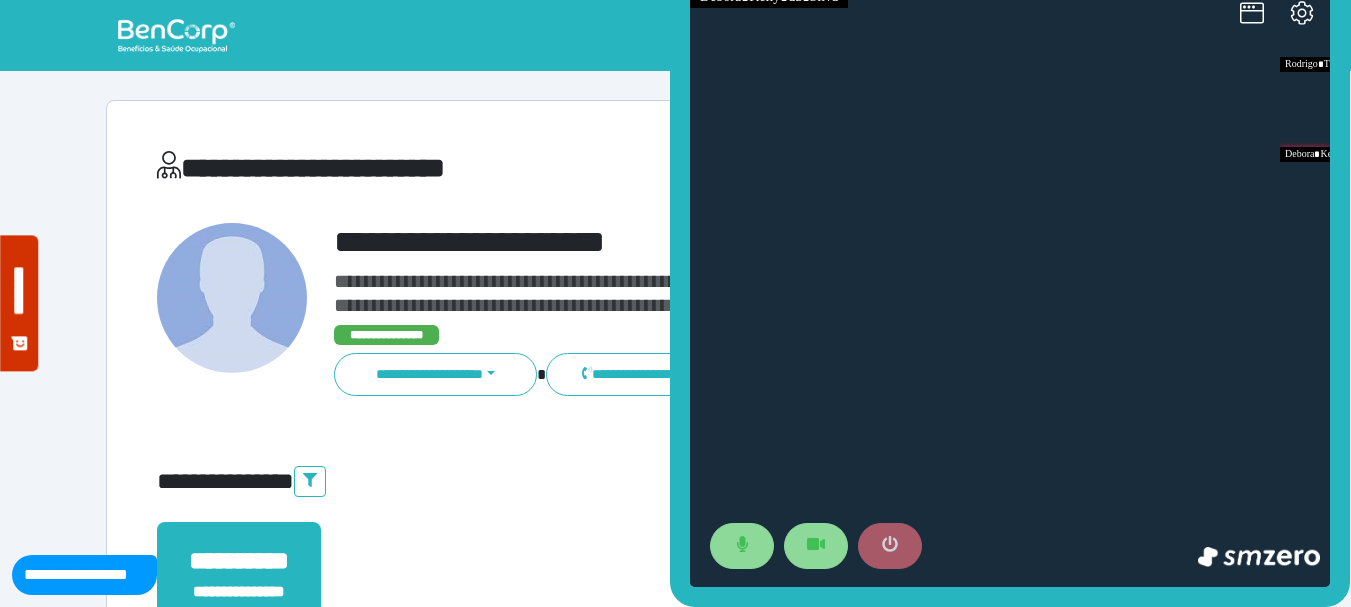 click at bounding box center (890, 546) 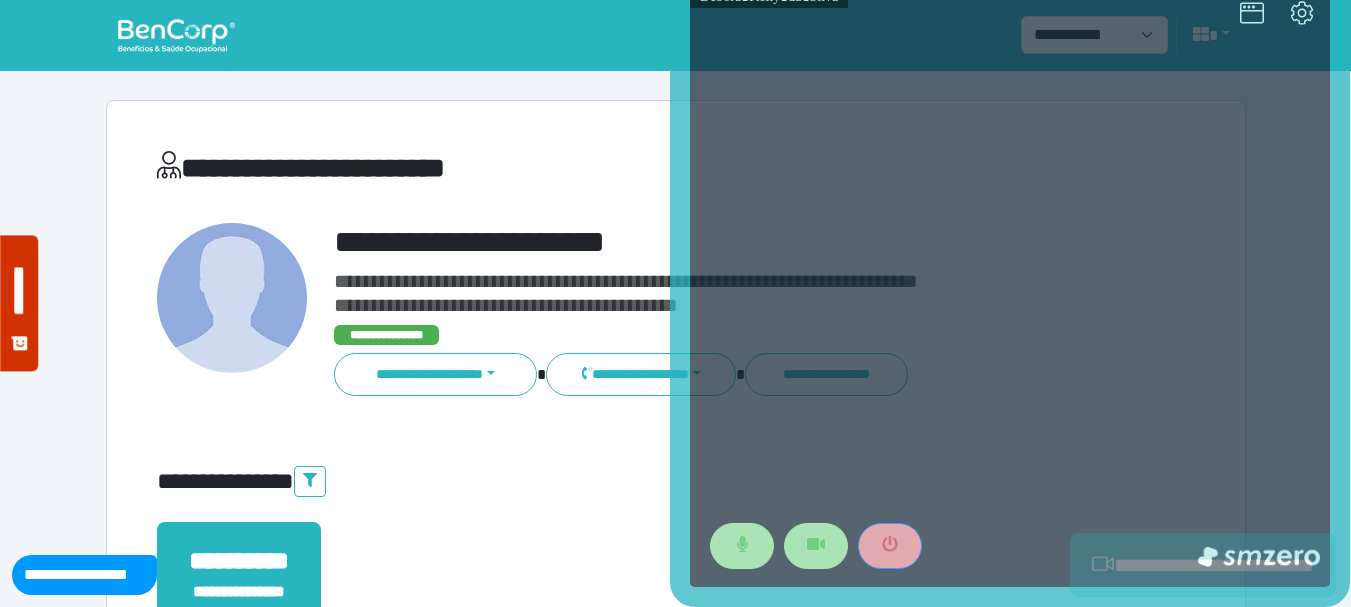 scroll, scrollTop: 529, scrollLeft: 0, axis: vertical 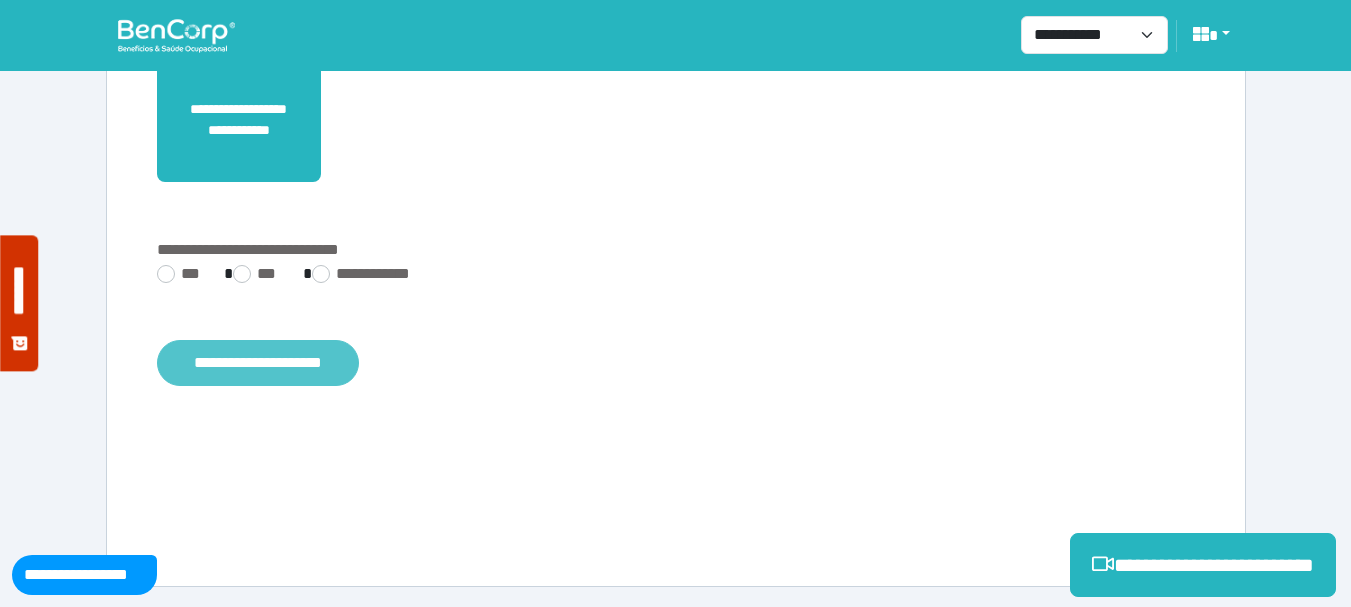 click on "**********" at bounding box center [258, 363] 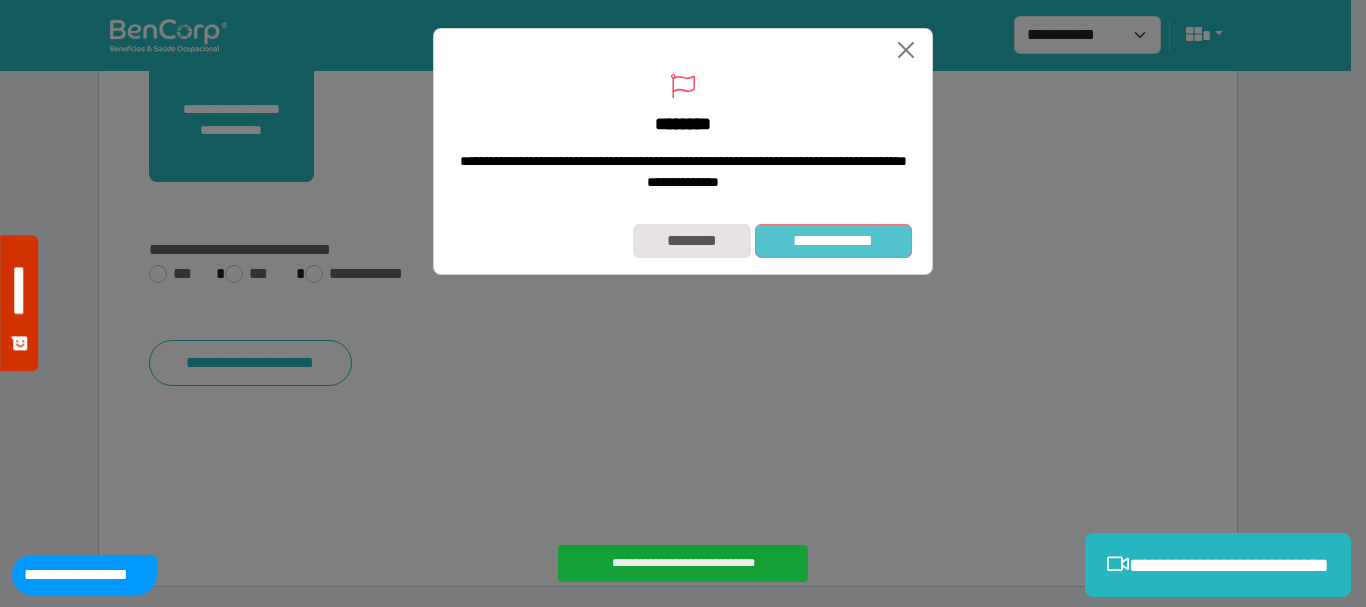 click on "**********" at bounding box center (833, 241) 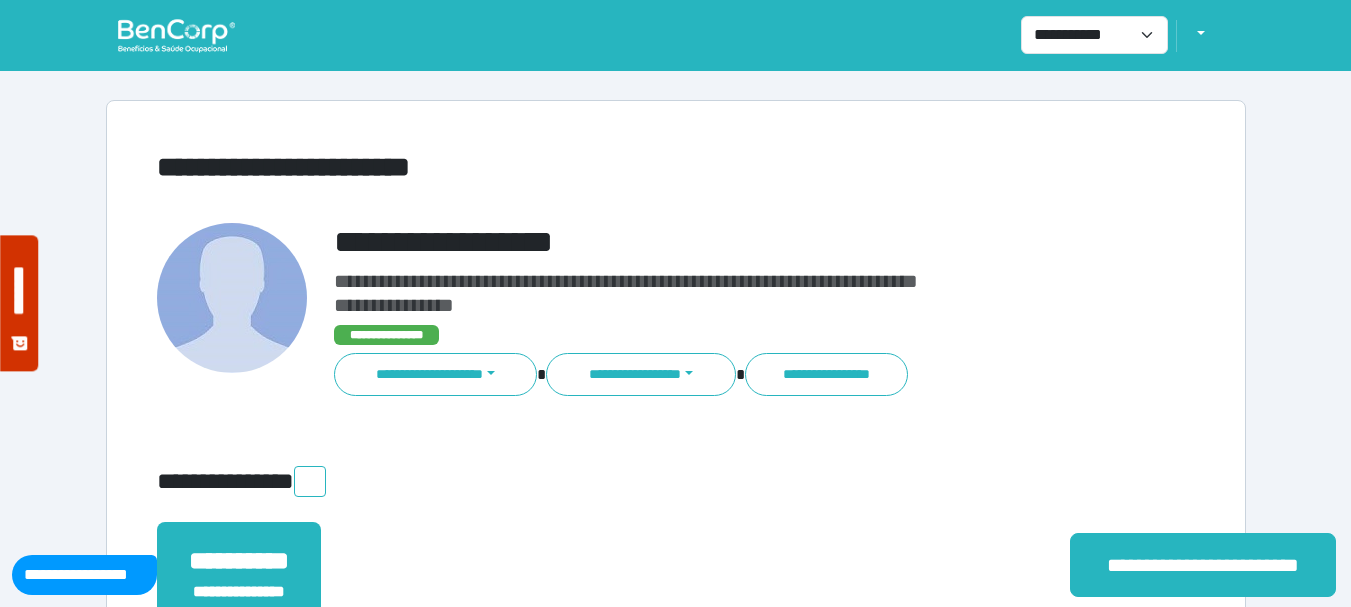 scroll, scrollTop: 0, scrollLeft: 0, axis: both 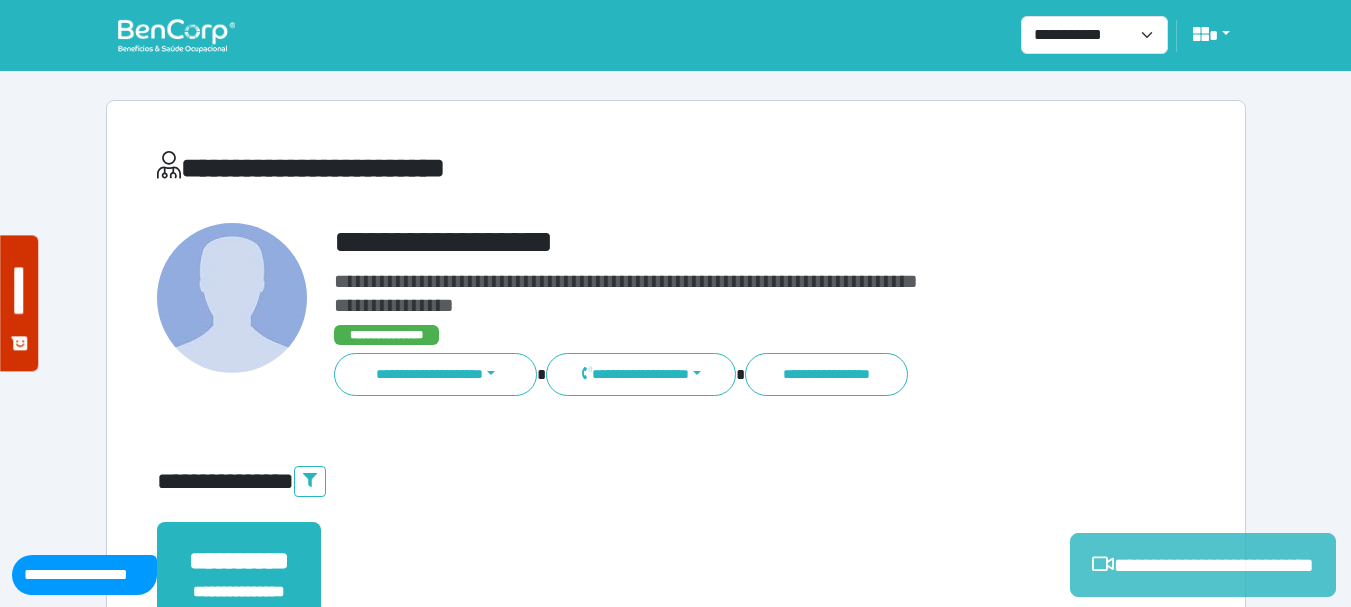 click on "**********" at bounding box center [1203, 565] 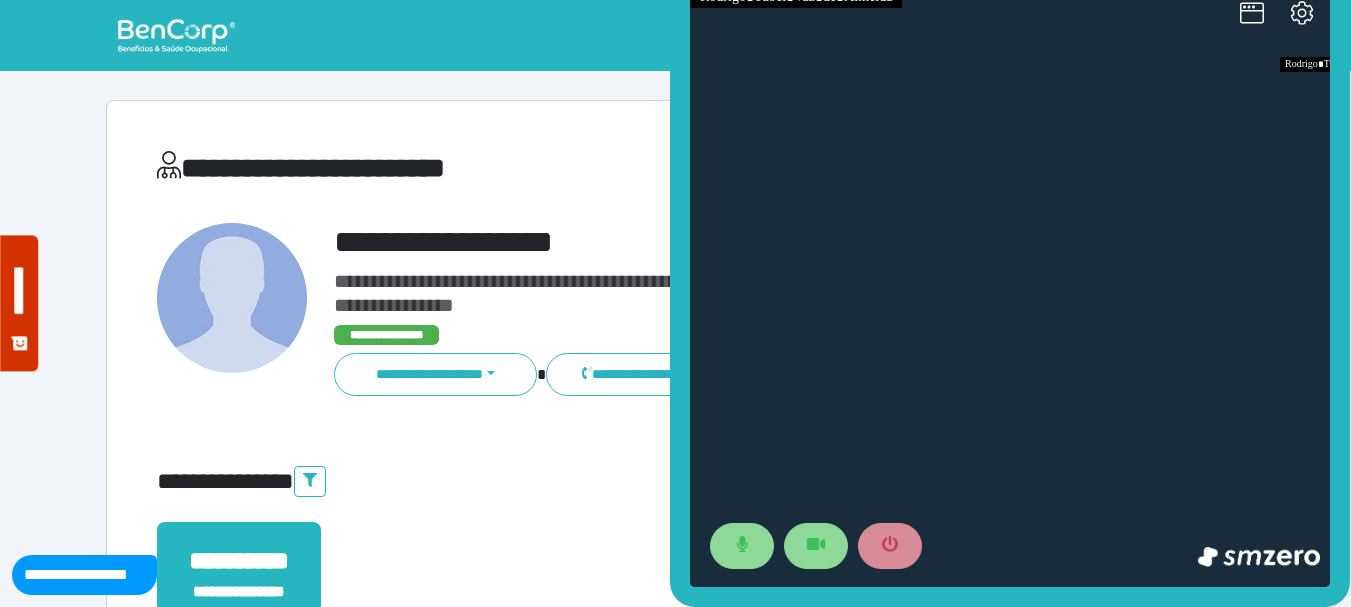 scroll, scrollTop: 0, scrollLeft: 0, axis: both 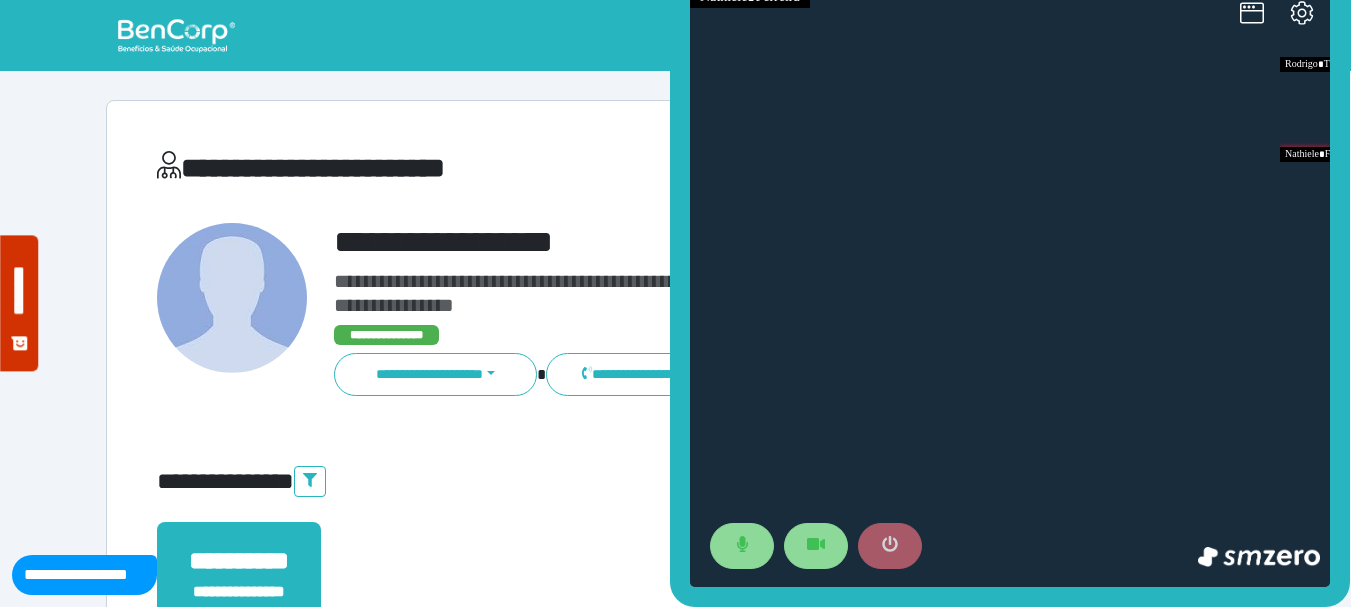 click at bounding box center (890, 546) 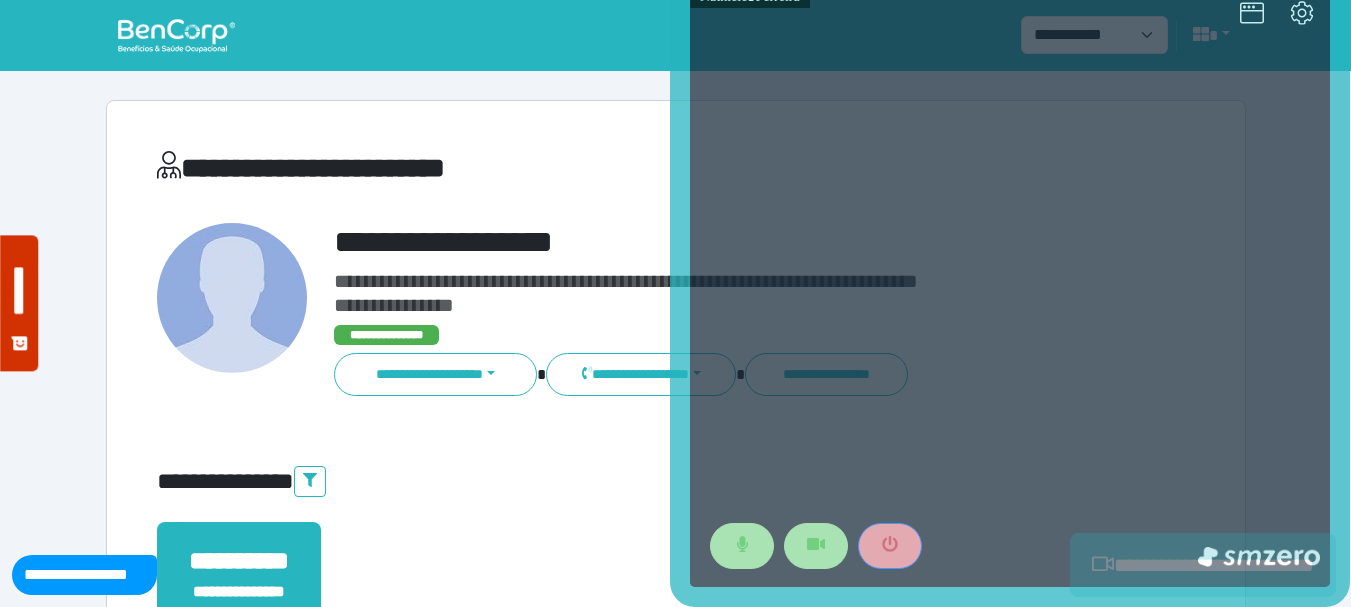 scroll, scrollTop: 500, scrollLeft: 0, axis: vertical 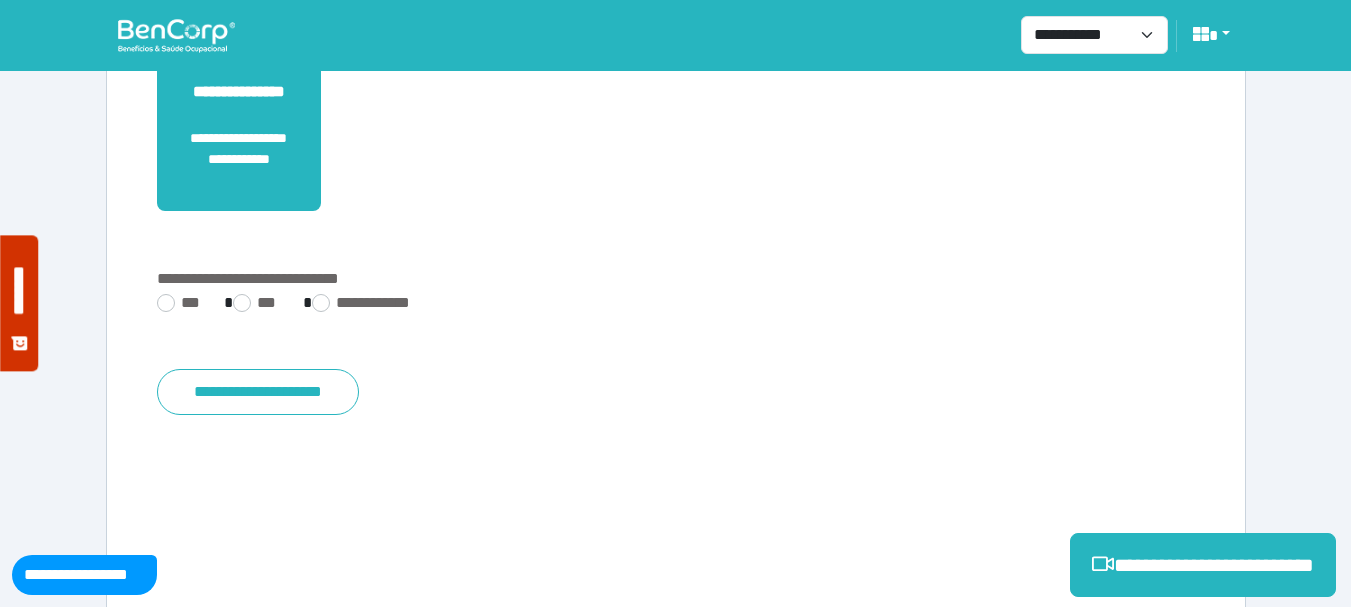 click on "**********" at bounding box center (676, 108) 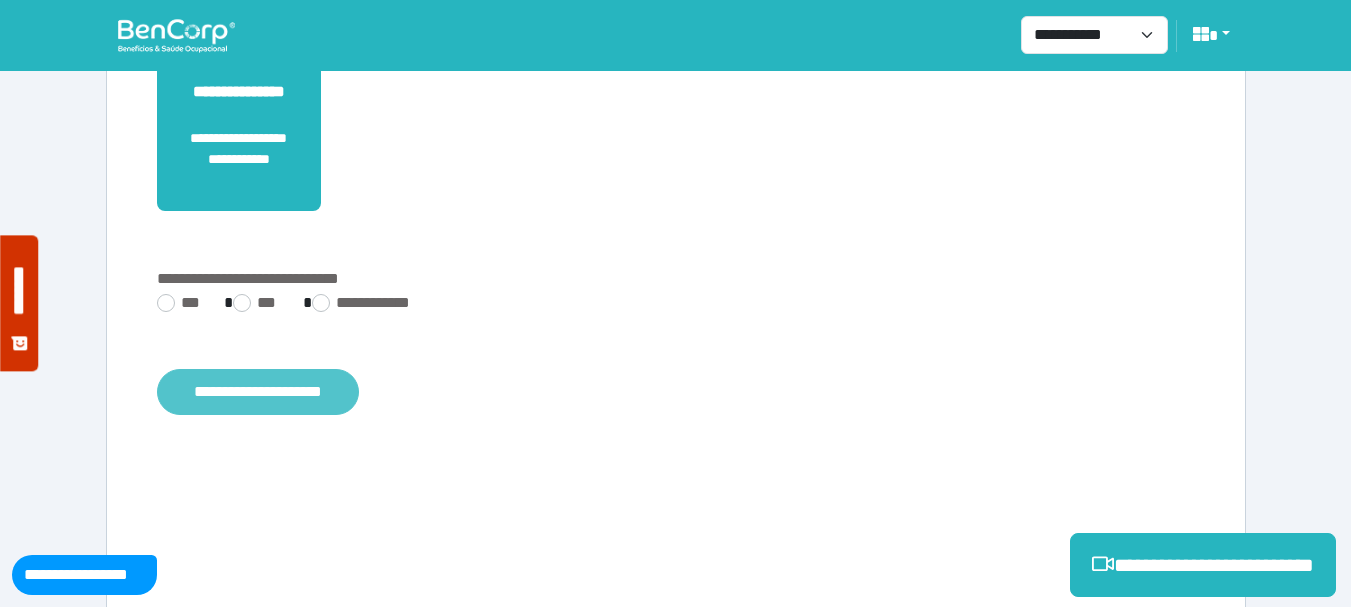 click on "**********" at bounding box center [258, 392] 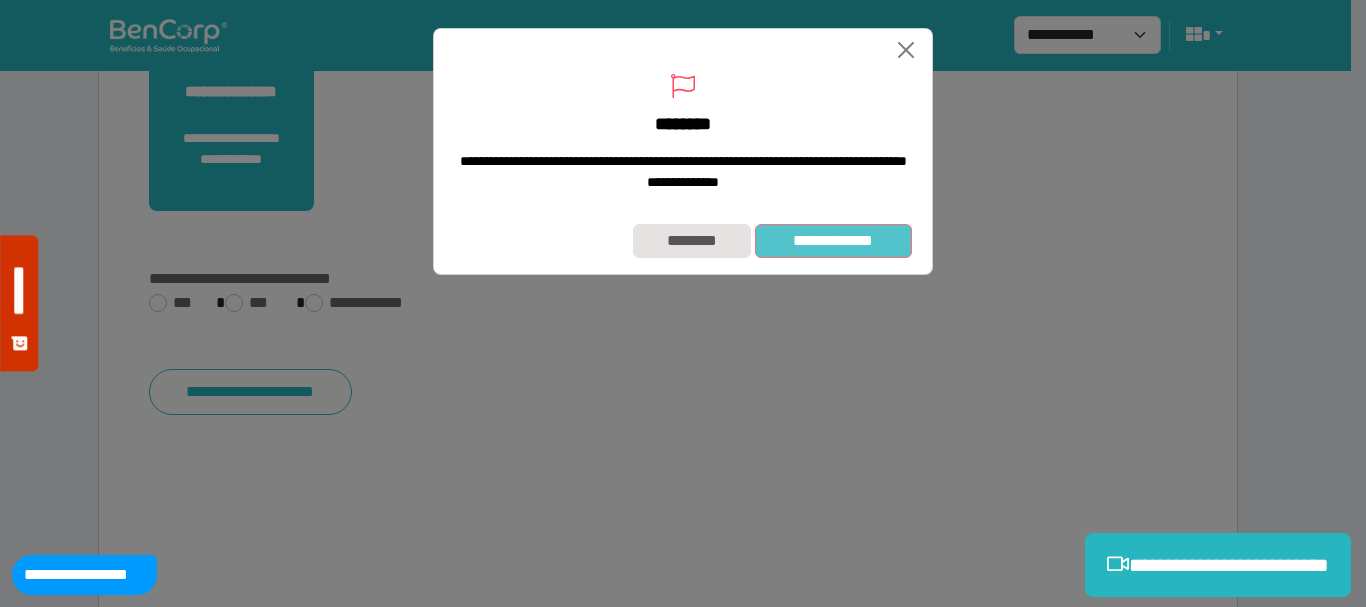 click on "**********" at bounding box center [833, 241] 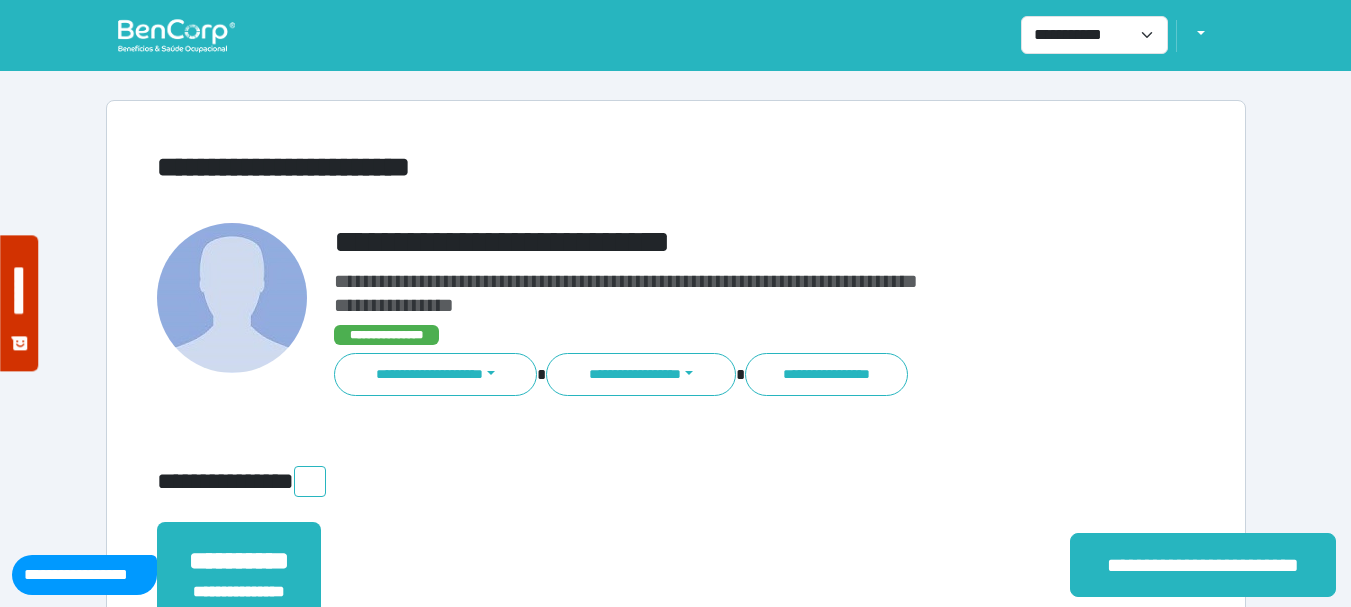scroll, scrollTop: 0, scrollLeft: 0, axis: both 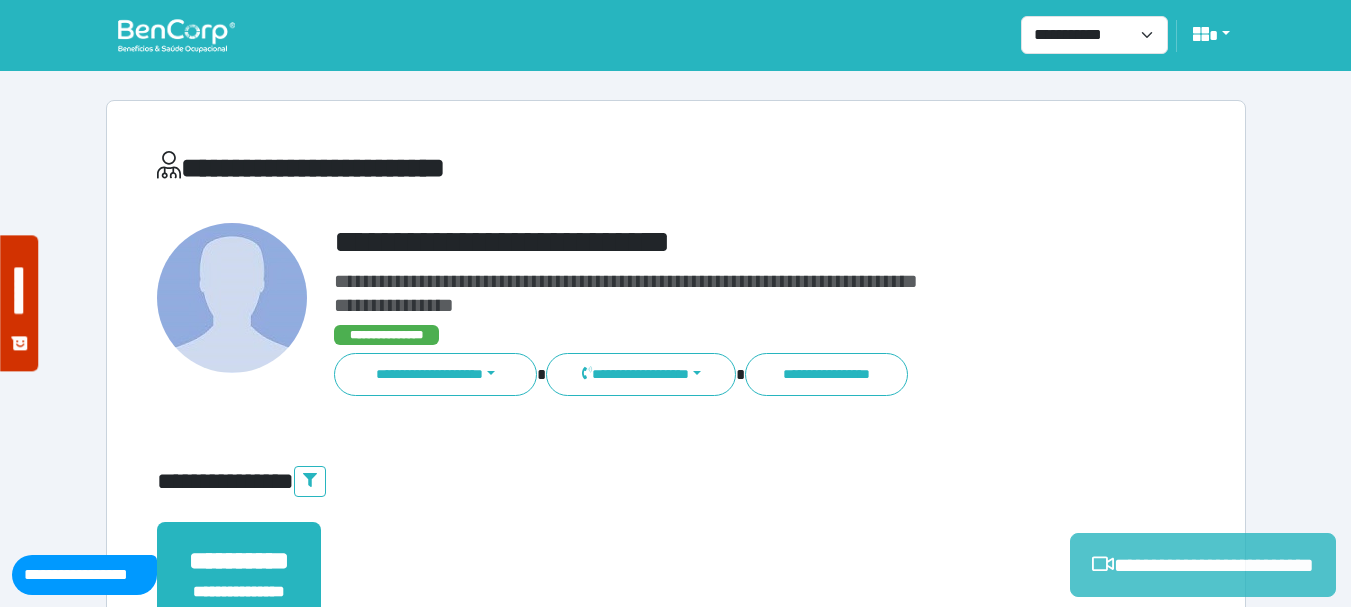 click on "**********" at bounding box center [1203, 565] 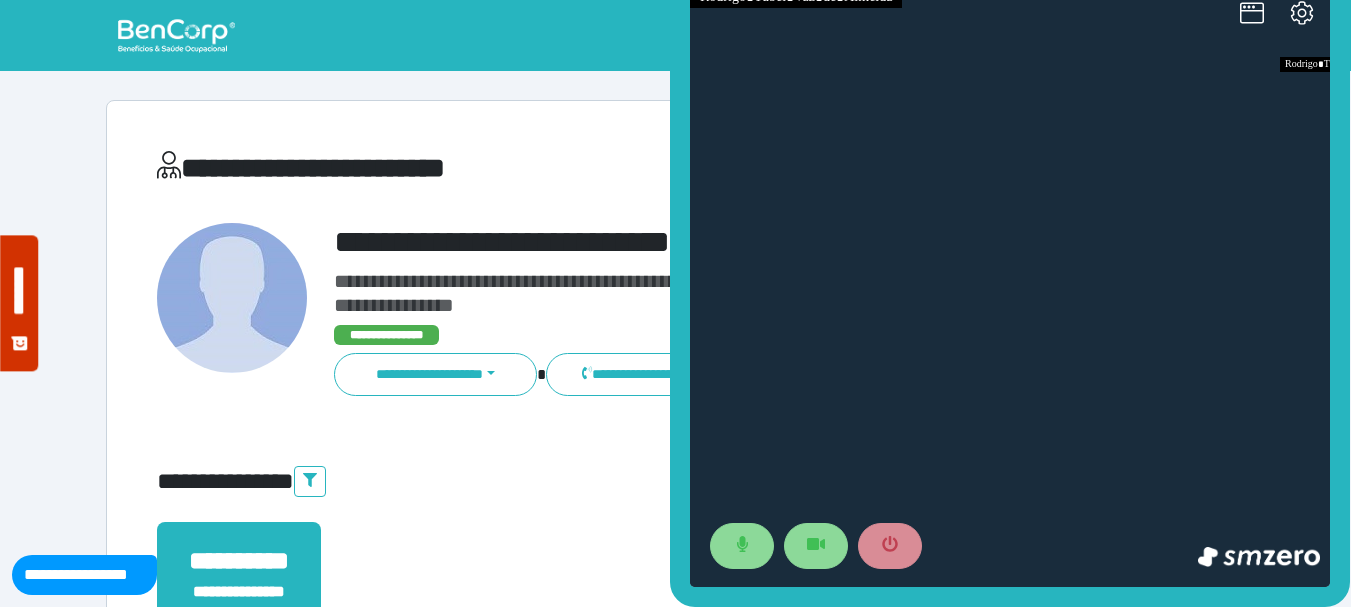 scroll, scrollTop: 0, scrollLeft: 0, axis: both 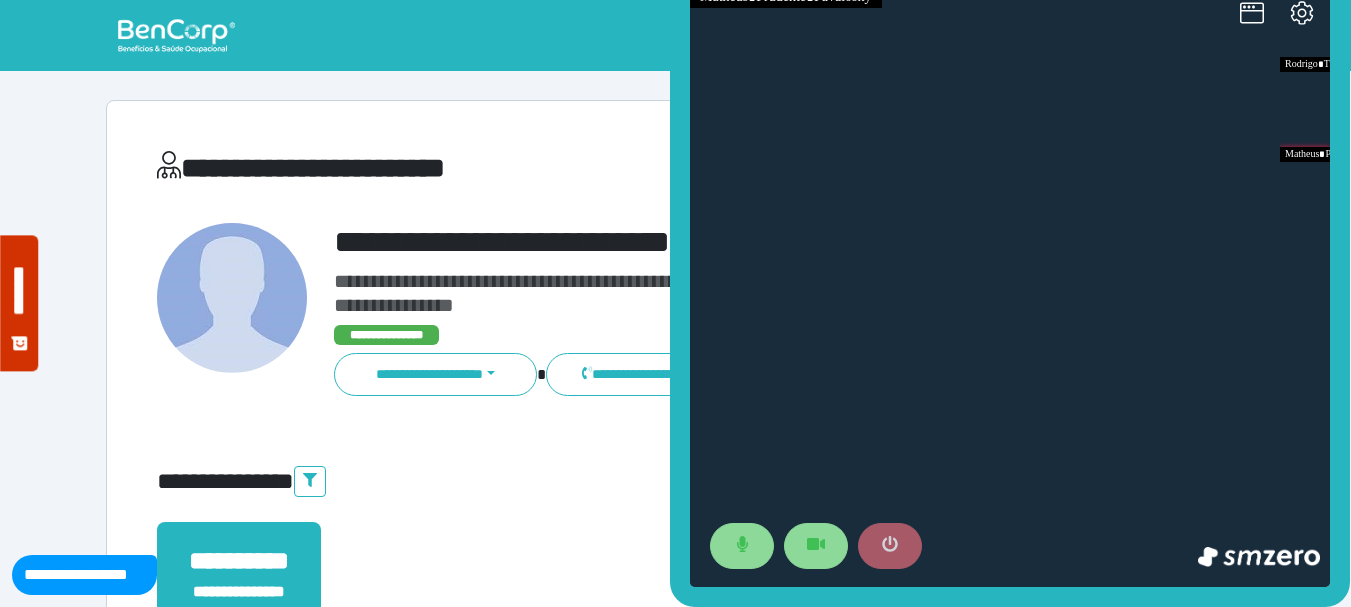 click 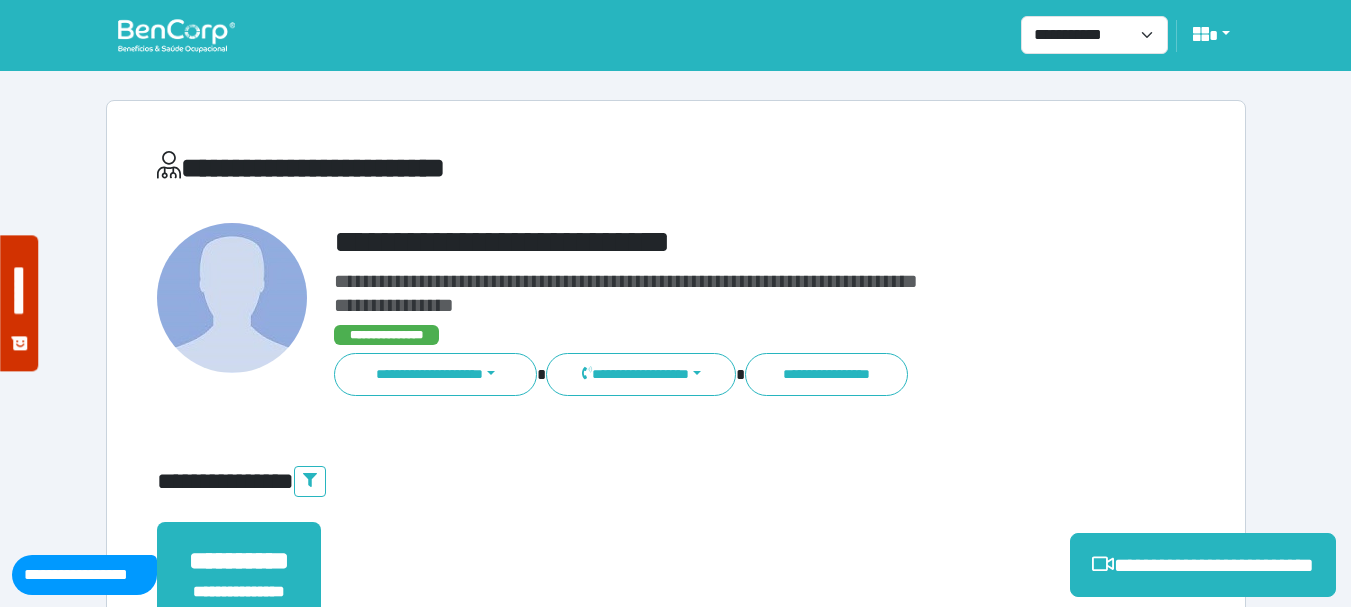 scroll, scrollTop: 529, scrollLeft: 0, axis: vertical 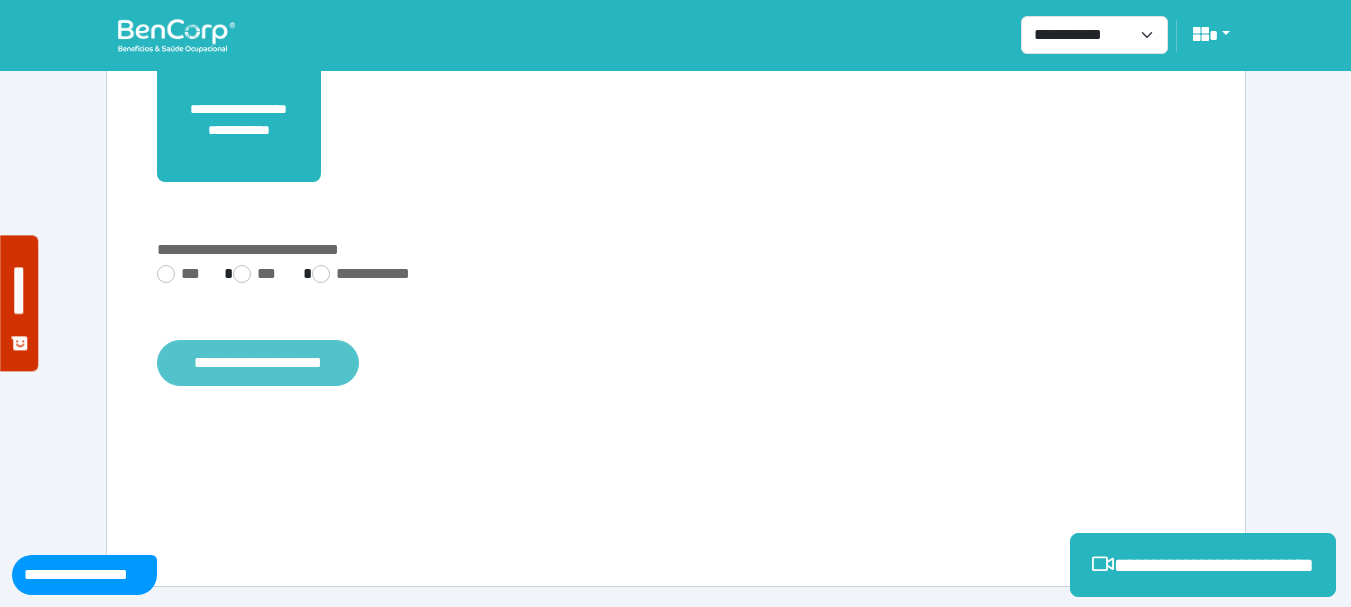 click on "**********" at bounding box center (258, 363) 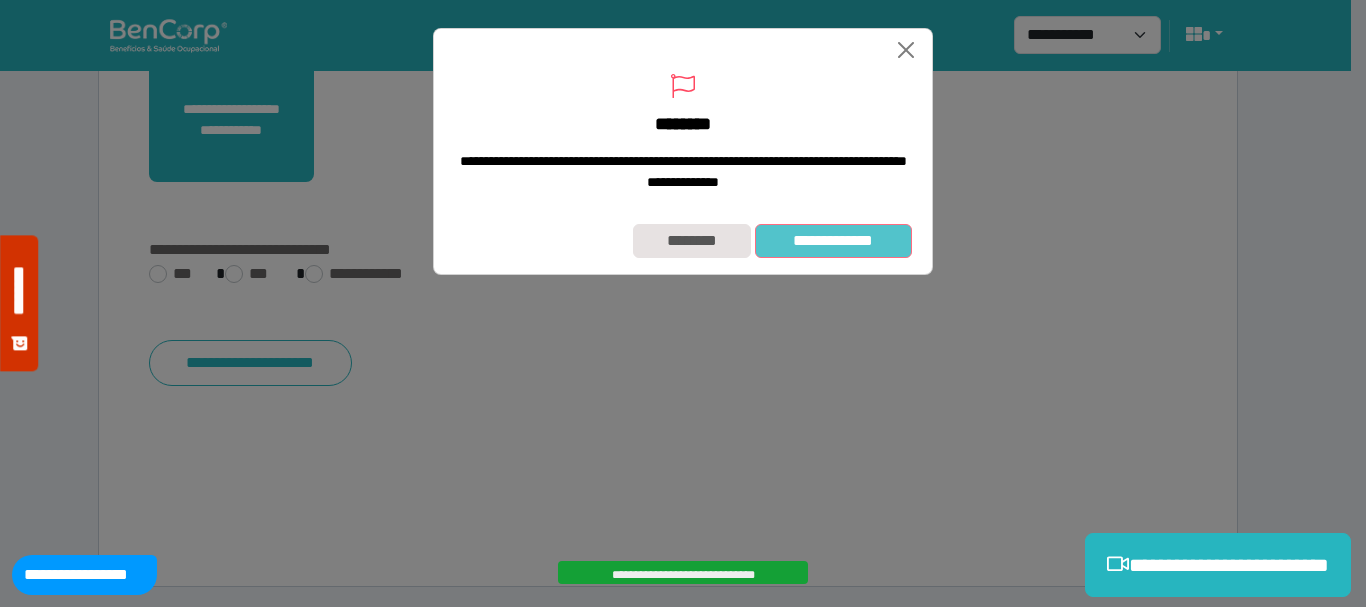 click on "**********" at bounding box center (833, 241) 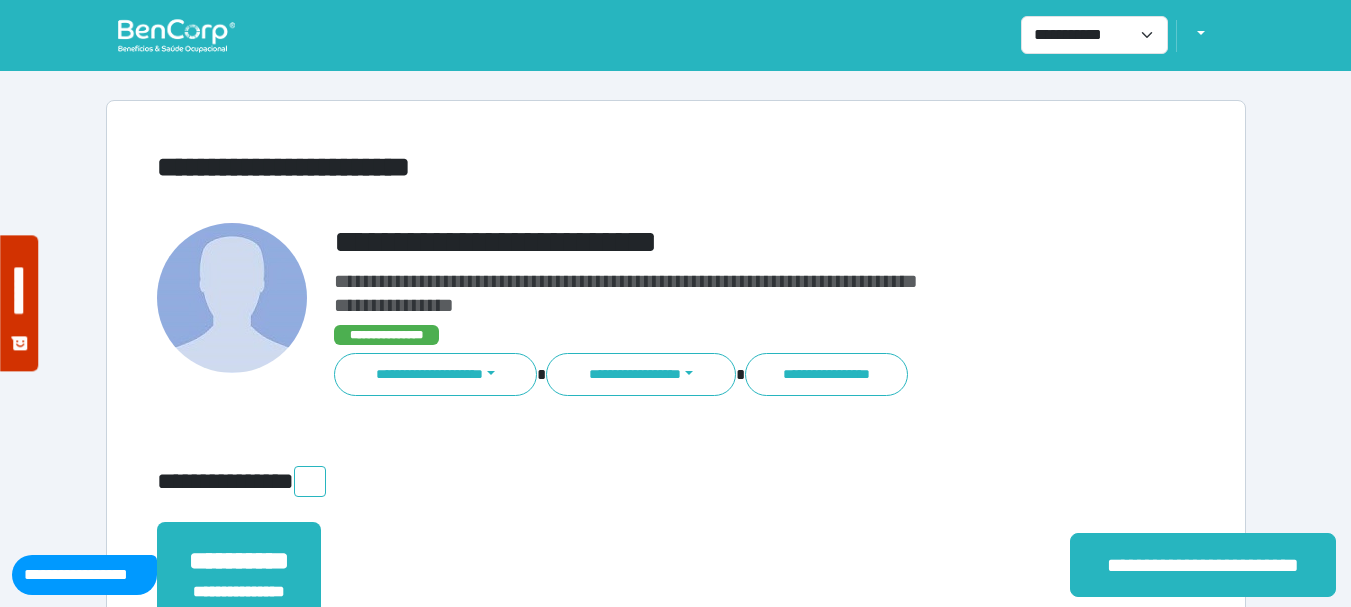scroll, scrollTop: 0, scrollLeft: 0, axis: both 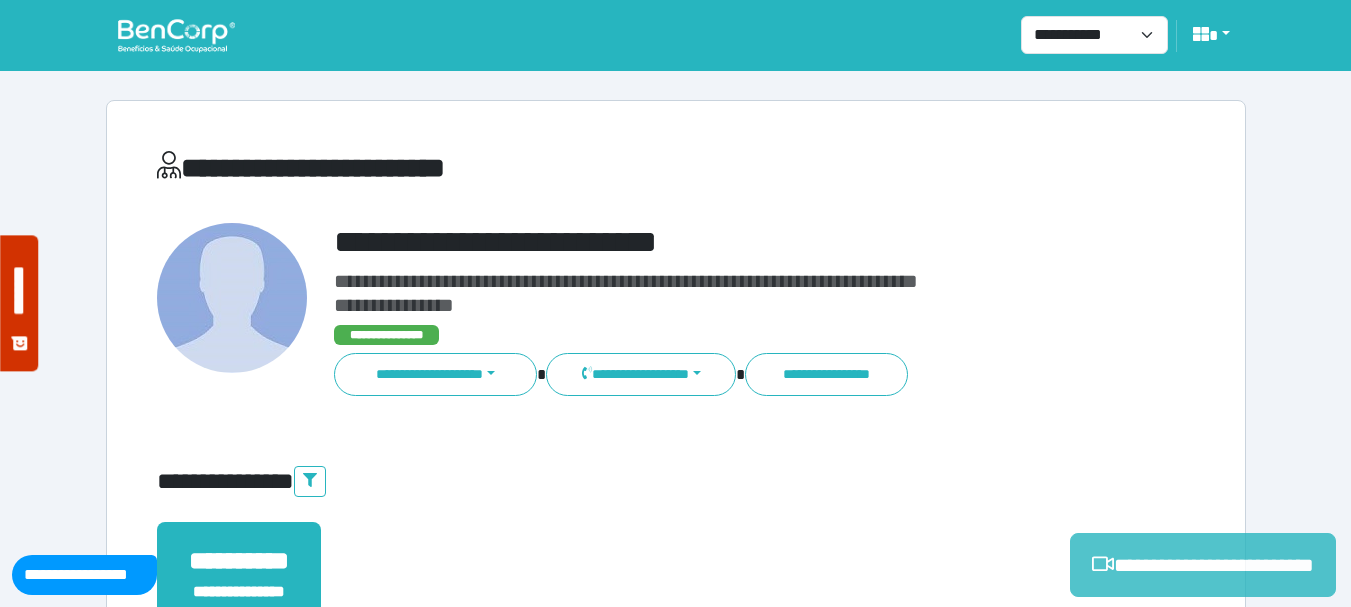 click on "**********" at bounding box center (1203, 565) 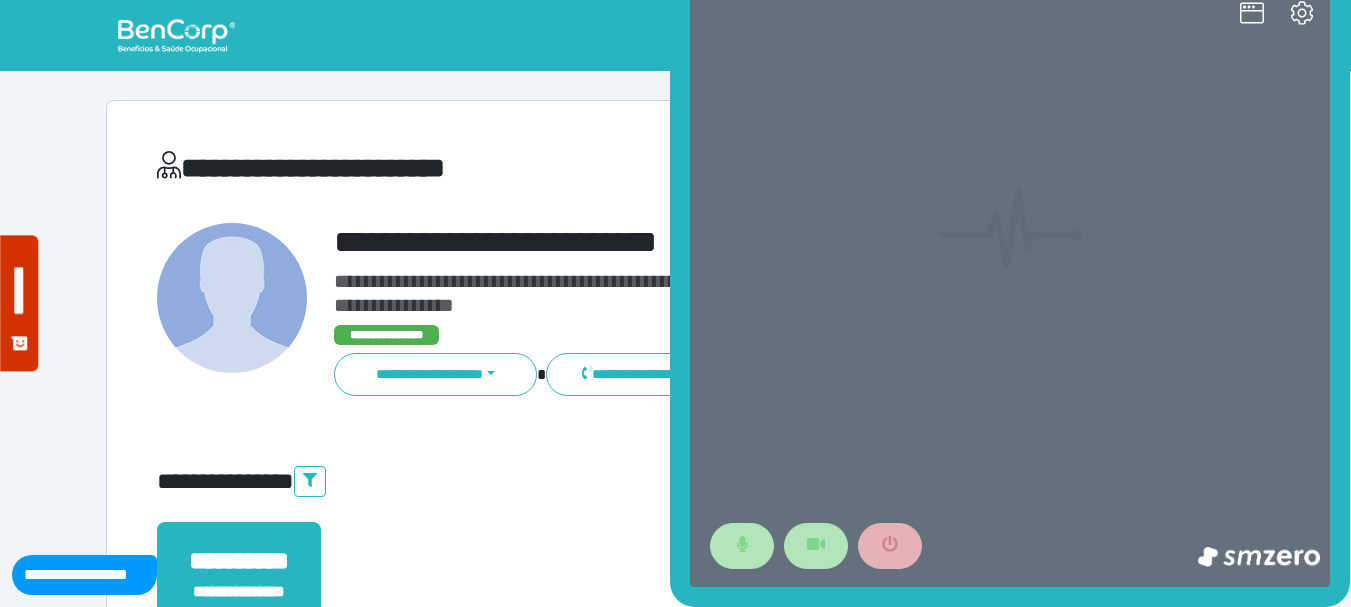 scroll, scrollTop: 0, scrollLeft: 0, axis: both 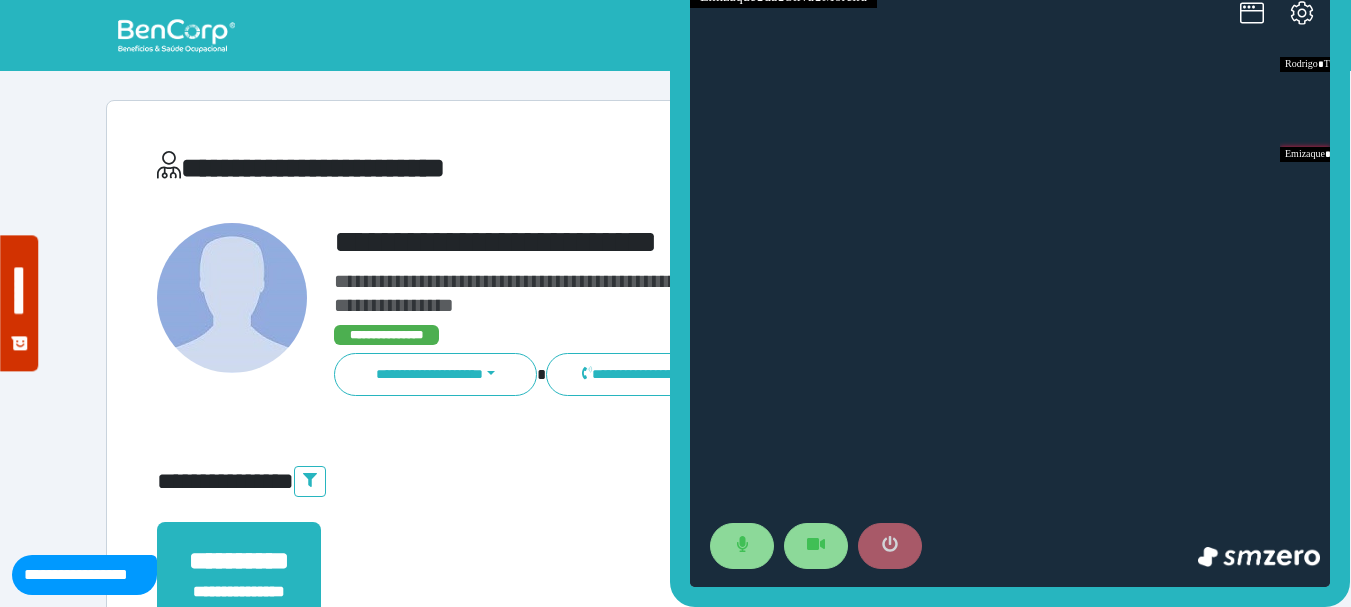click at bounding box center (890, 546) 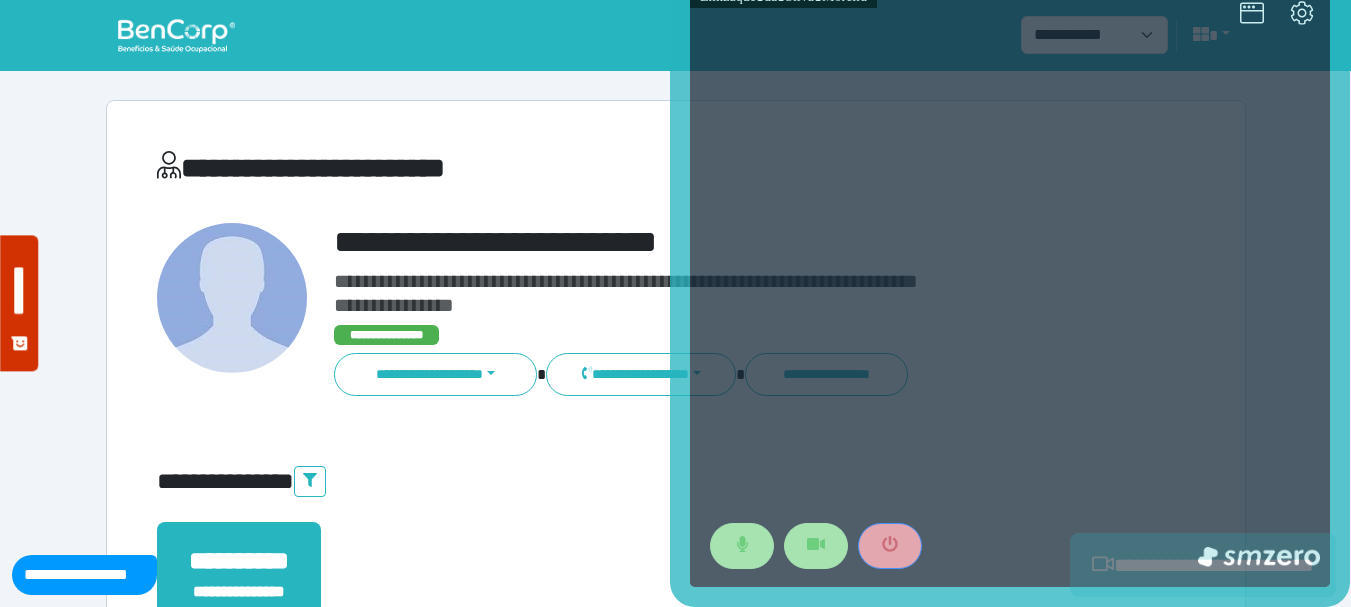 scroll, scrollTop: 529, scrollLeft: 0, axis: vertical 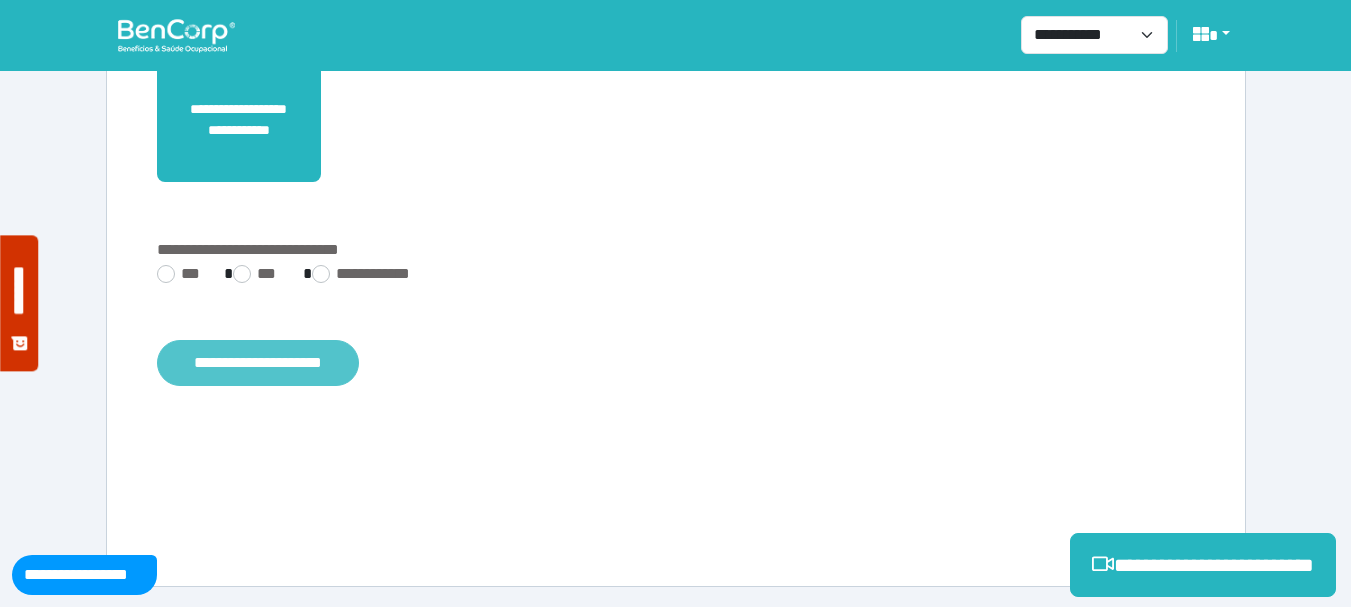 click on "**********" at bounding box center (258, 363) 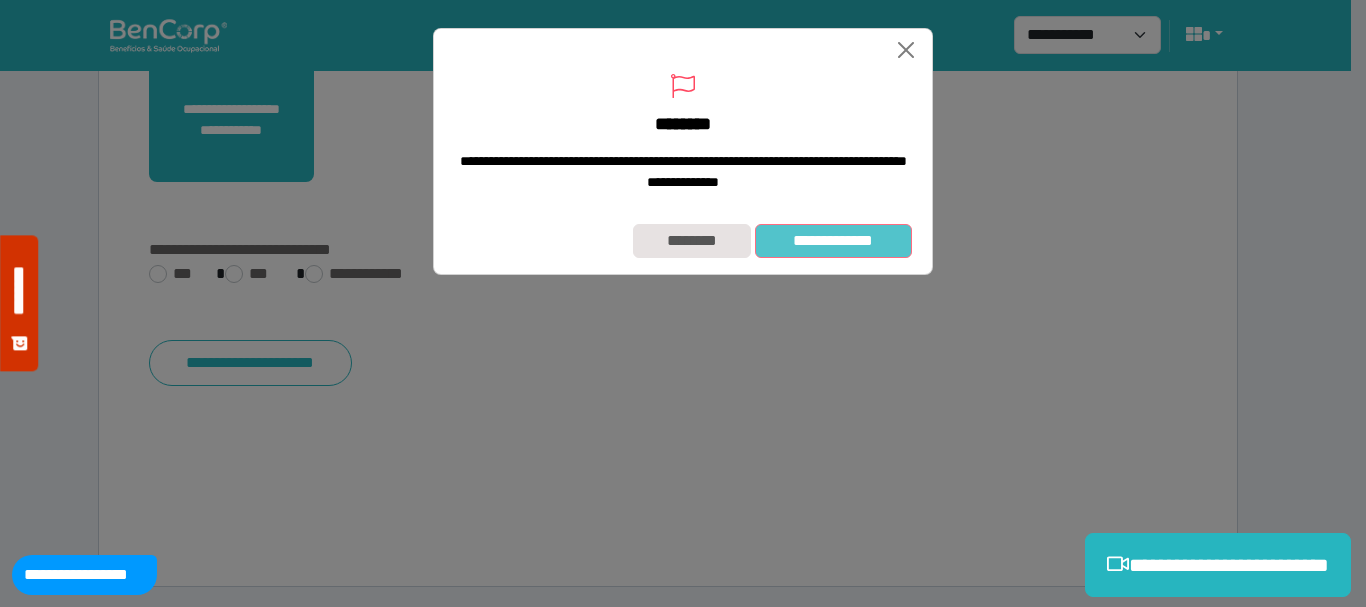 click on "**********" at bounding box center [833, 241] 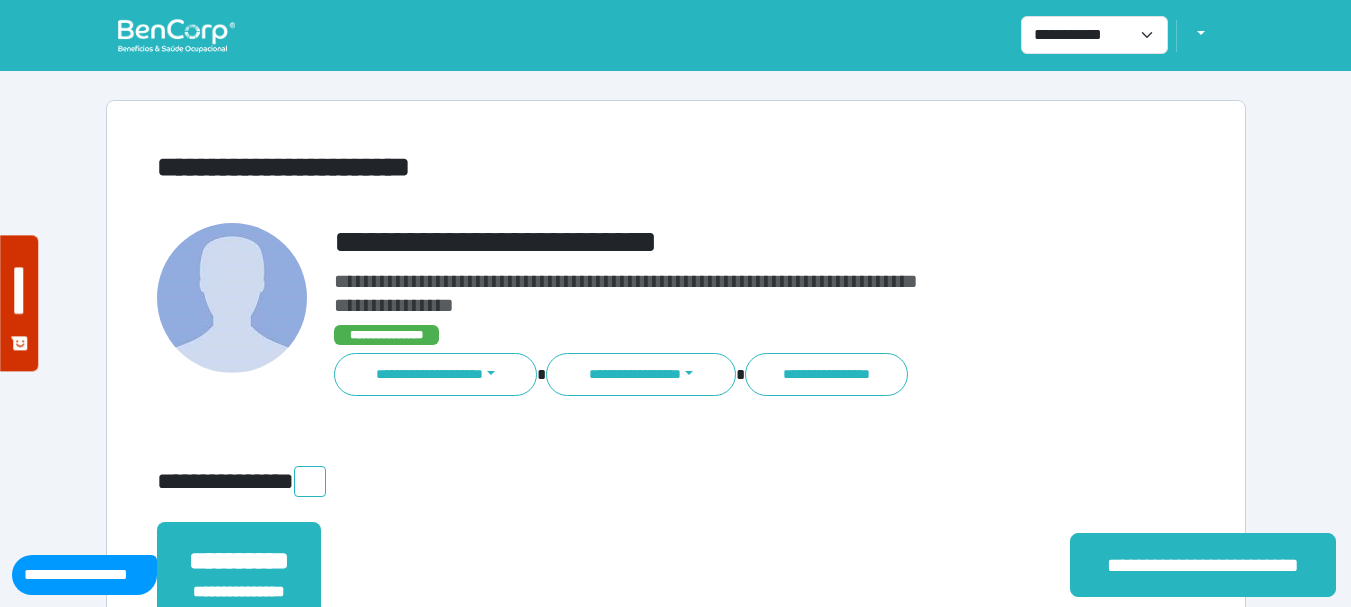 scroll, scrollTop: 0, scrollLeft: 0, axis: both 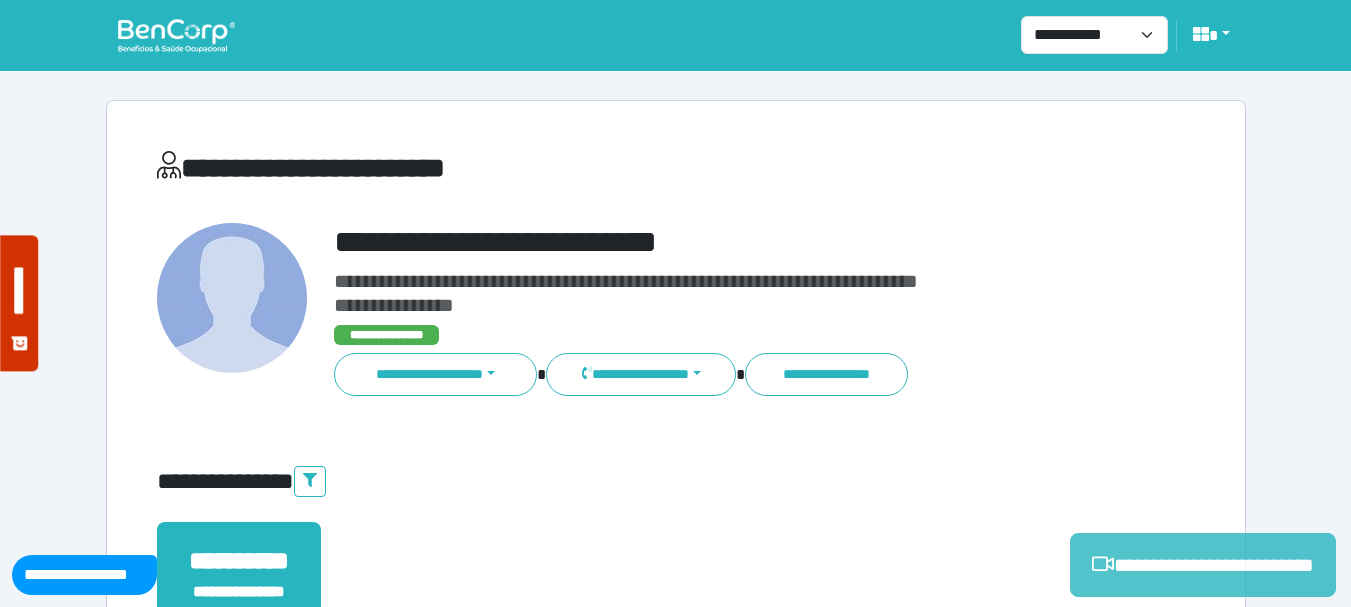 click on "**********" at bounding box center (1203, 565) 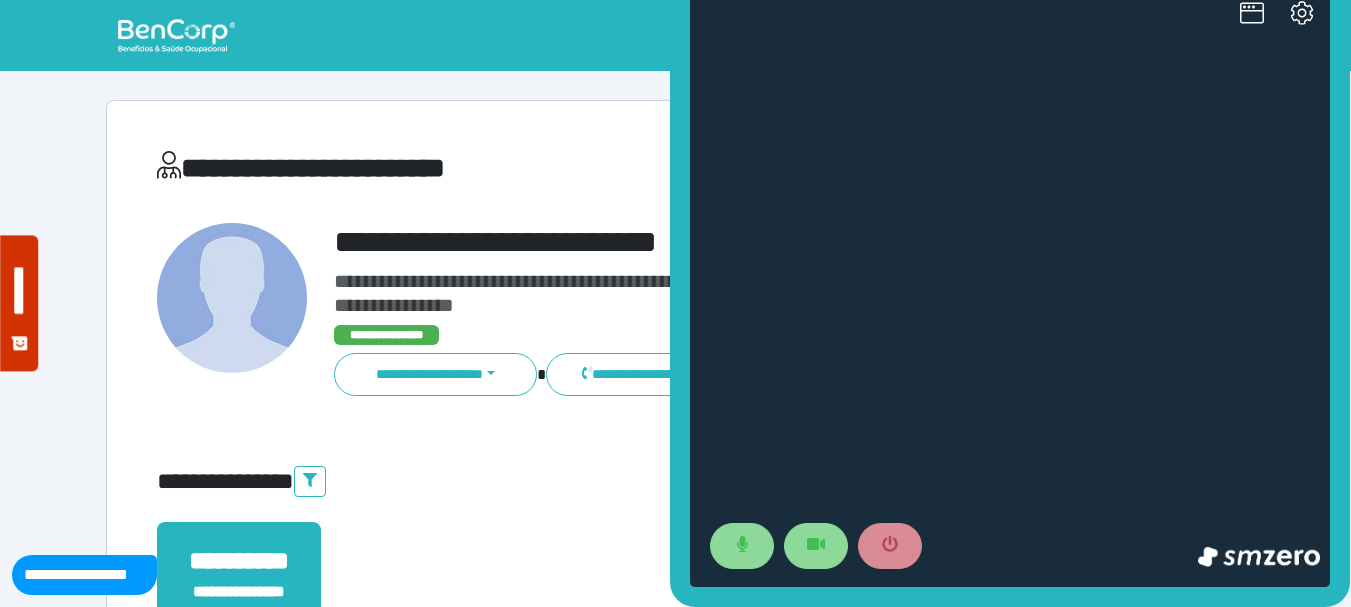 scroll, scrollTop: 0, scrollLeft: 0, axis: both 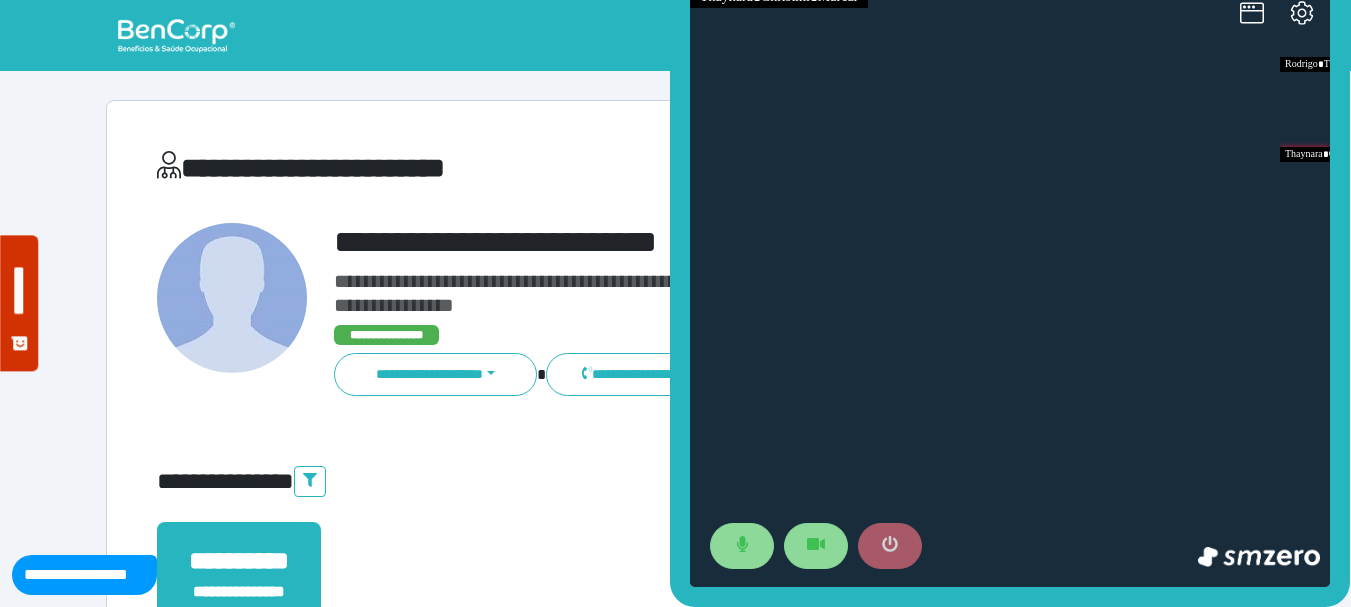 click 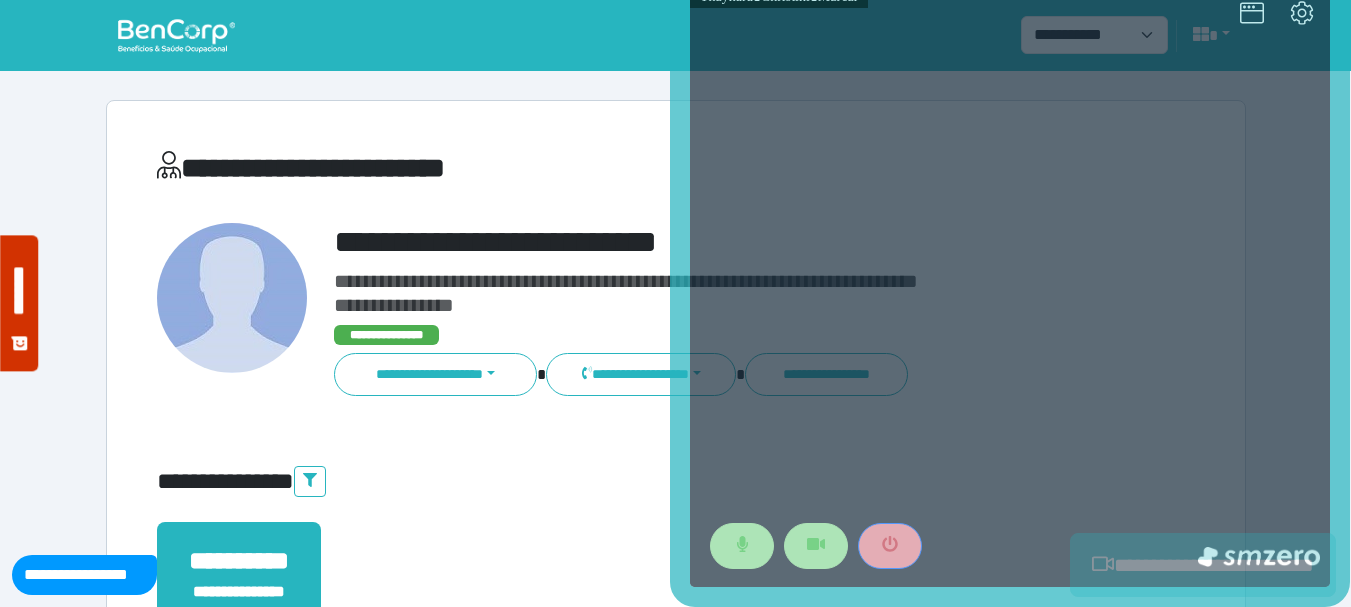 scroll, scrollTop: 400, scrollLeft: 0, axis: vertical 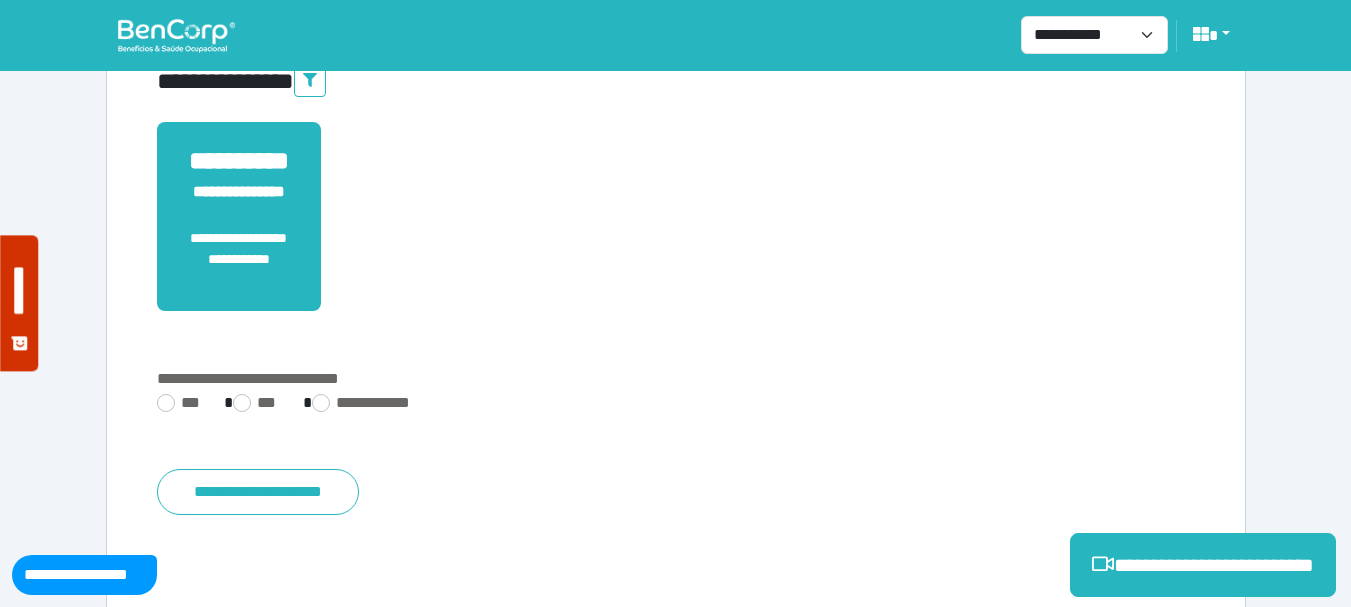 click on "***" at bounding box center (182, 403) 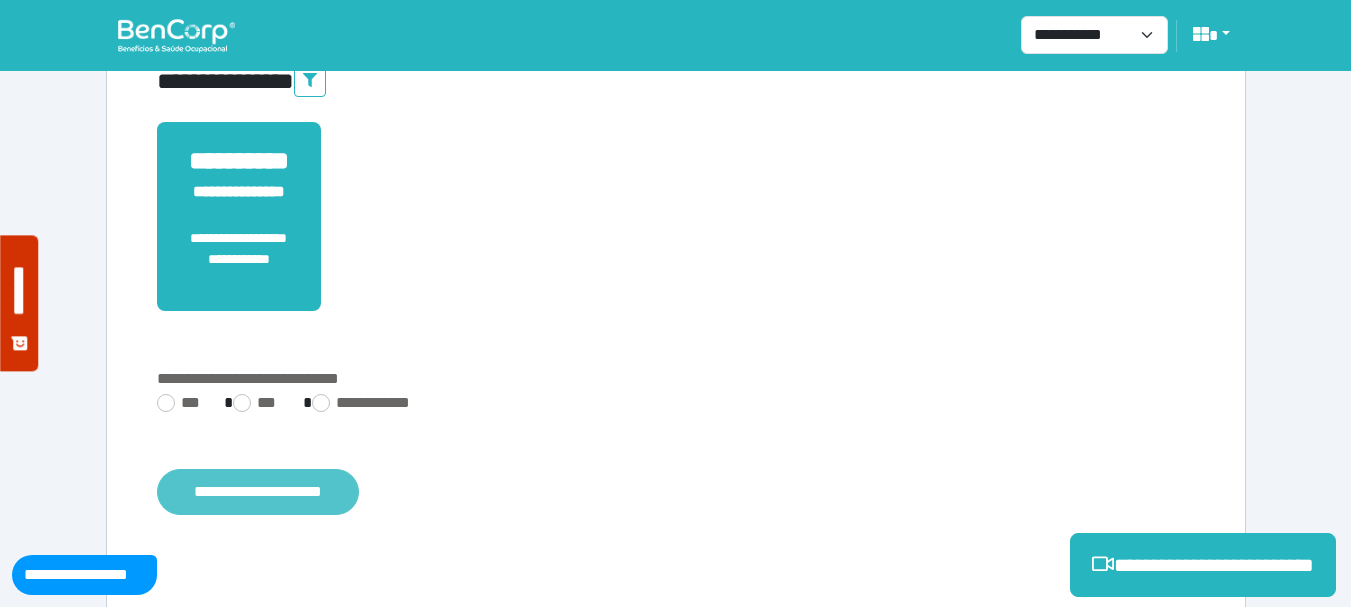 click on "**********" at bounding box center [258, 492] 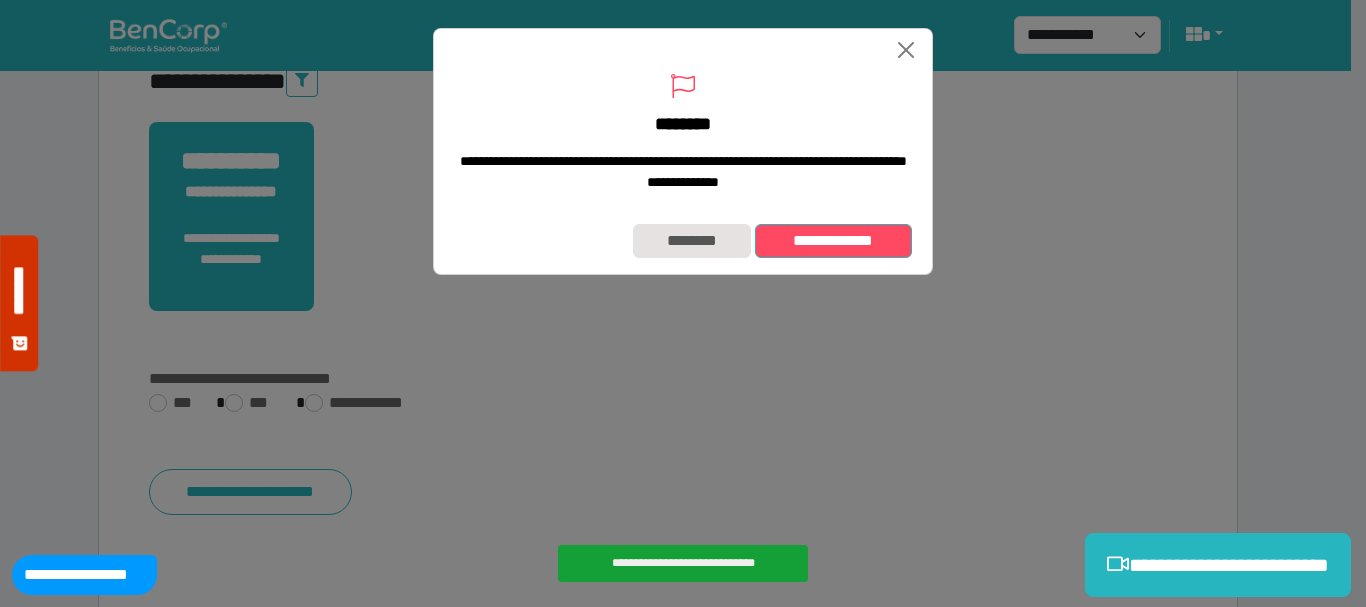 click on "**********" at bounding box center (833, 241) 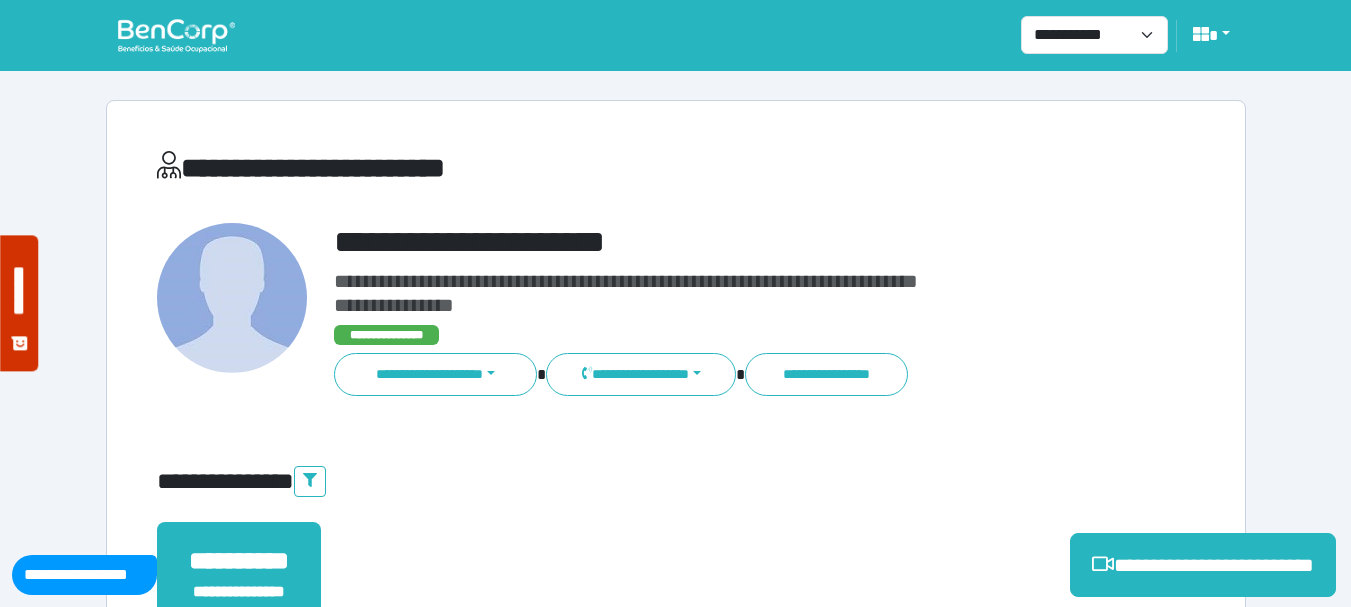 scroll, scrollTop: 0, scrollLeft: 0, axis: both 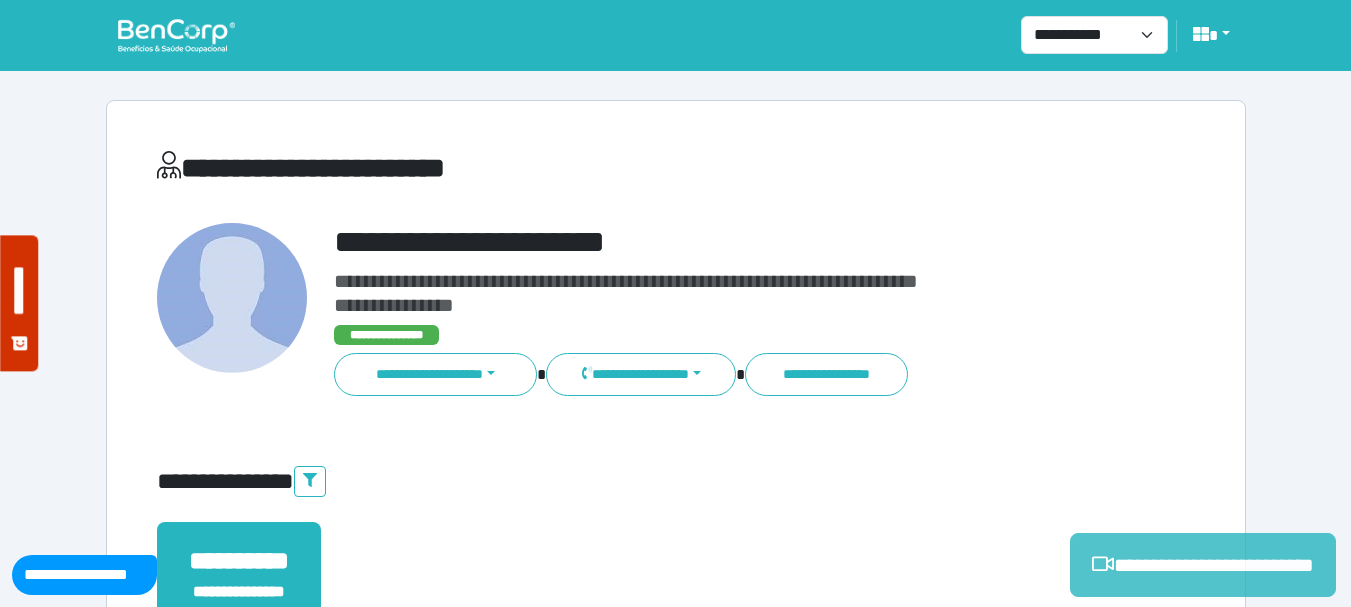 click on "**********" at bounding box center (1203, 565) 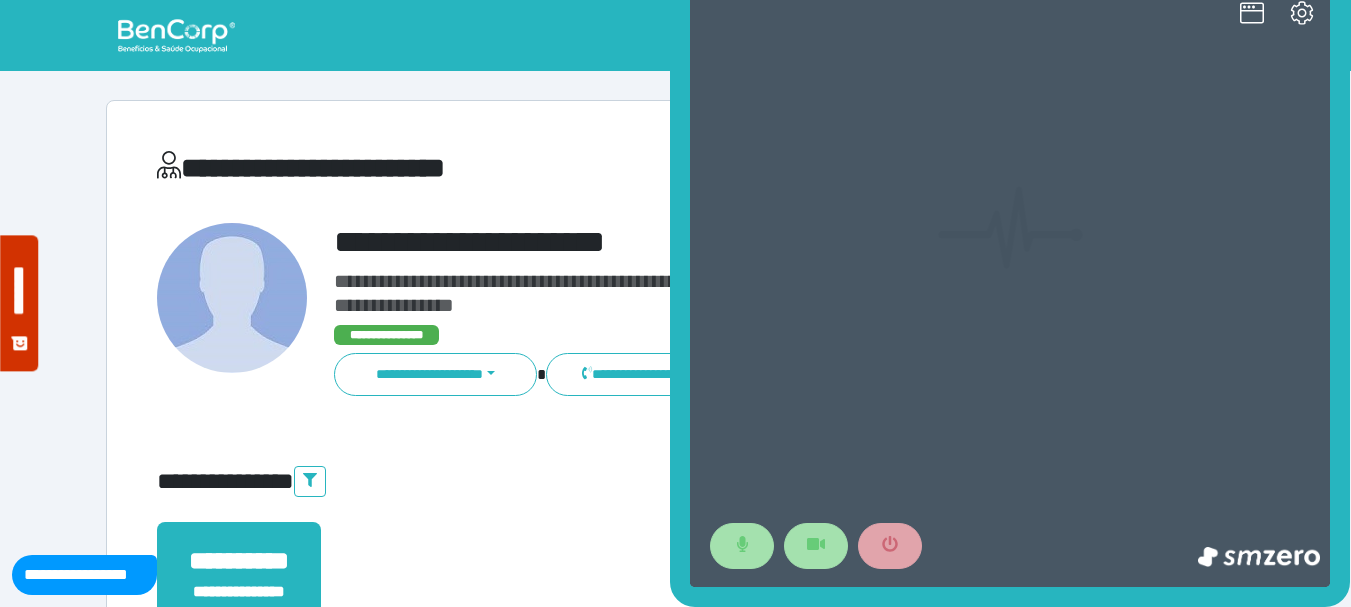 scroll, scrollTop: 0, scrollLeft: 0, axis: both 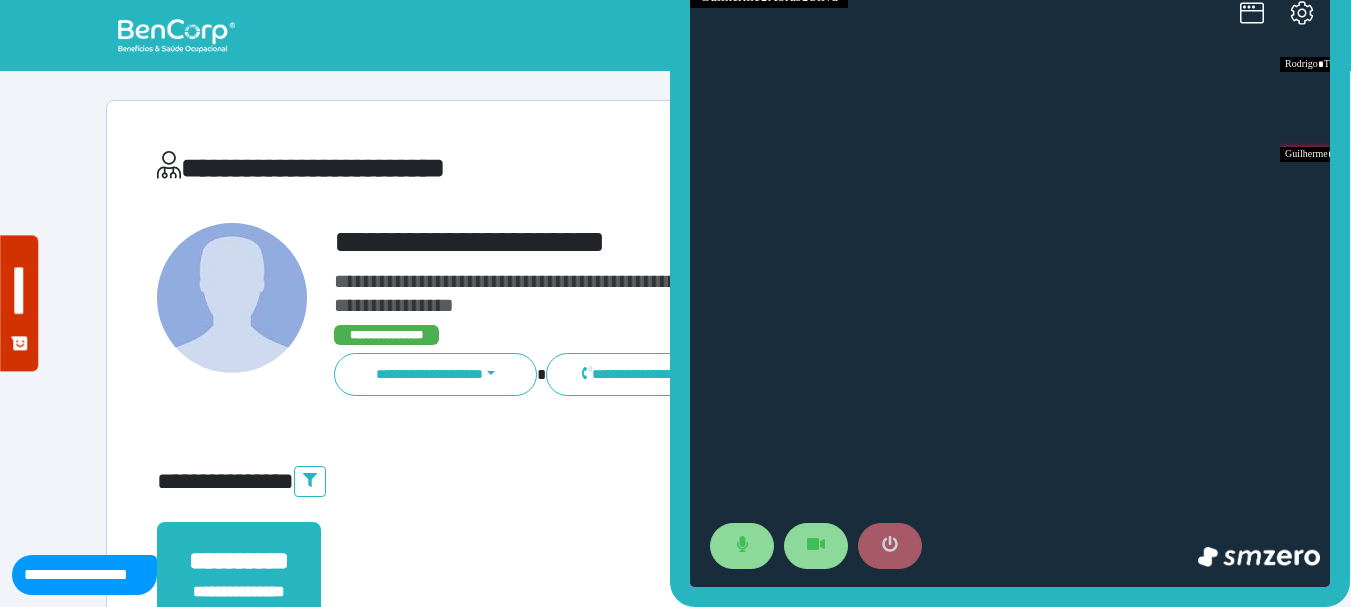 click at bounding box center [890, 546] 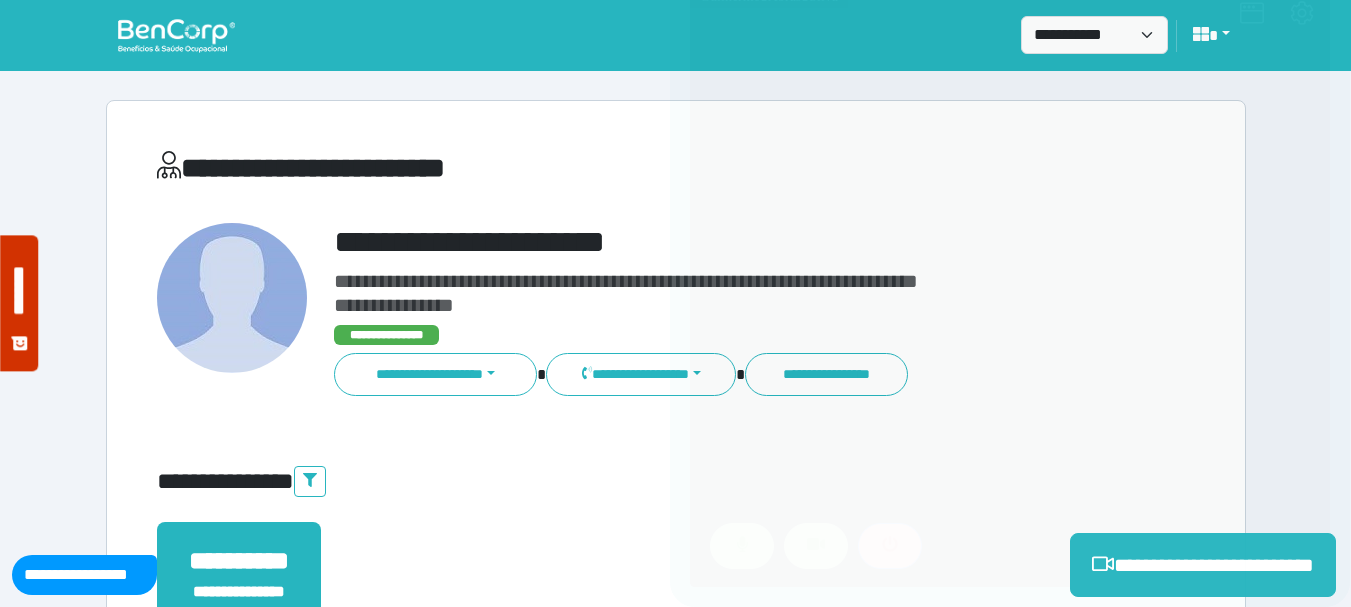 scroll, scrollTop: 500, scrollLeft: 0, axis: vertical 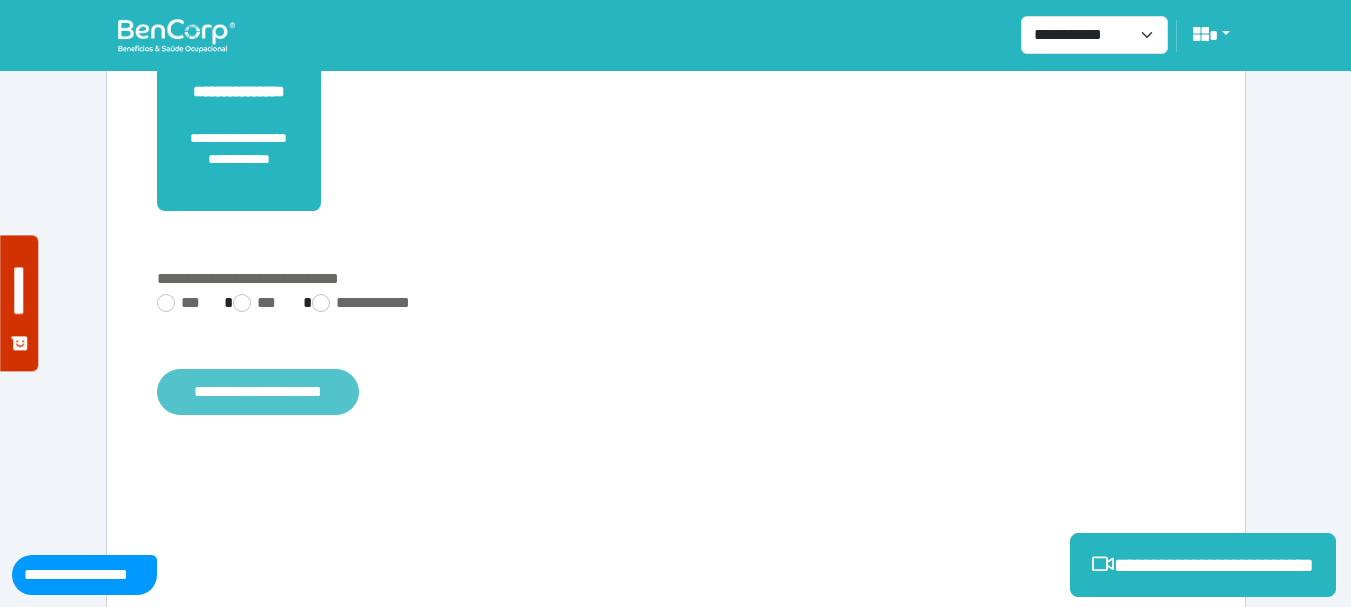 click on "**********" at bounding box center (258, 392) 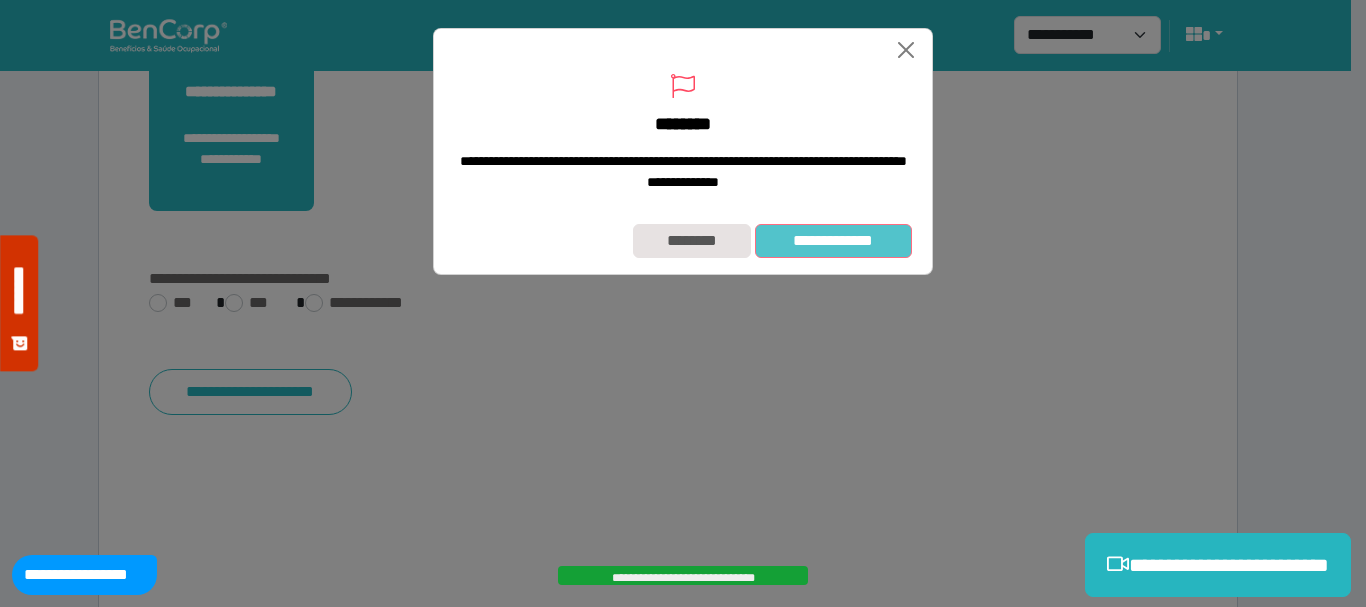 click on "**********" at bounding box center [833, 241] 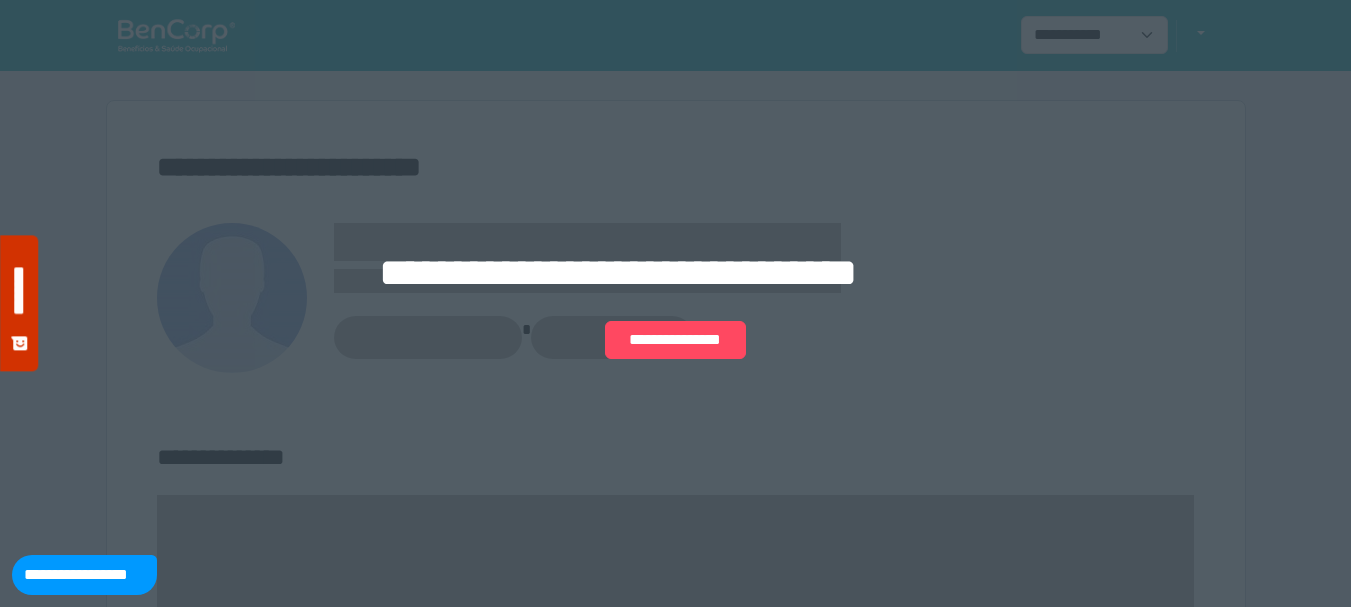 scroll, scrollTop: 0, scrollLeft: 0, axis: both 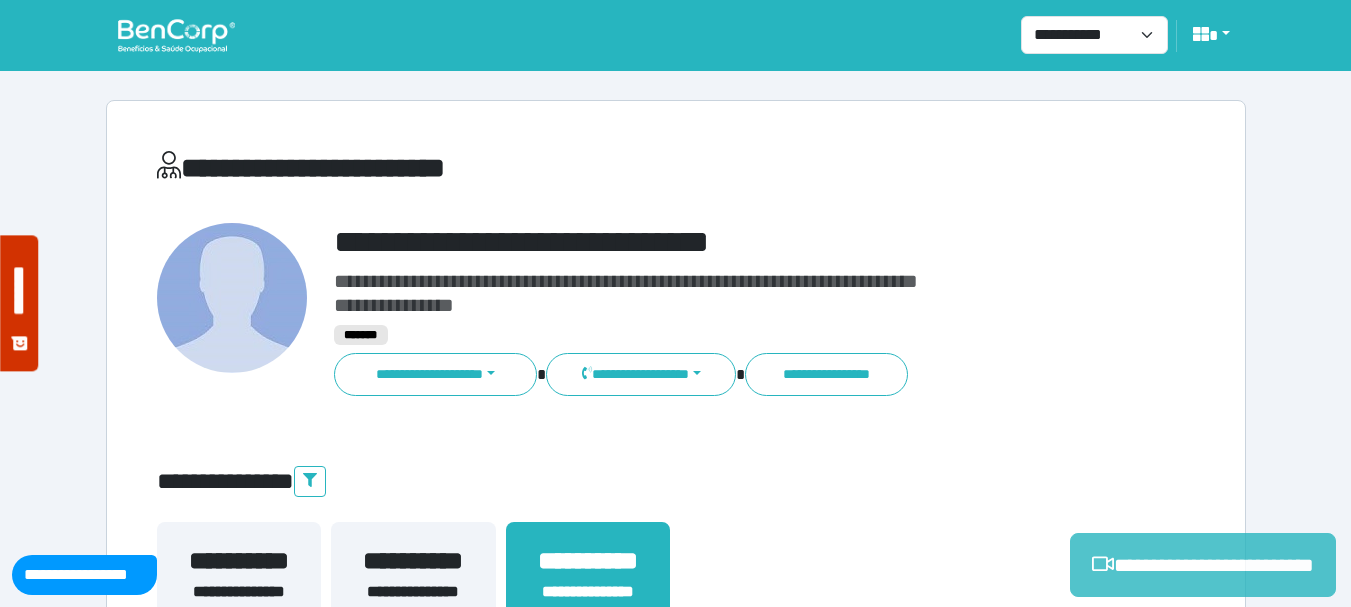 click on "**********" at bounding box center (1203, 565) 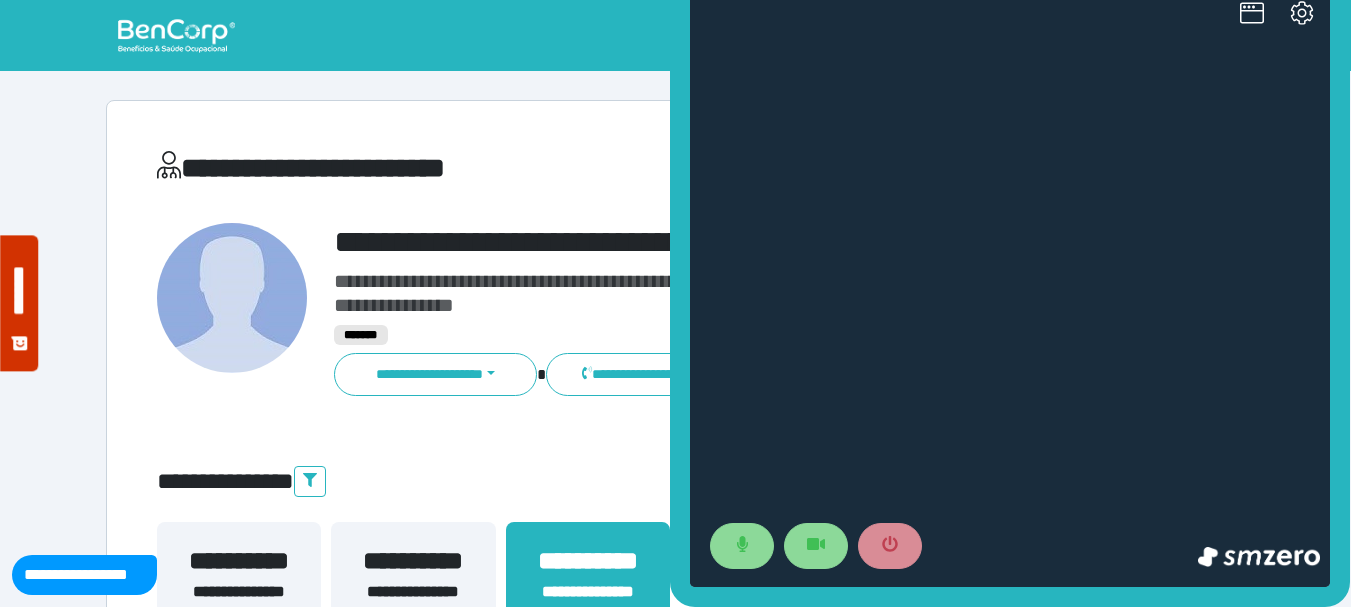 scroll, scrollTop: 0, scrollLeft: 0, axis: both 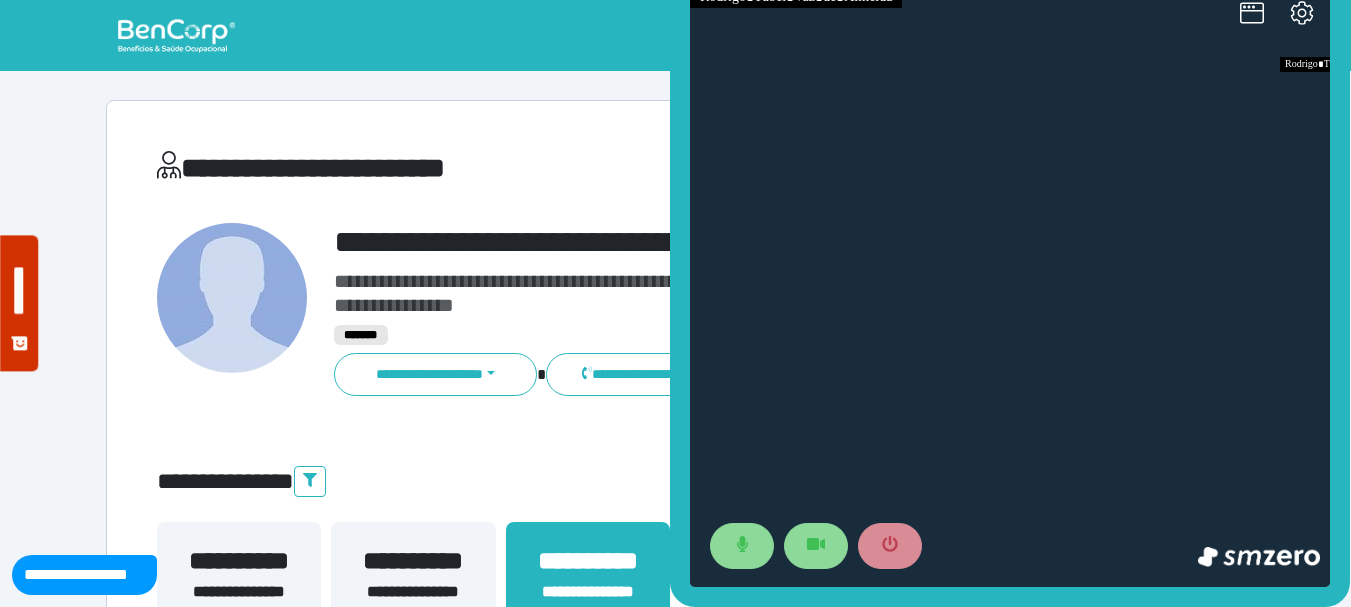 click at bounding box center (1010, 287) 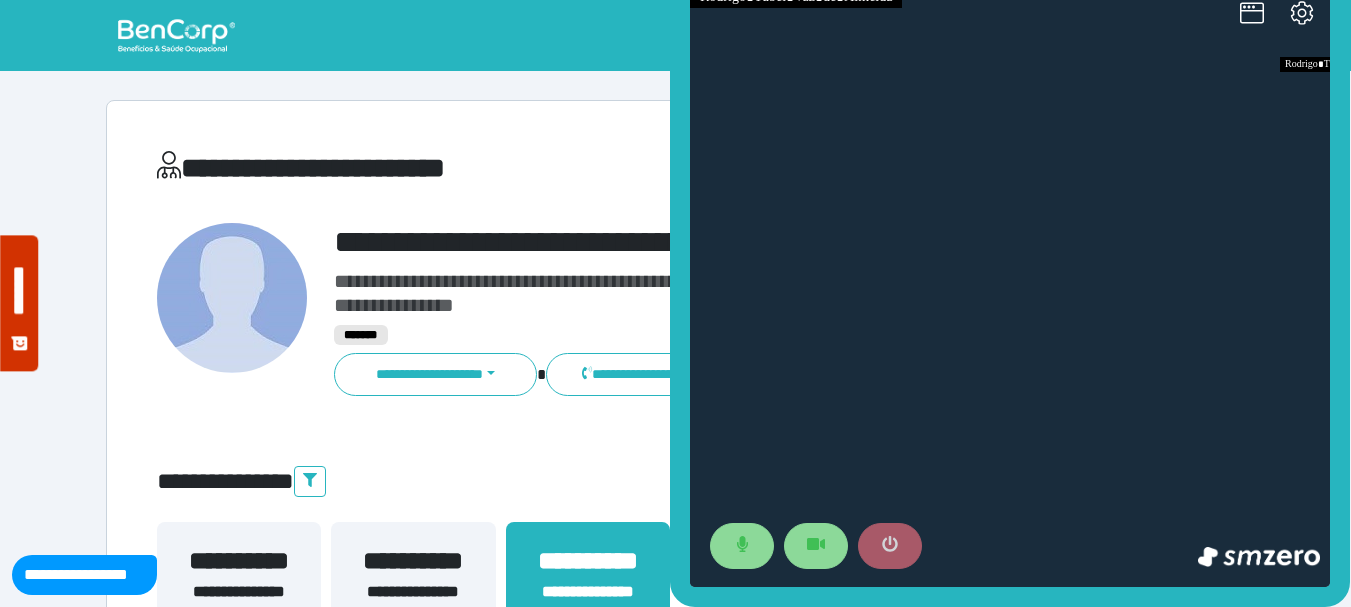 click at bounding box center [890, 546] 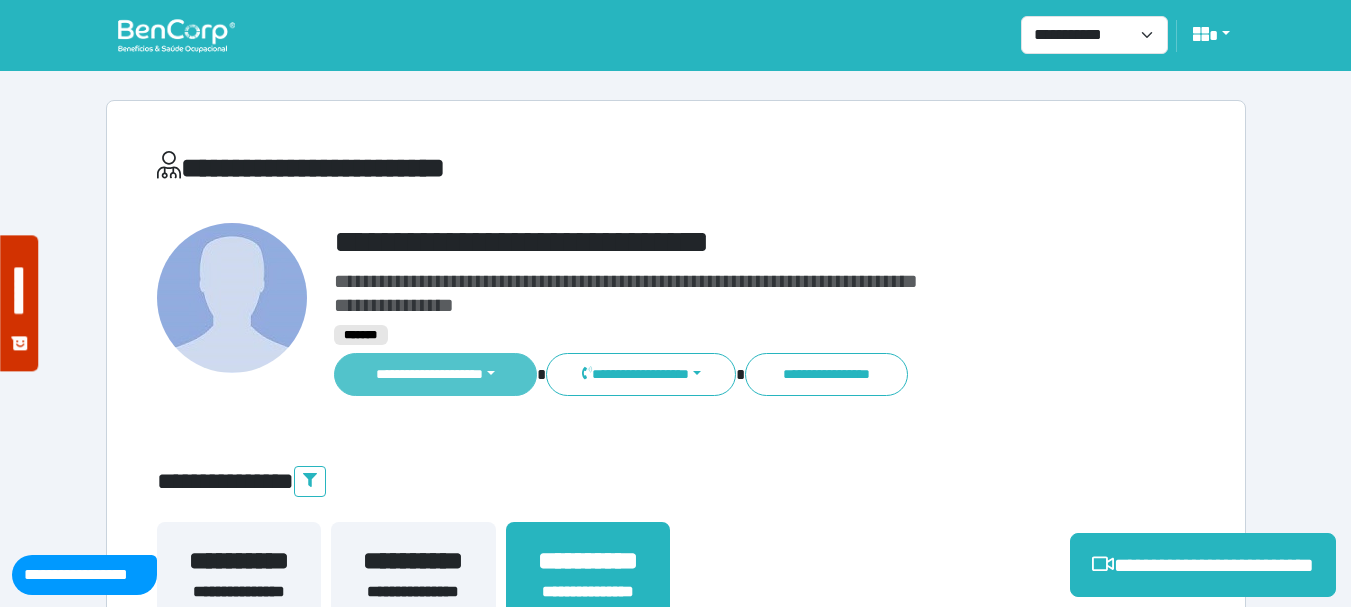 click on "**********" at bounding box center (436, 374) 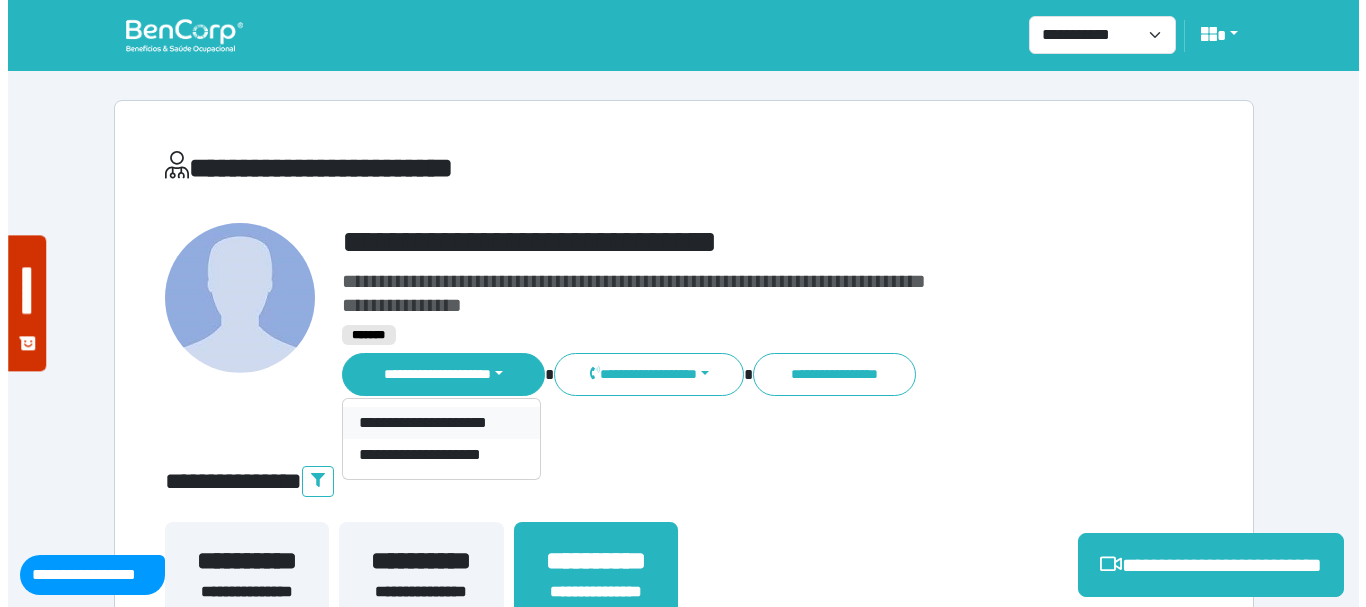 scroll, scrollTop: 300, scrollLeft: 0, axis: vertical 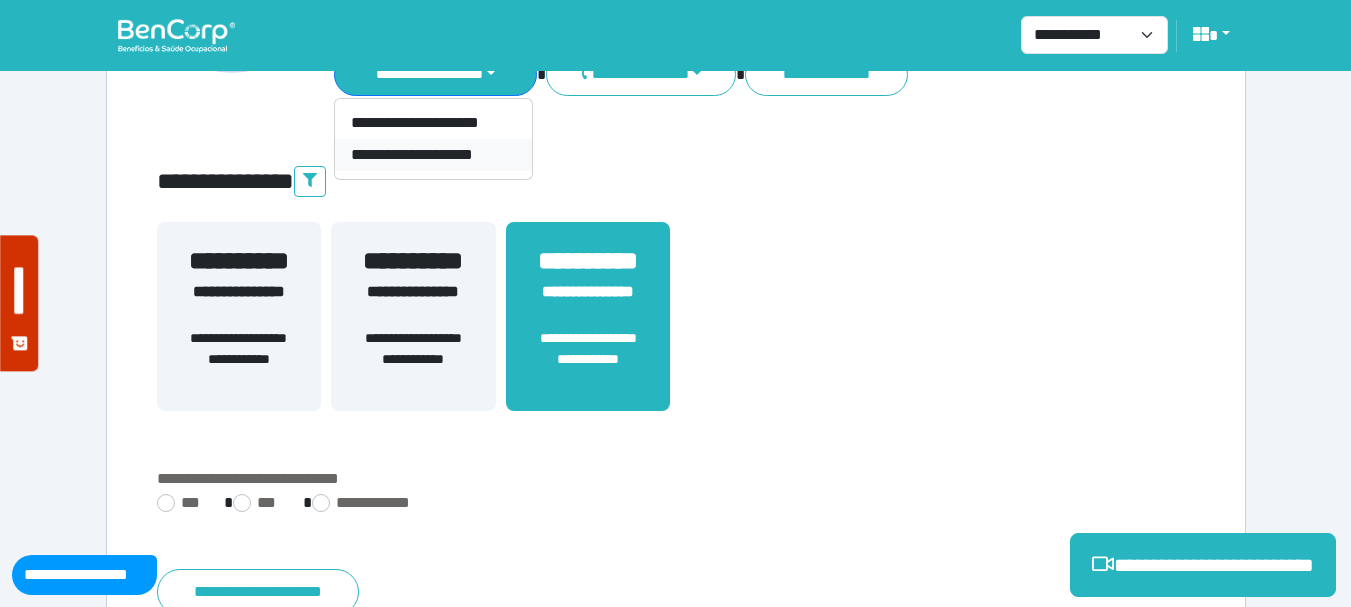 click on "**********" at bounding box center [433, 155] 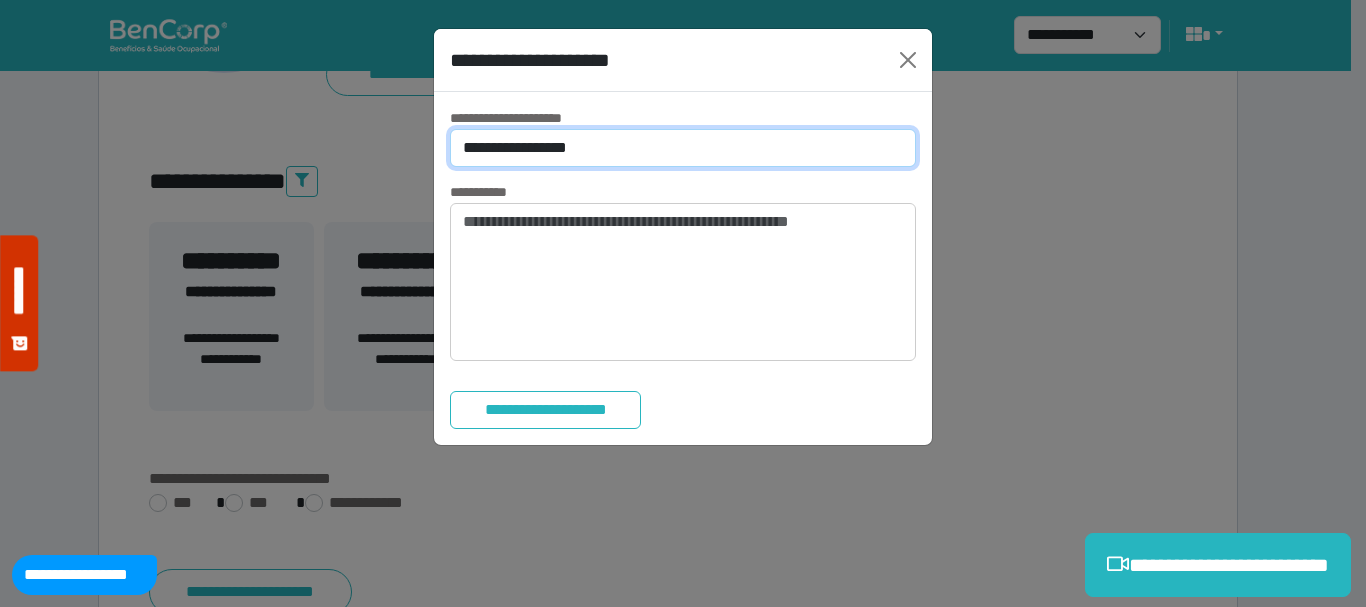 click on "**********" at bounding box center (683, 148) 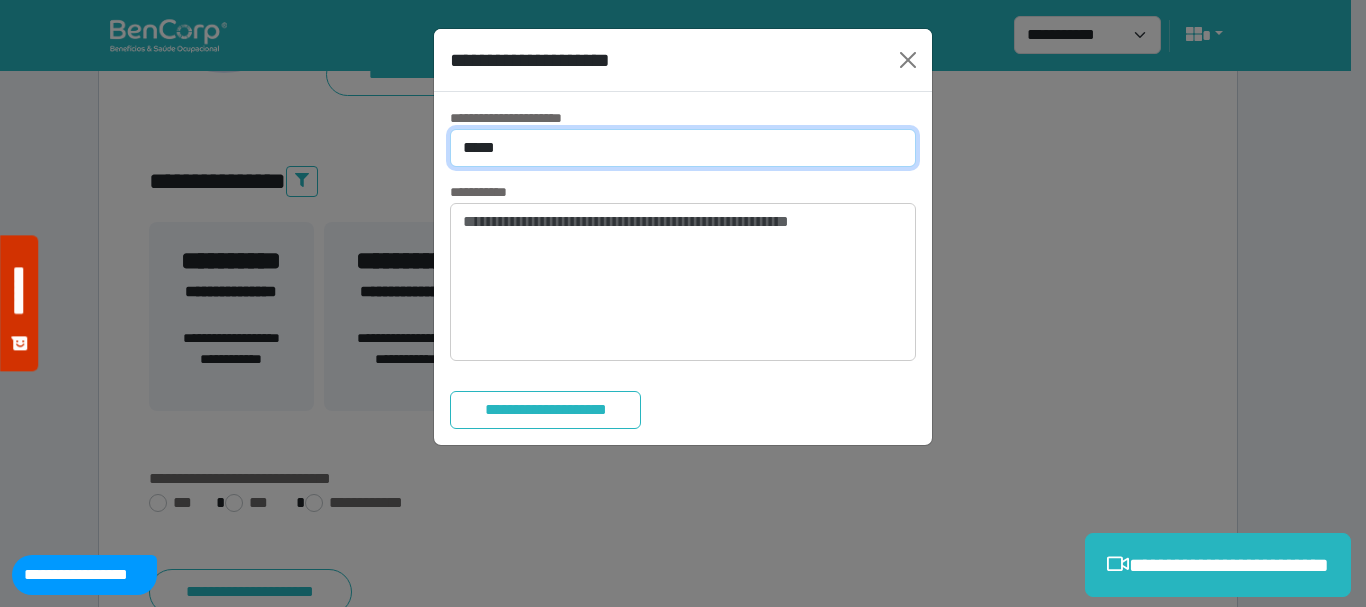 click on "**********" at bounding box center [683, 148] 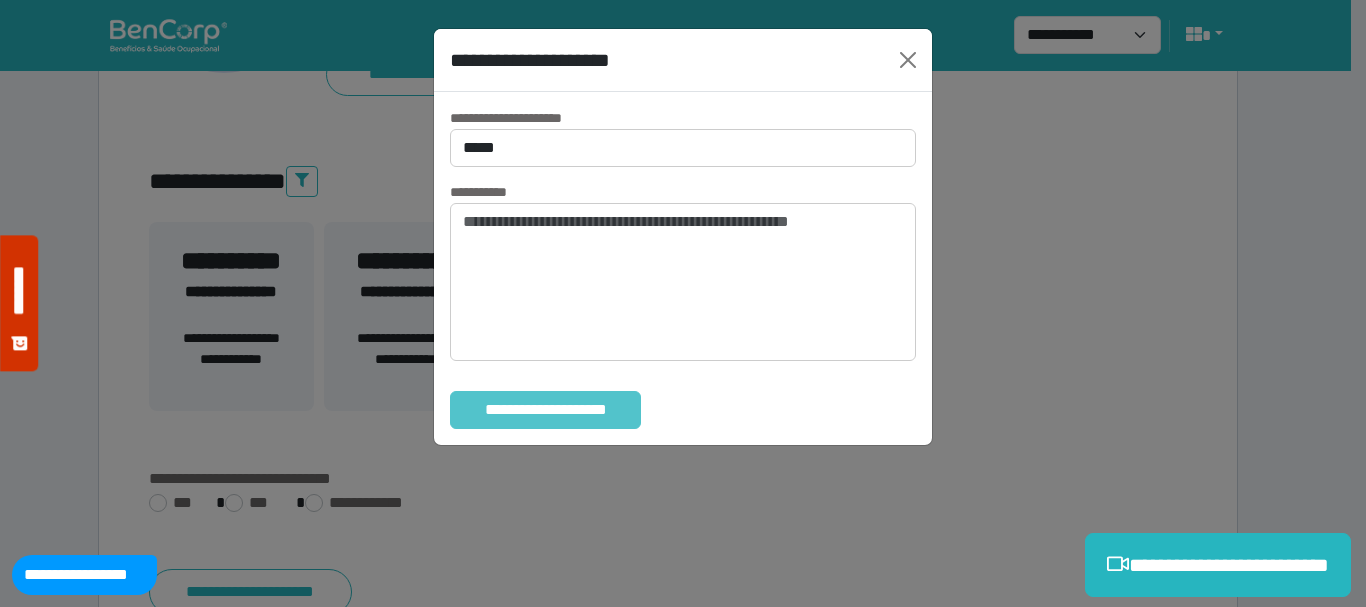 click on "**********" at bounding box center [545, 410] 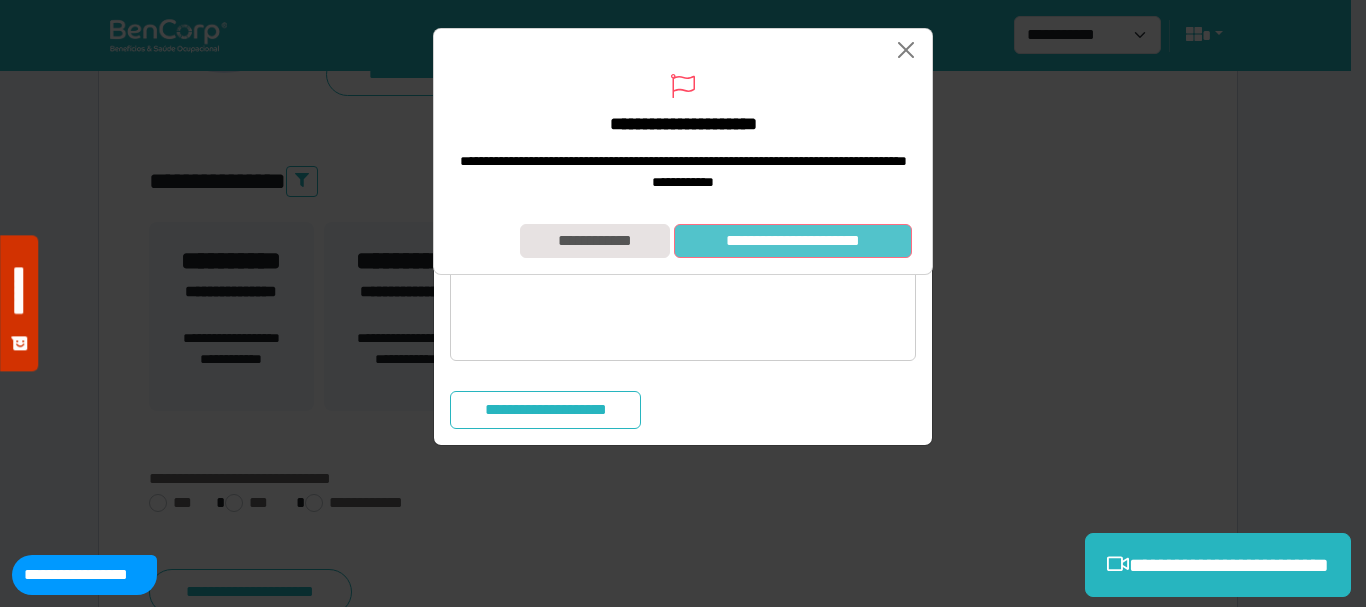 click on "**********" at bounding box center [793, 241] 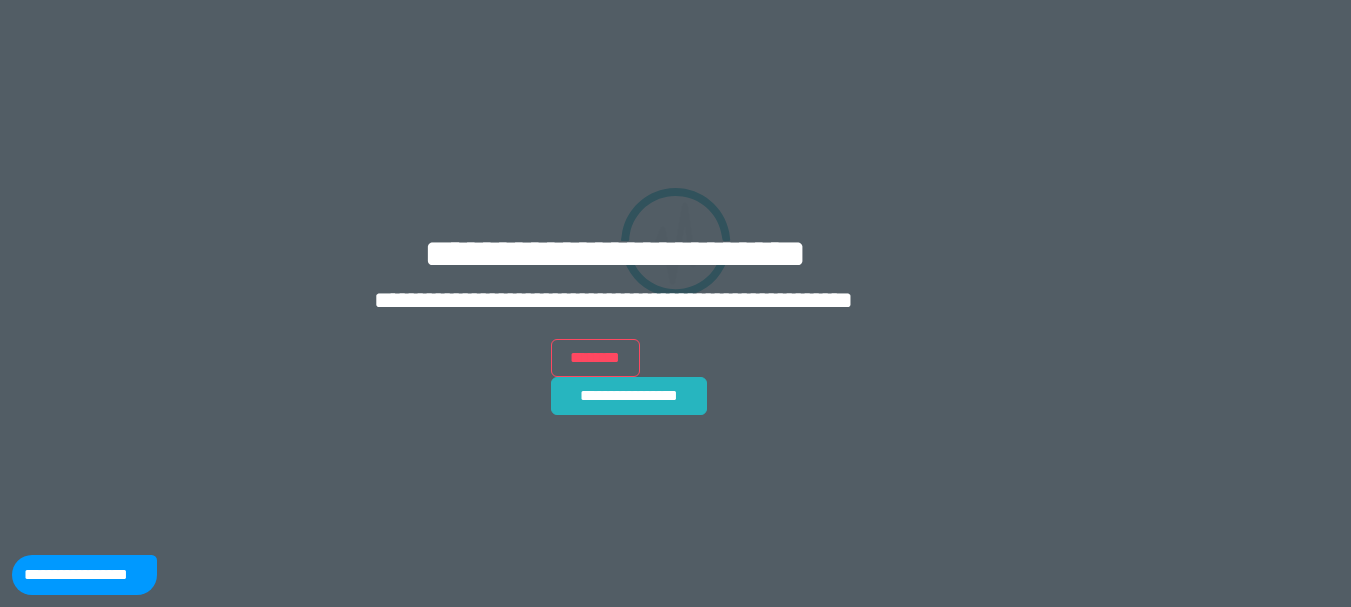 scroll, scrollTop: 0, scrollLeft: 0, axis: both 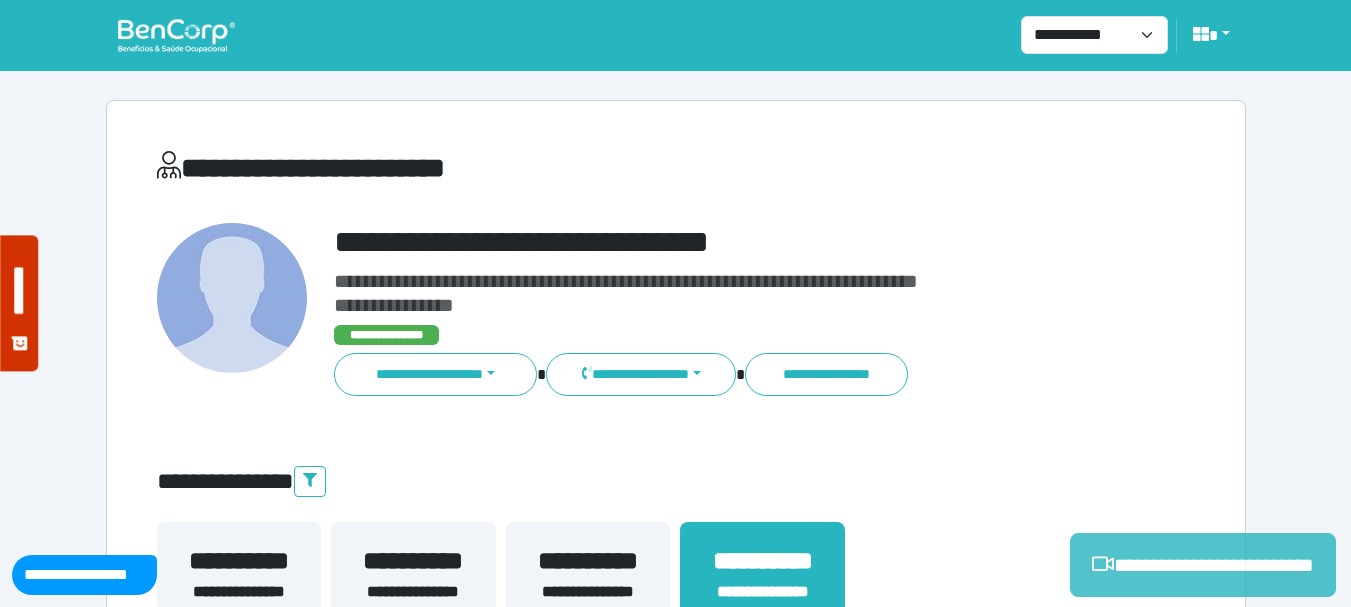 click on "**********" at bounding box center [1203, 565] 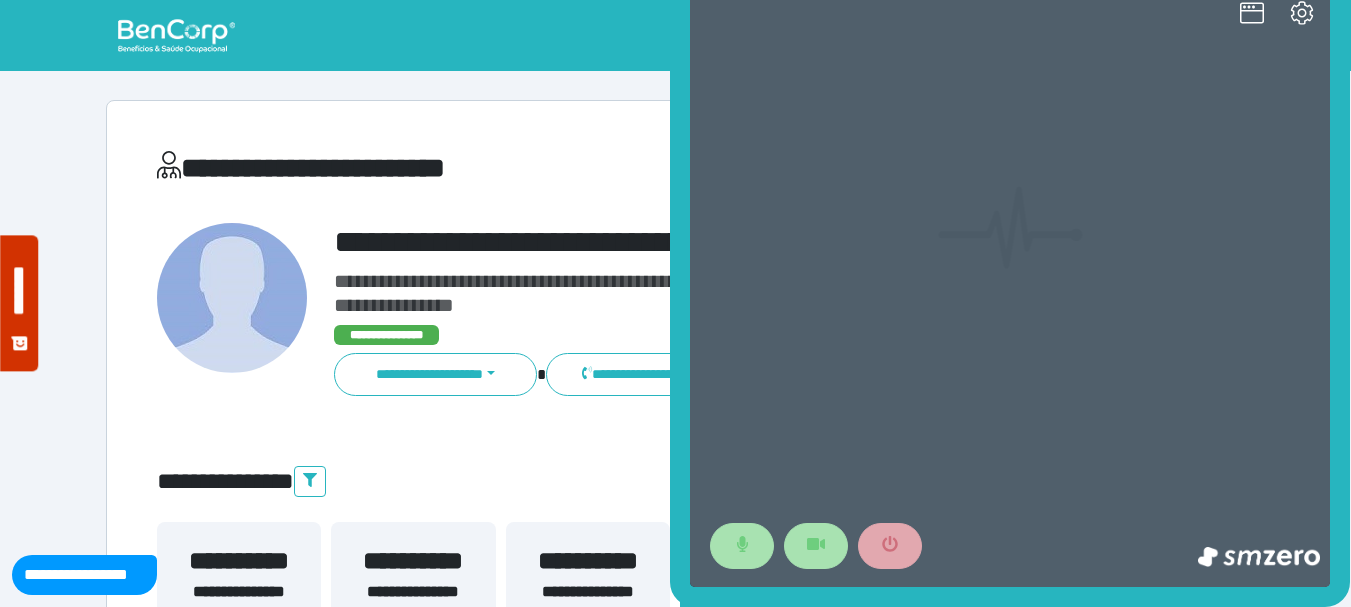 scroll, scrollTop: 0, scrollLeft: 0, axis: both 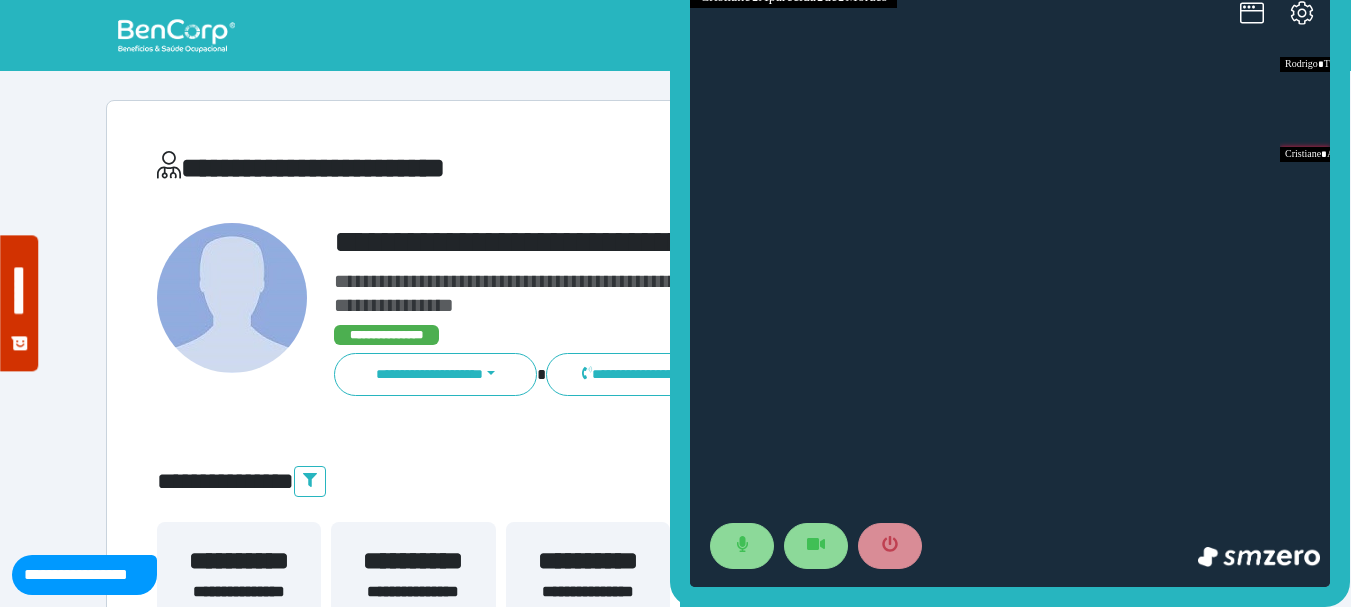 click at bounding box center [1010, 287] 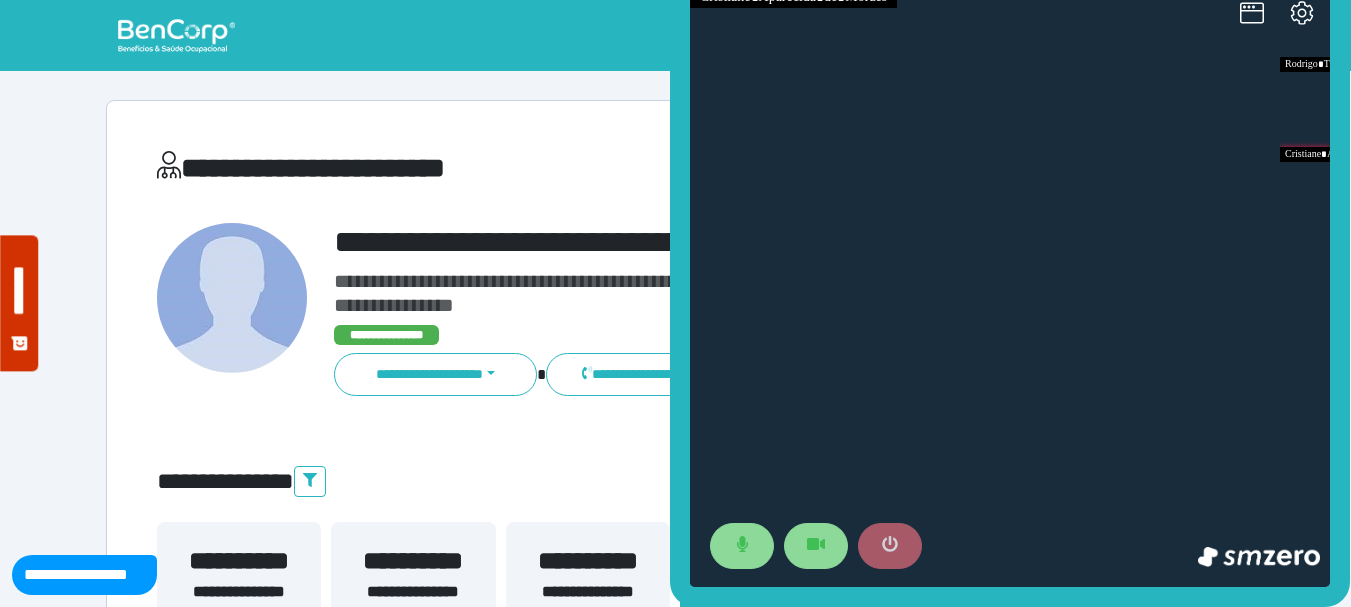 click at bounding box center (890, 546) 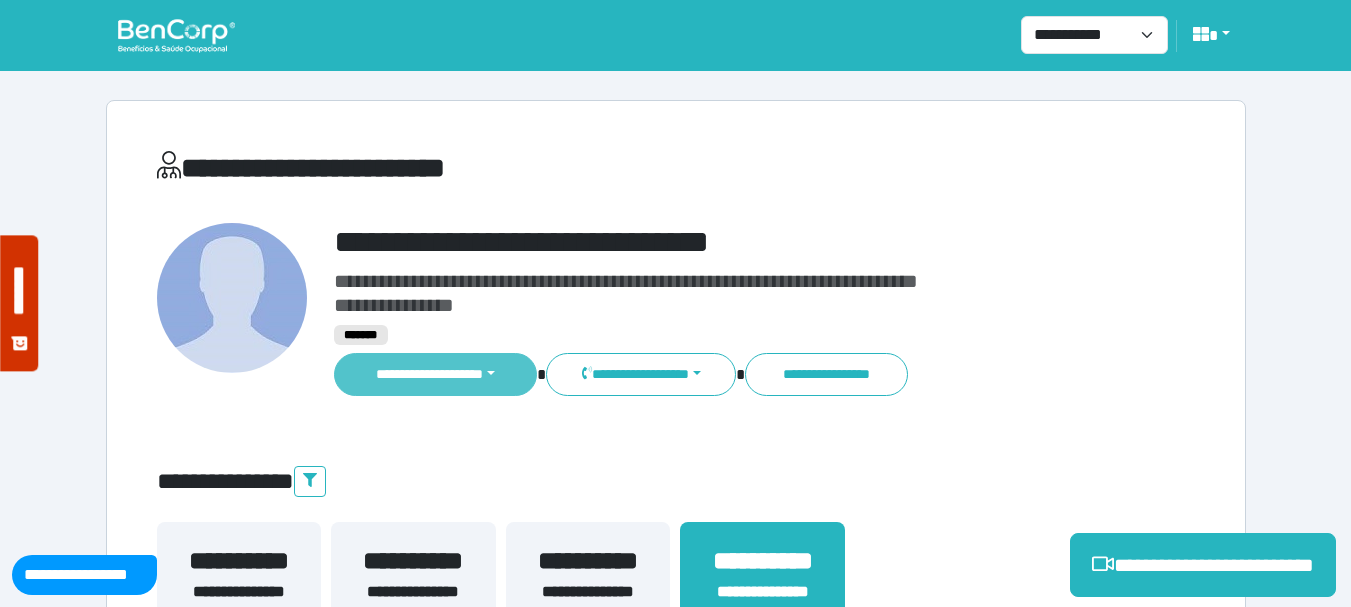 click on "**********" at bounding box center (436, 374) 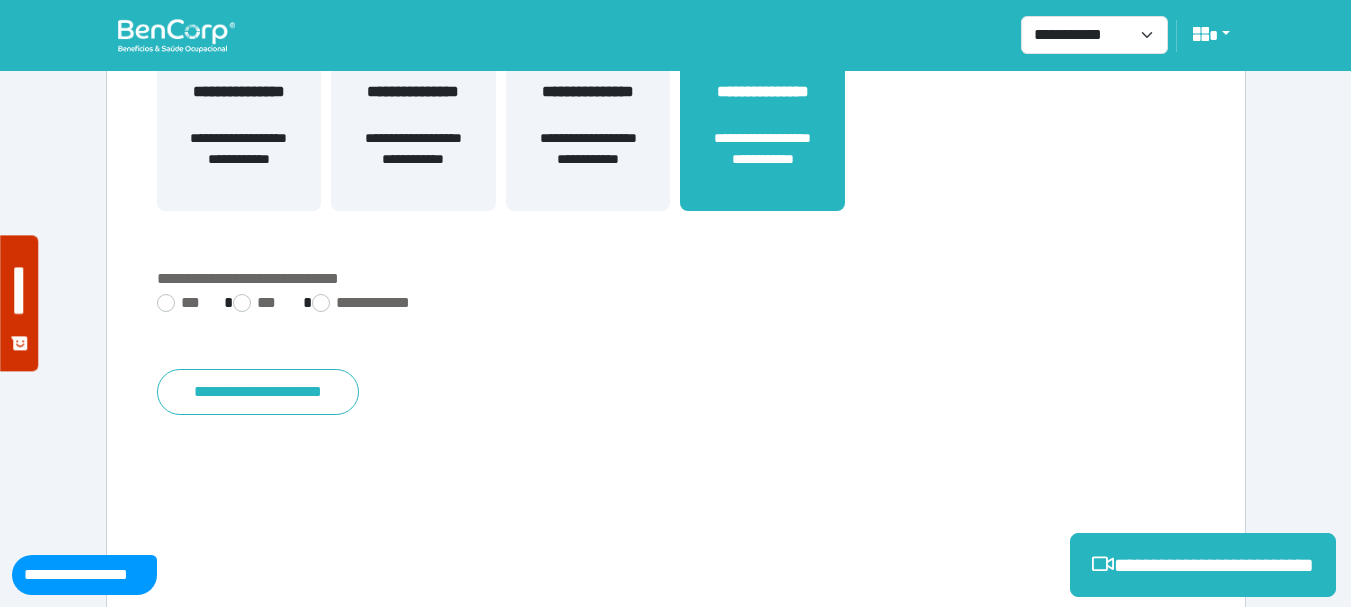 scroll, scrollTop: 529, scrollLeft: 0, axis: vertical 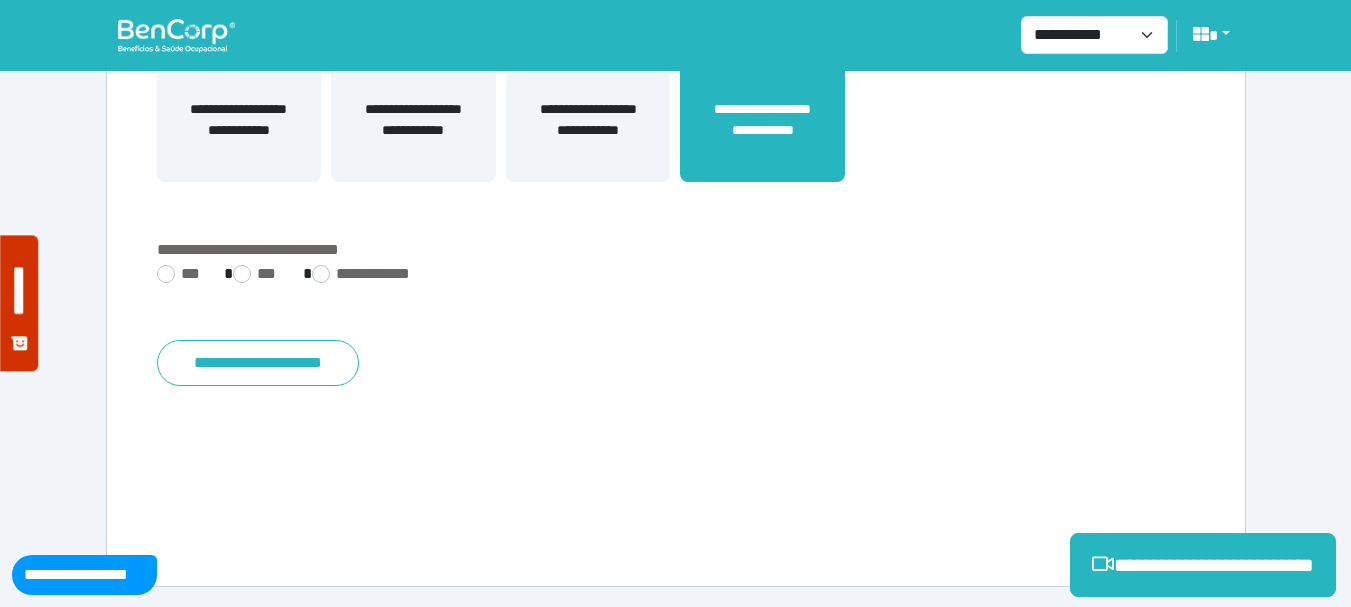 click on "**********" at bounding box center [676, 250] 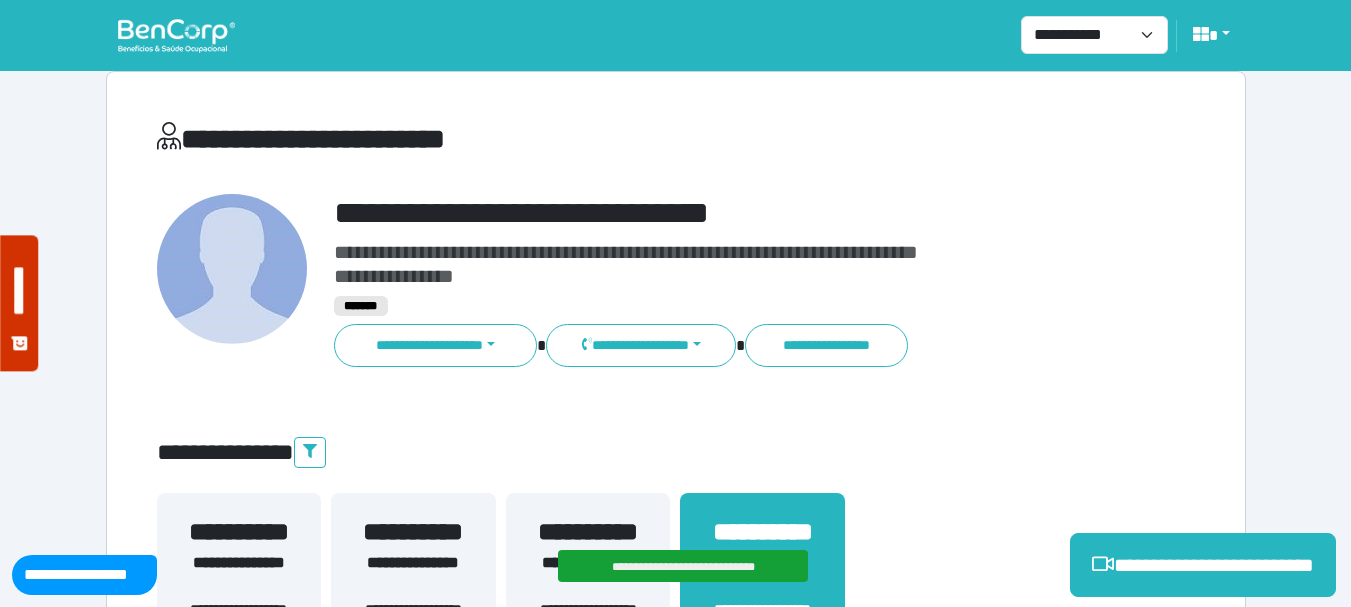 scroll, scrollTop: 0, scrollLeft: 0, axis: both 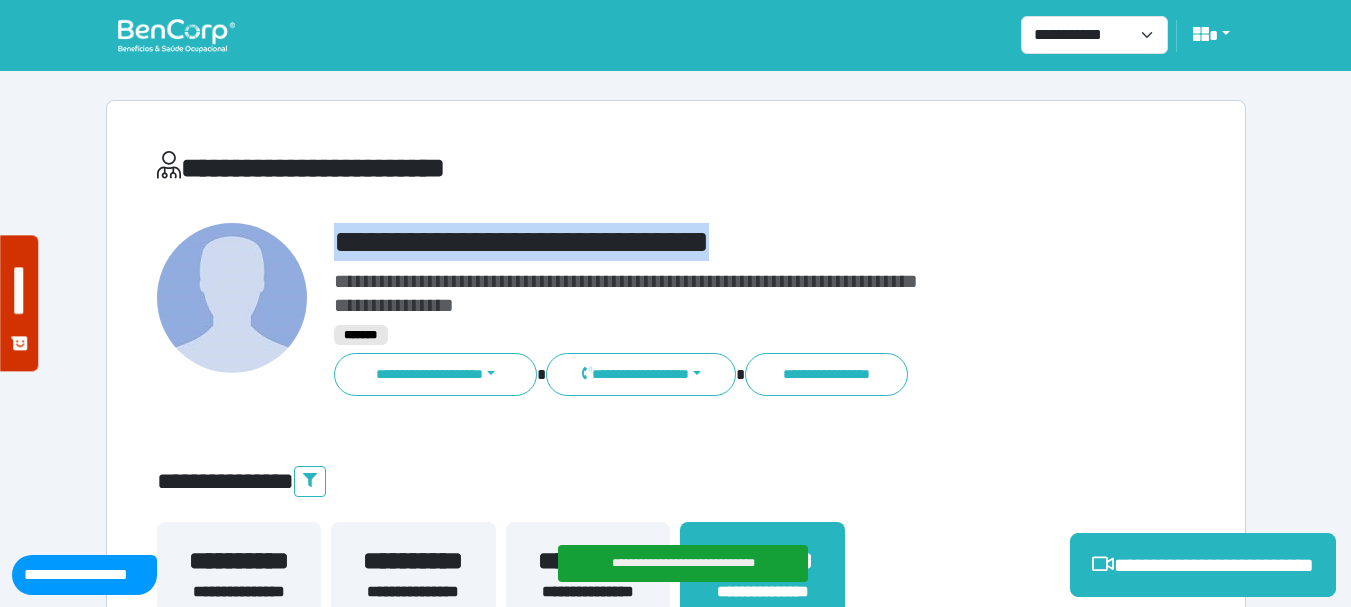 drag, startPoint x: 341, startPoint y: 241, endPoint x: 816, endPoint y: 205, distance: 476.36224 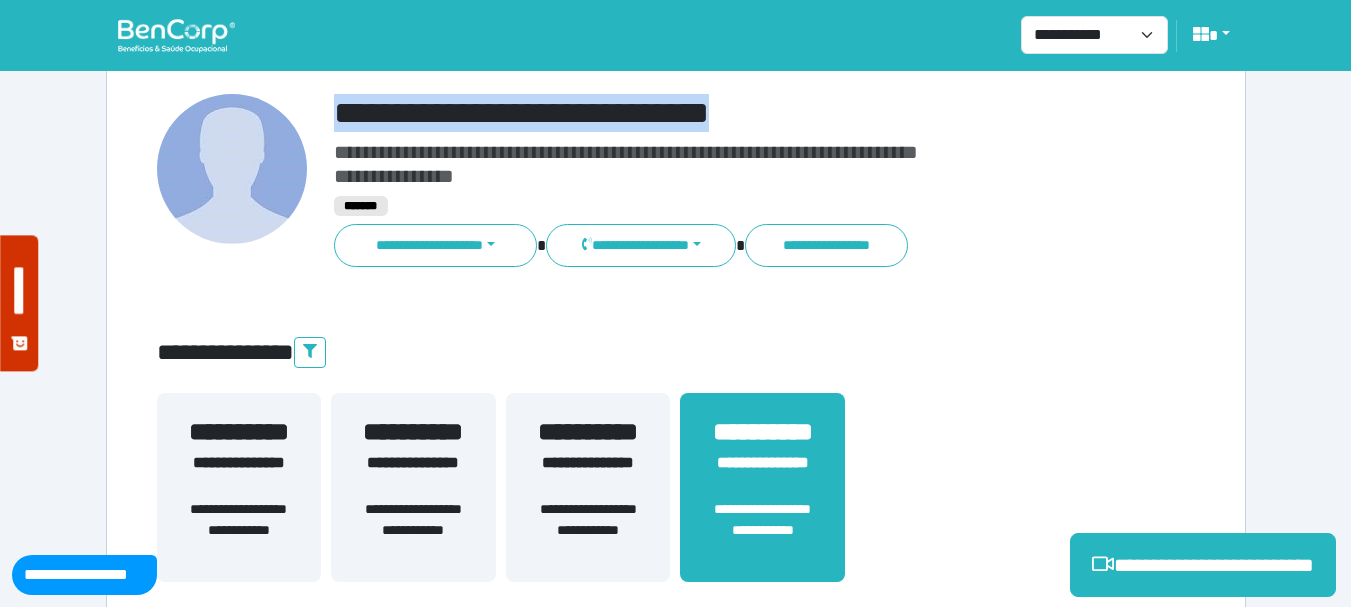 scroll, scrollTop: 529, scrollLeft: 0, axis: vertical 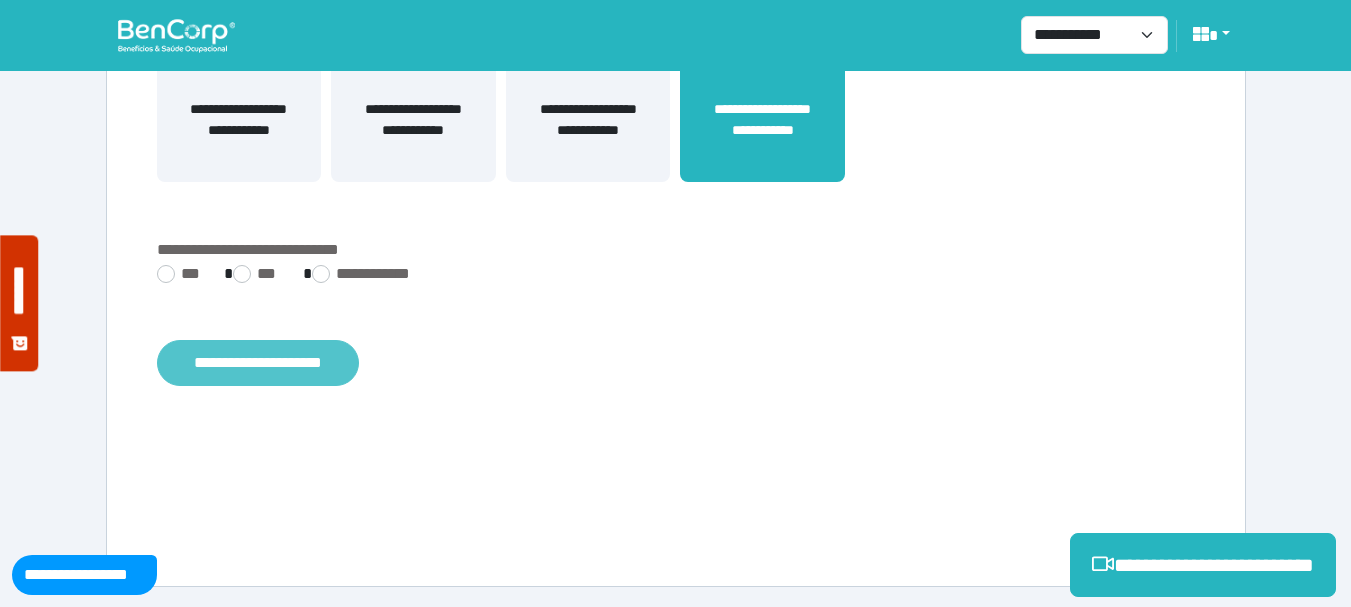 click on "**********" at bounding box center (258, 363) 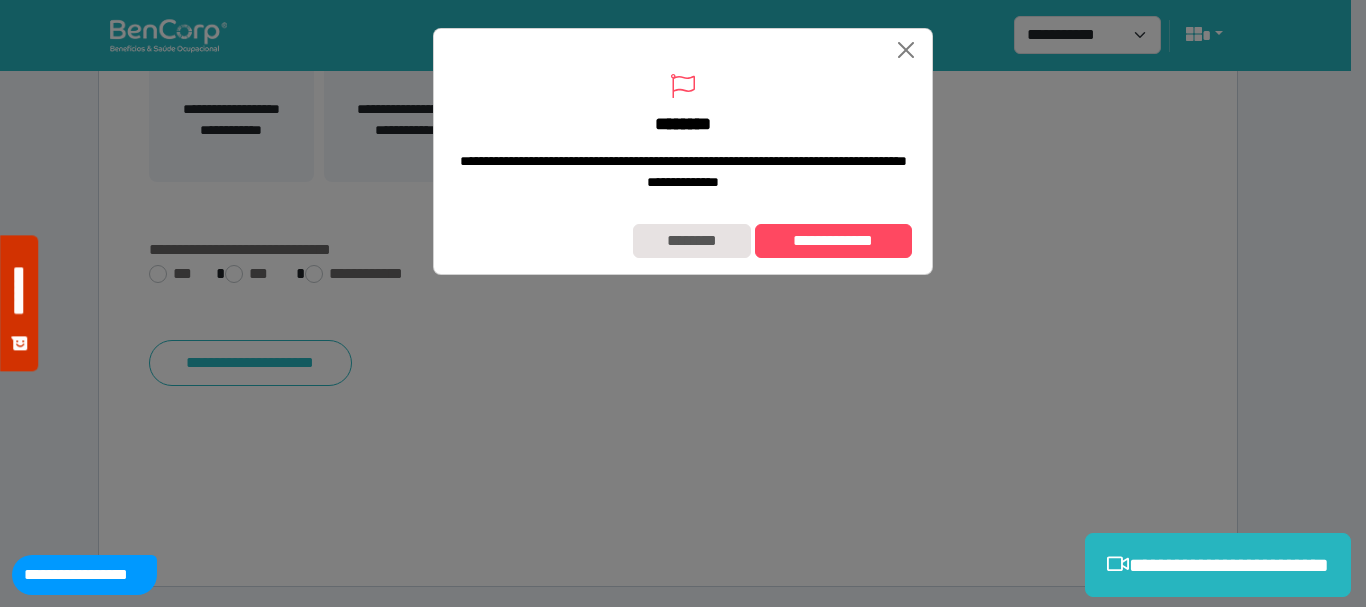 click on "**********" at bounding box center [683, 241] 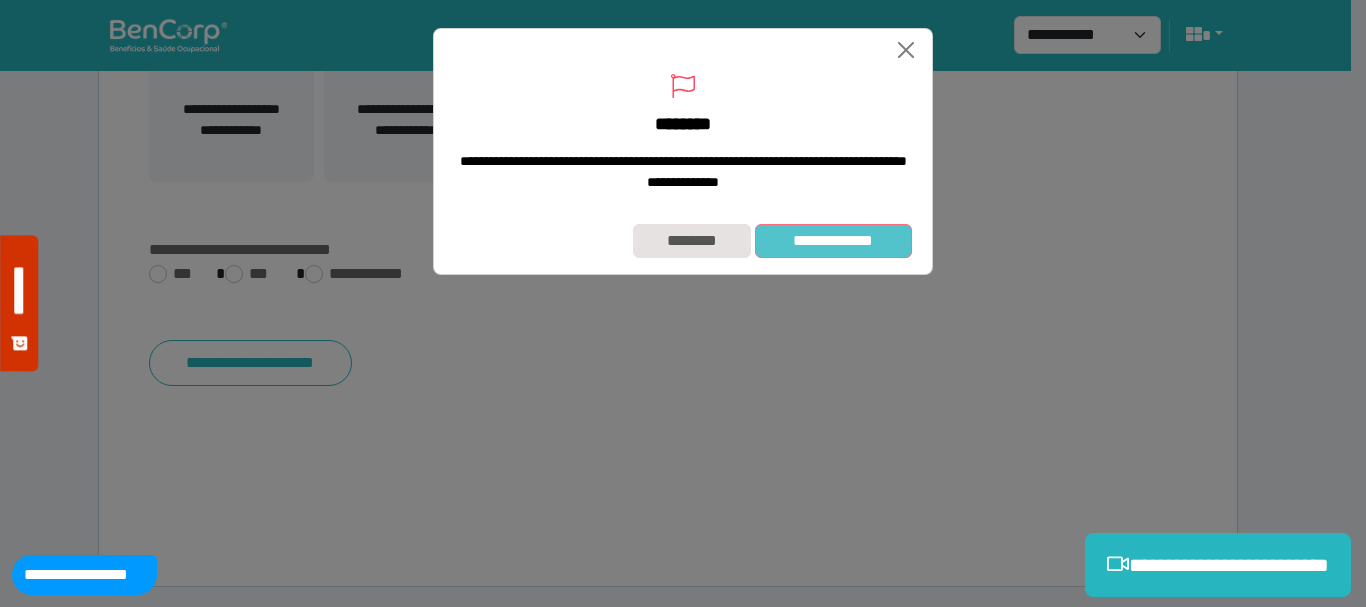 click on "**********" at bounding box center (833, 241) 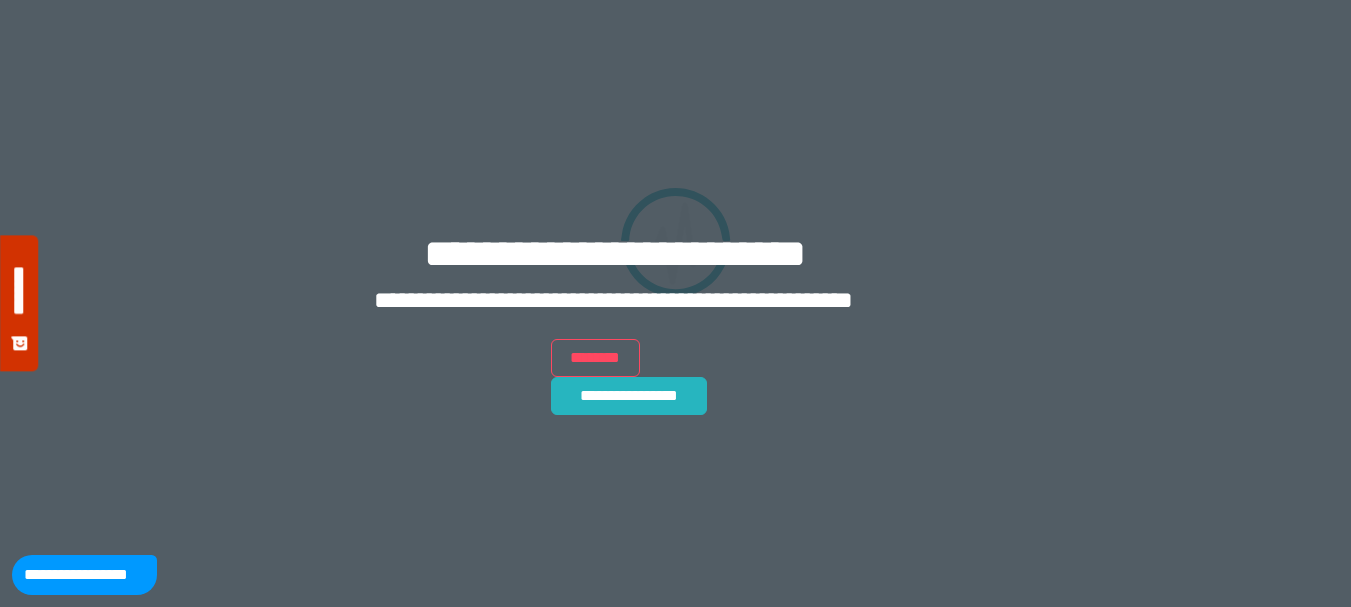 scroll, scrollTop: 0, scrollLeft: 0, axis: both 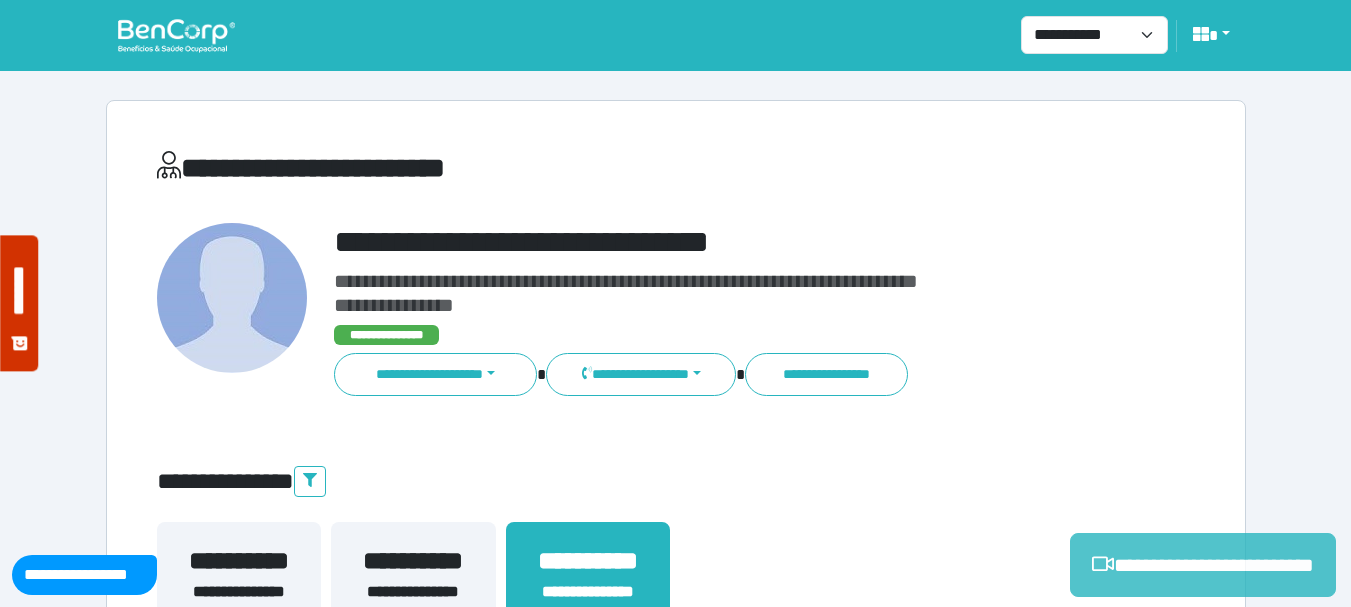 click 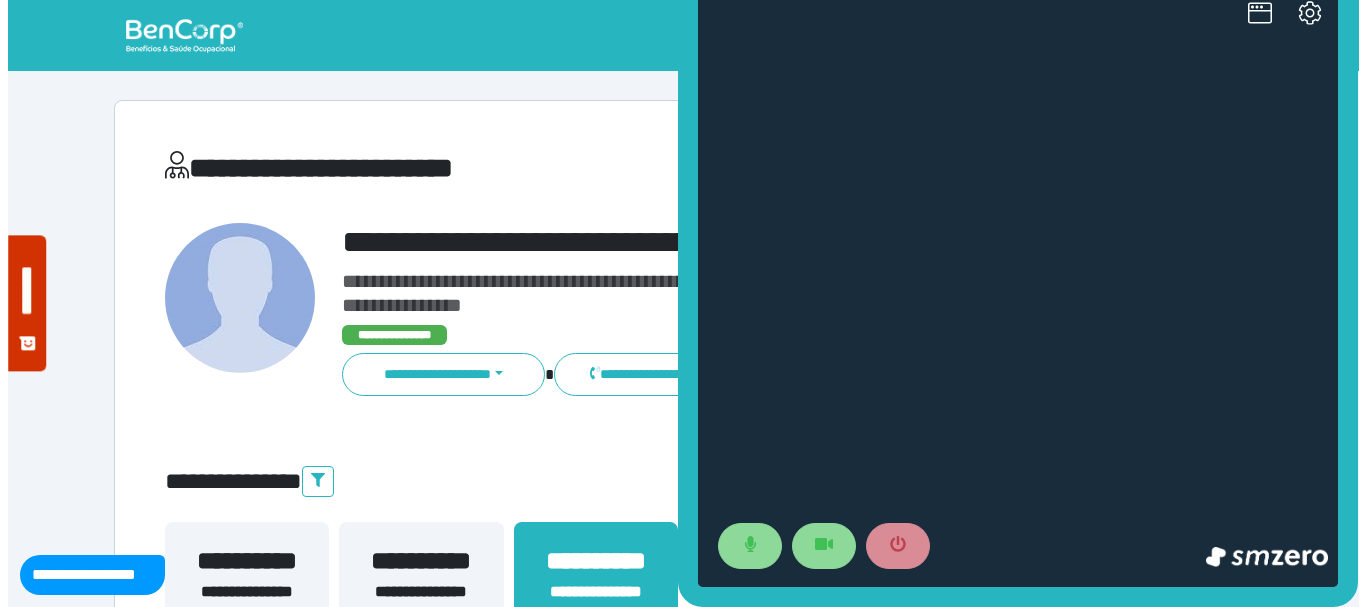 scroll, scrollTop: 0, scrollLeft: 0, axis: both 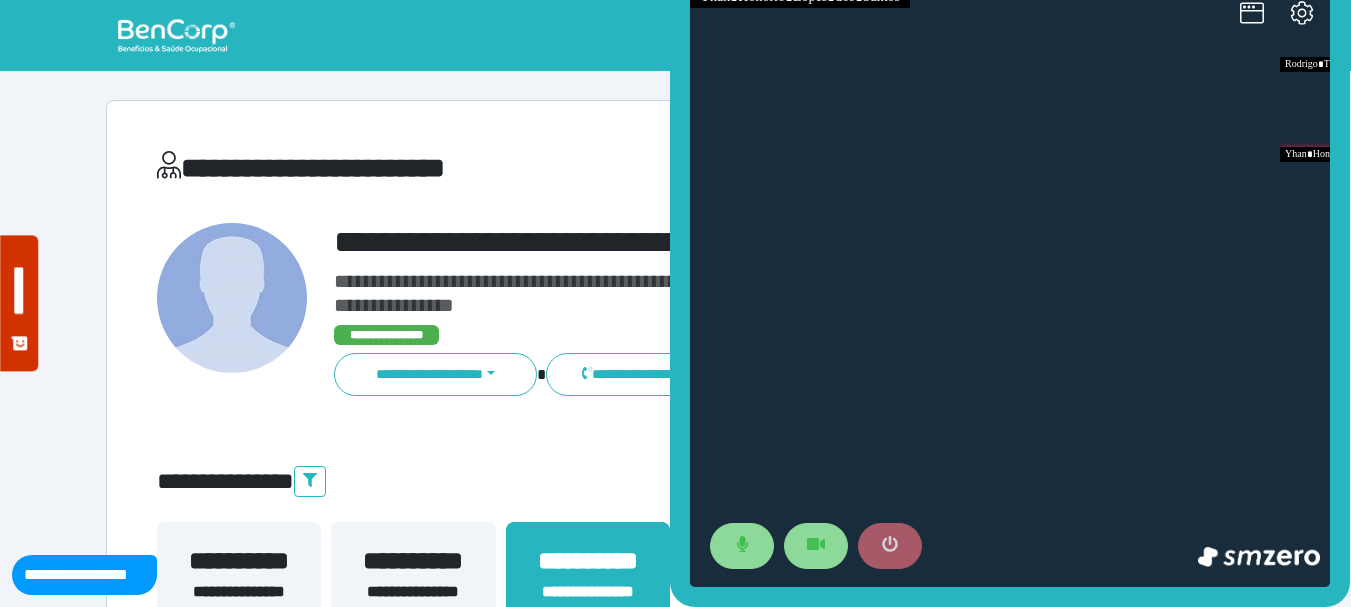 click at bounding box center [890, 546] 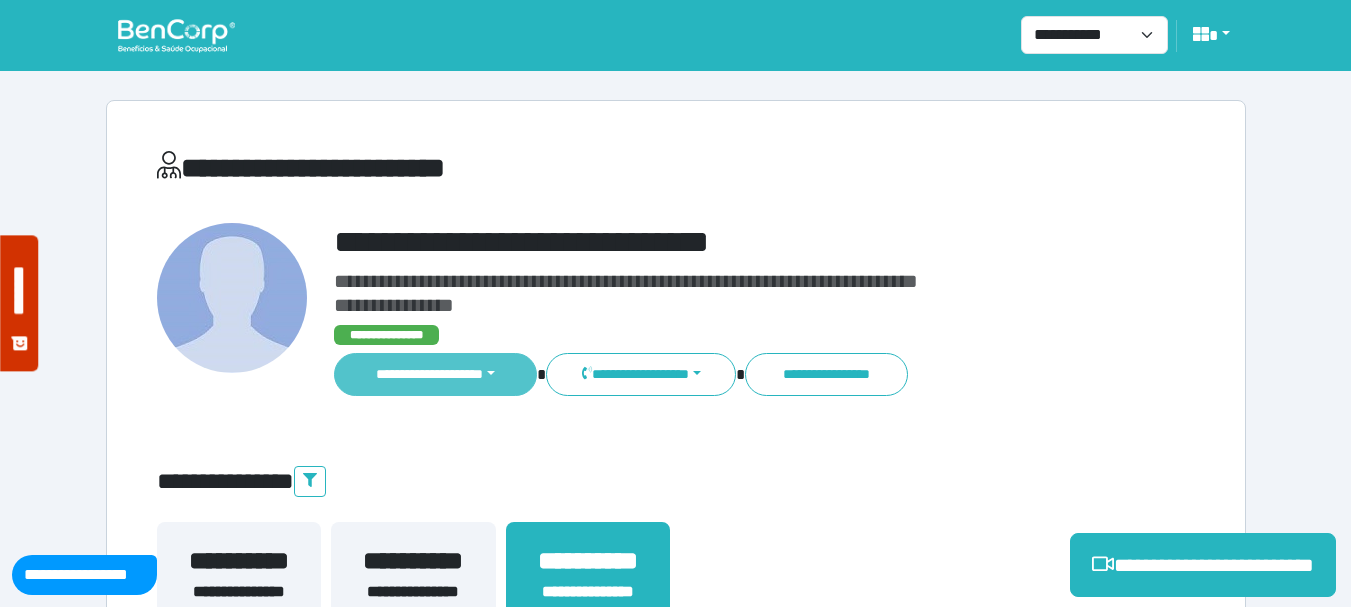 click on "**********" at bounding box center (436, 374) 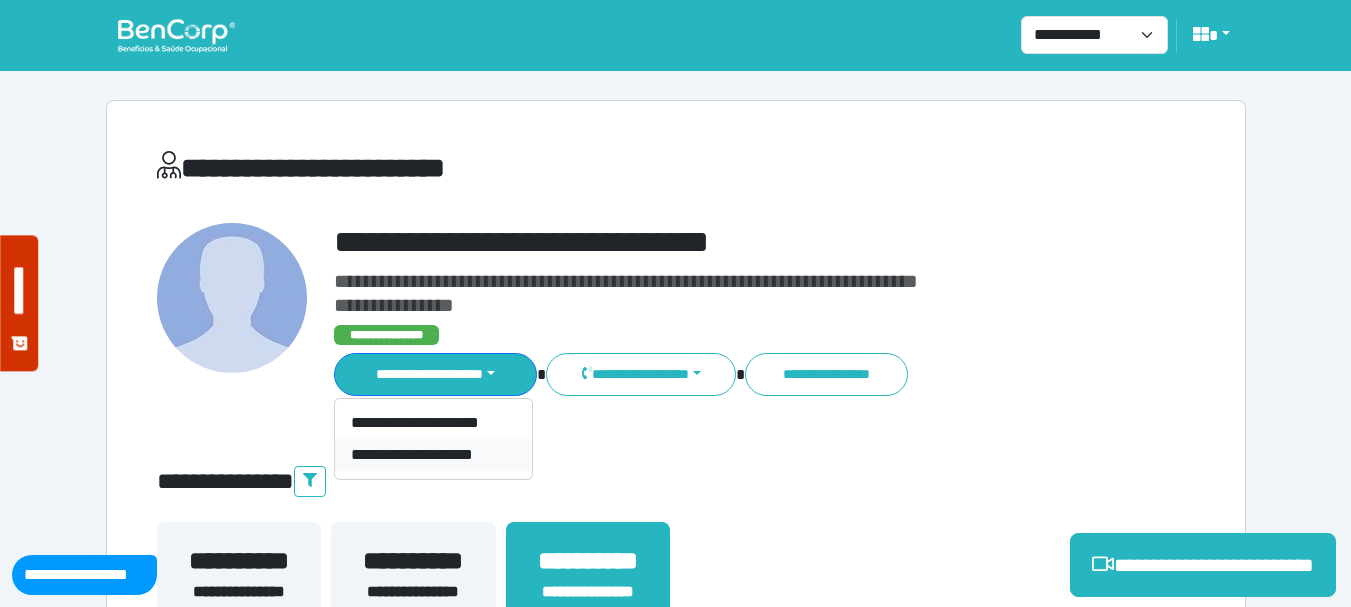 click on "**********" at bounding box center (433, 455) 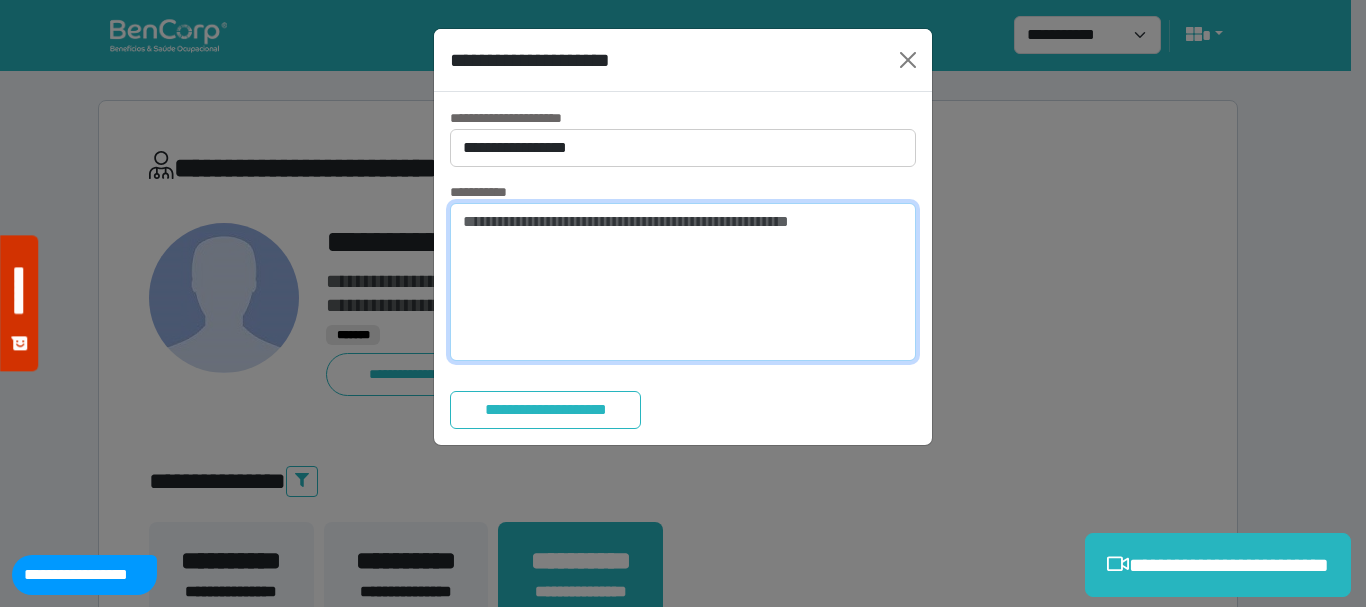 click at bounding box center (683, 282) 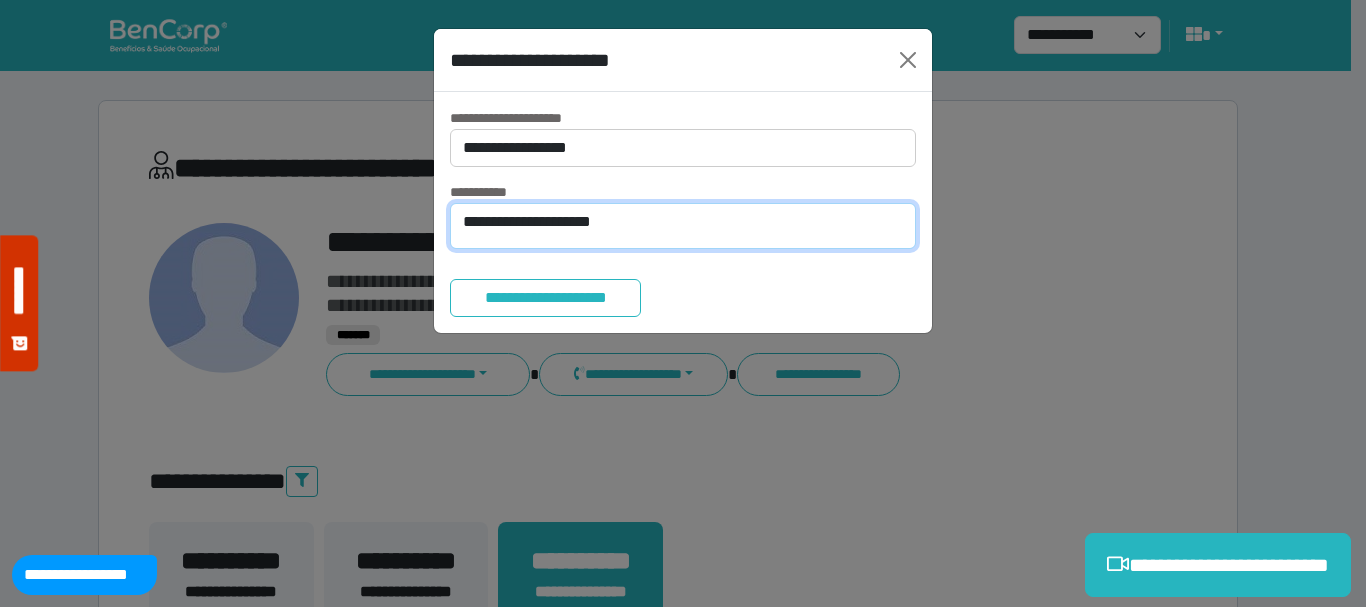 type on "**********" 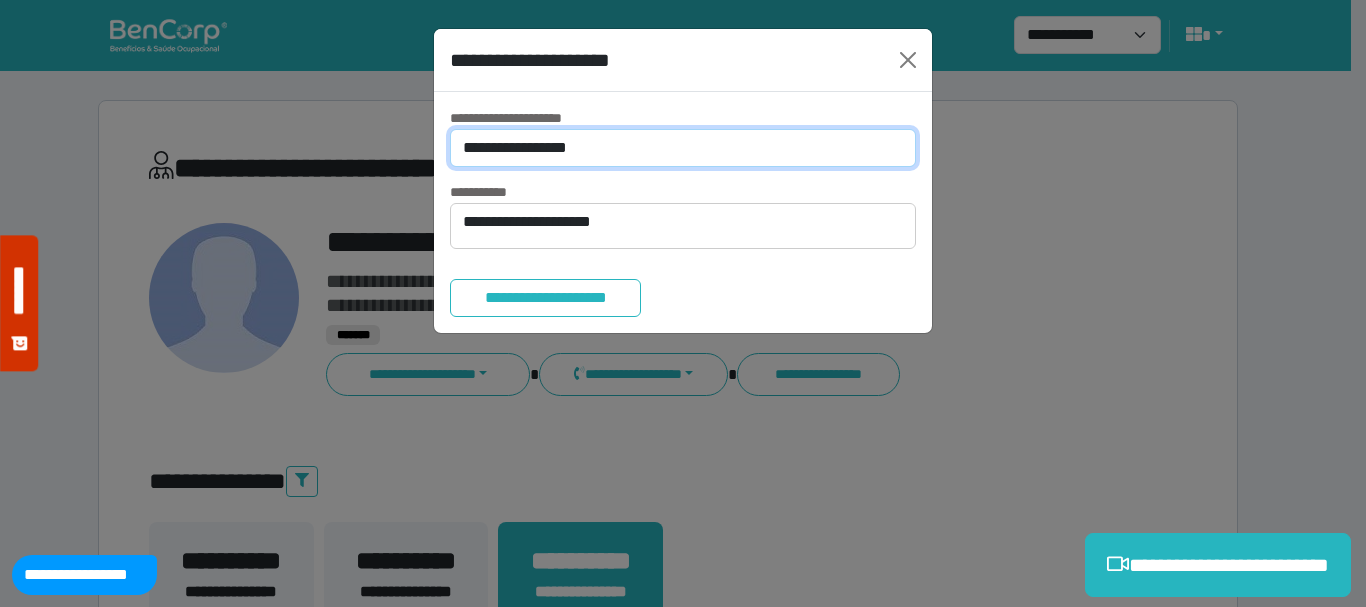 click on "**********" at bounding box center (683, 148) 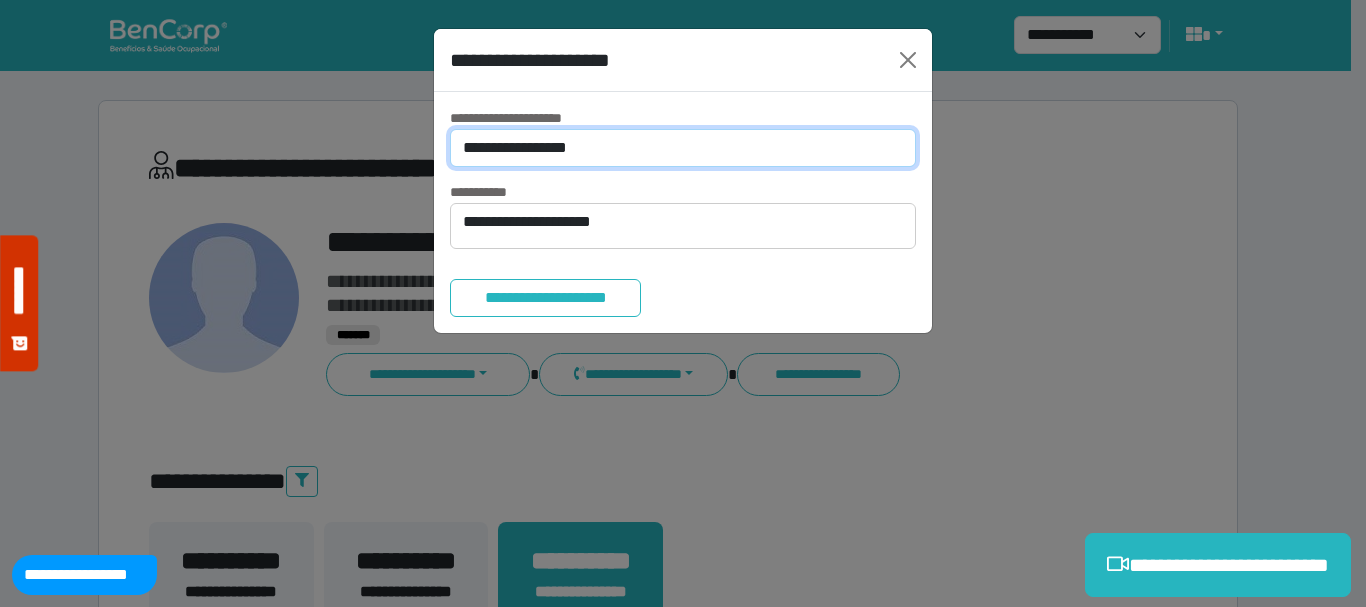 select on "*" 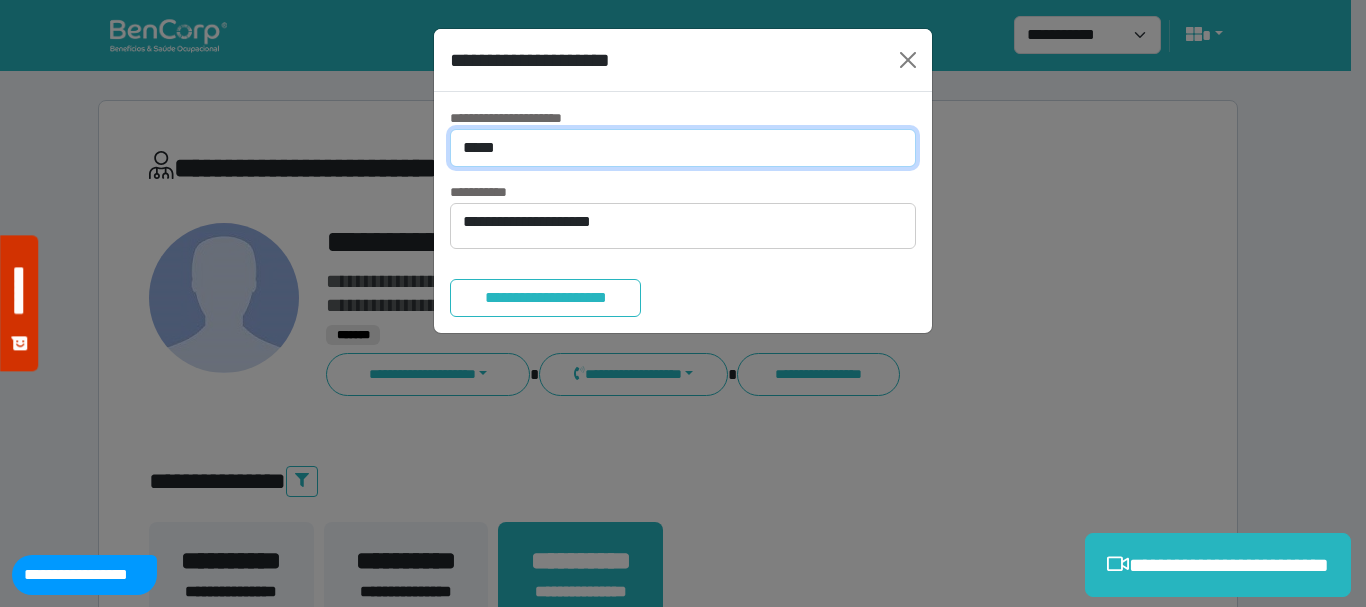 click on "**********" at bounding box center [683, 148] 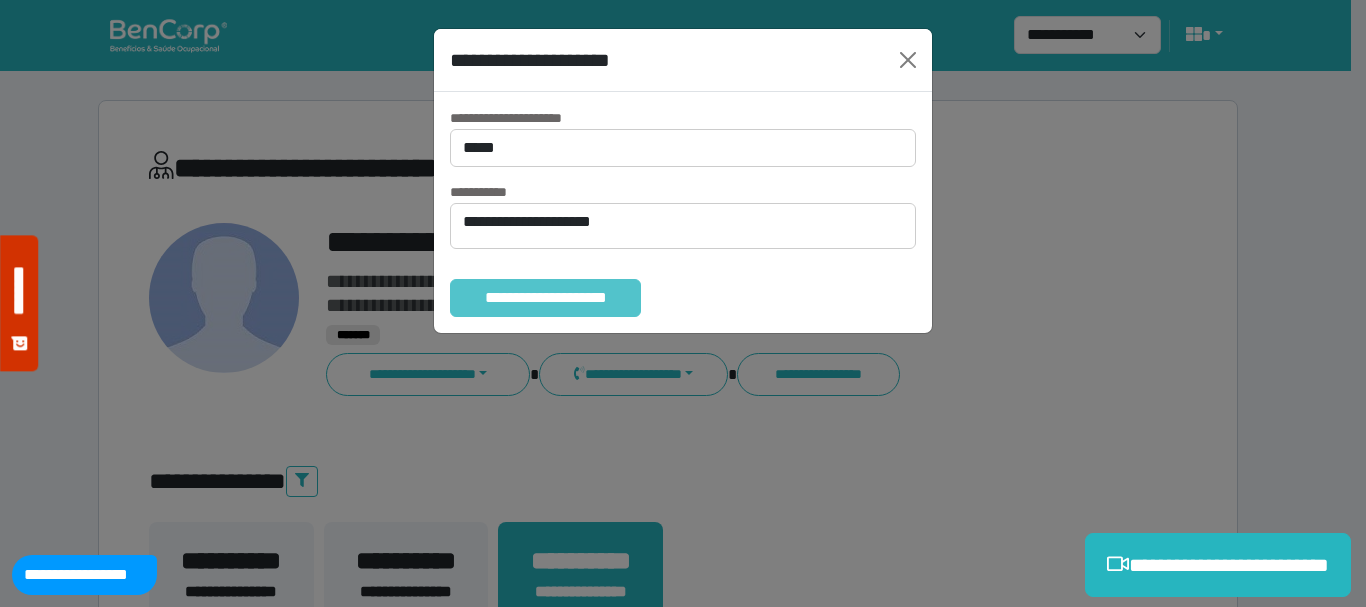 click on "**********" at bounding box center [545, 298] 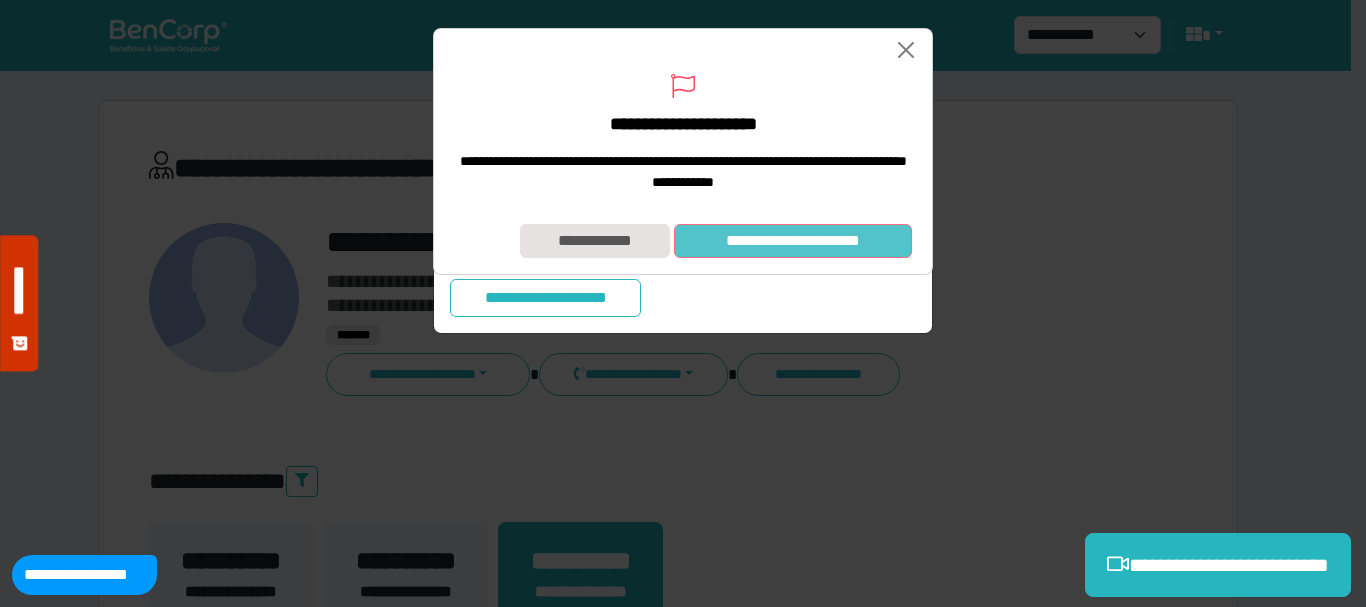 click on "**********" at bounding box center (793, 241) 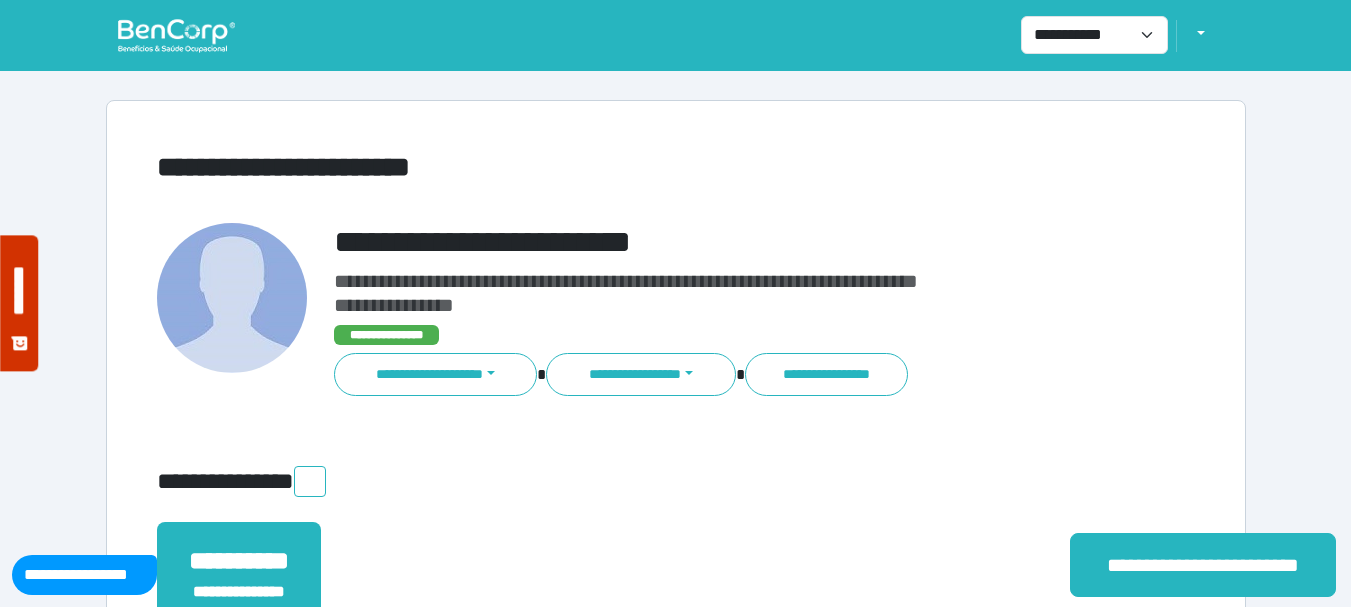 scroll, scrollTop: 0, scrollLeft: 0, axis: both 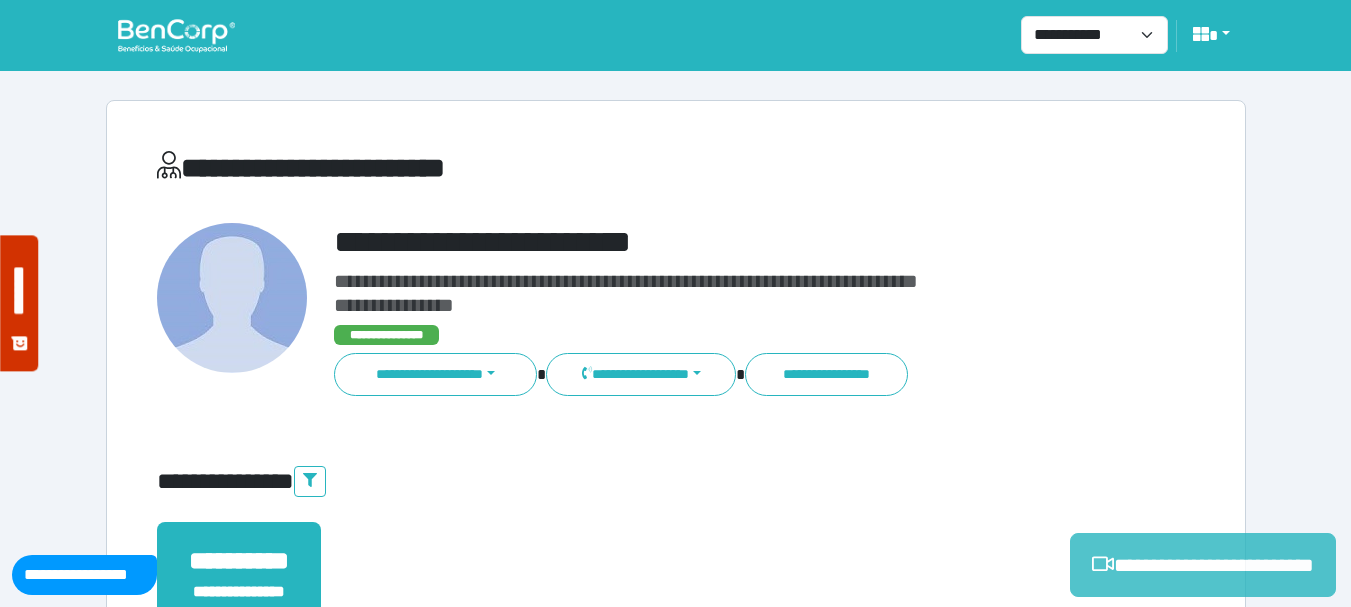 click on "**********" at bounding box center [1203, 565] 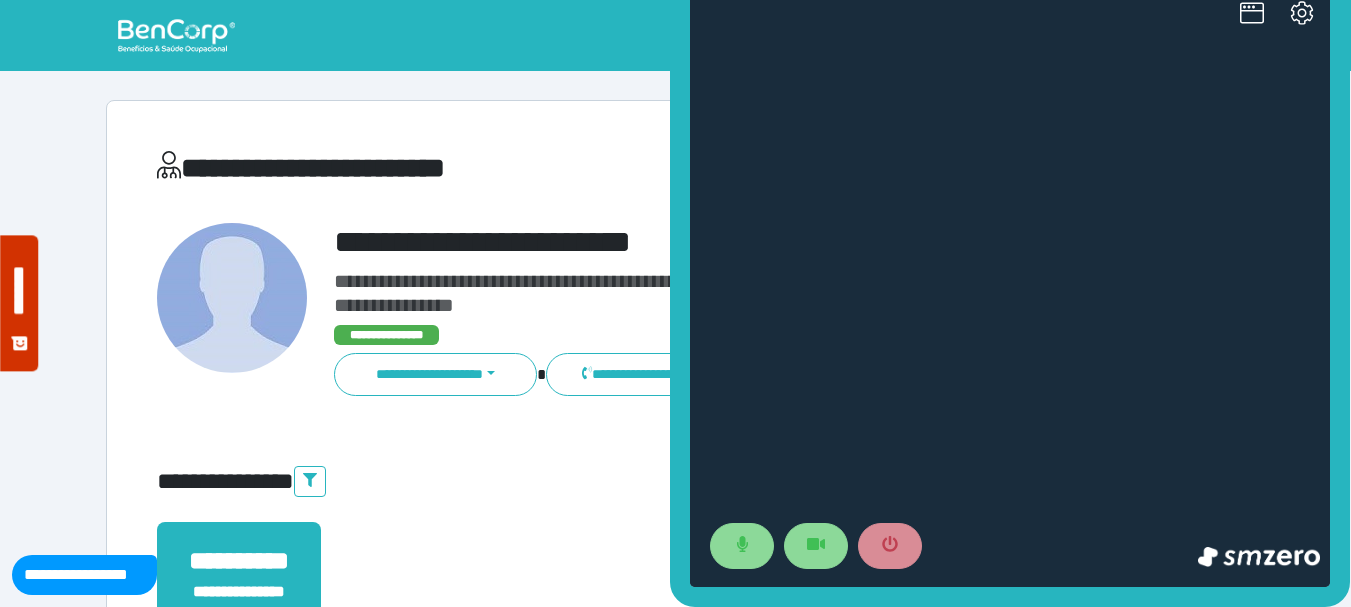 scroll, scrollTop: 0, scrollLeft: 0, axis: both 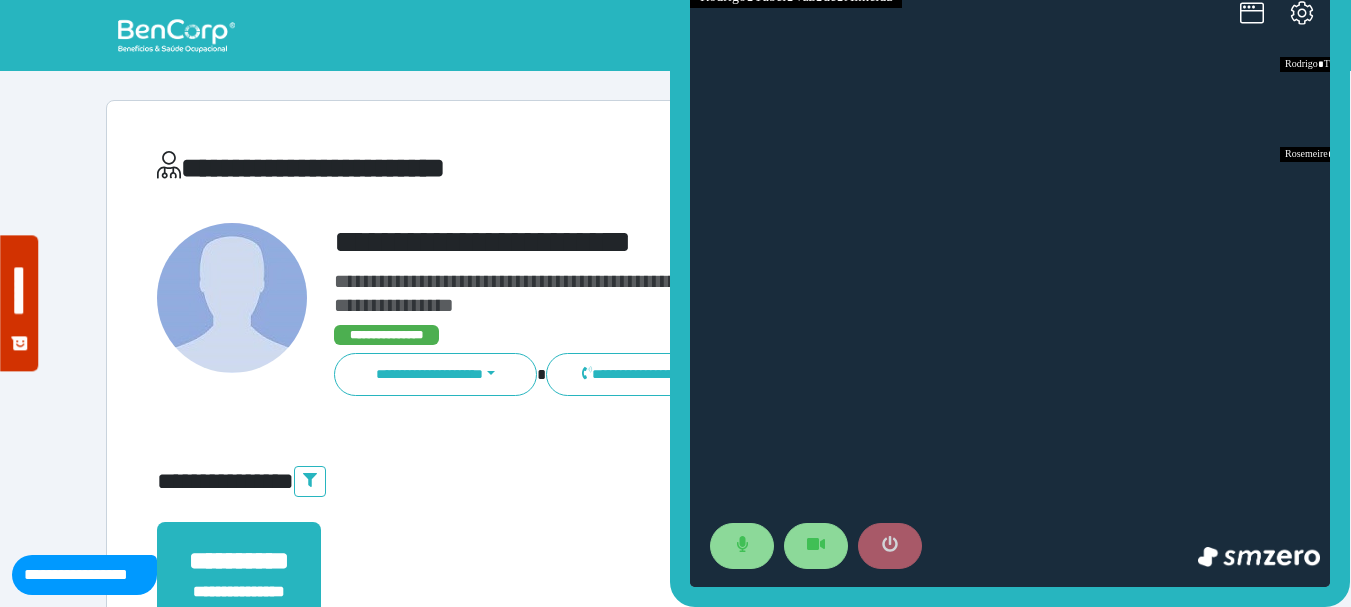 click 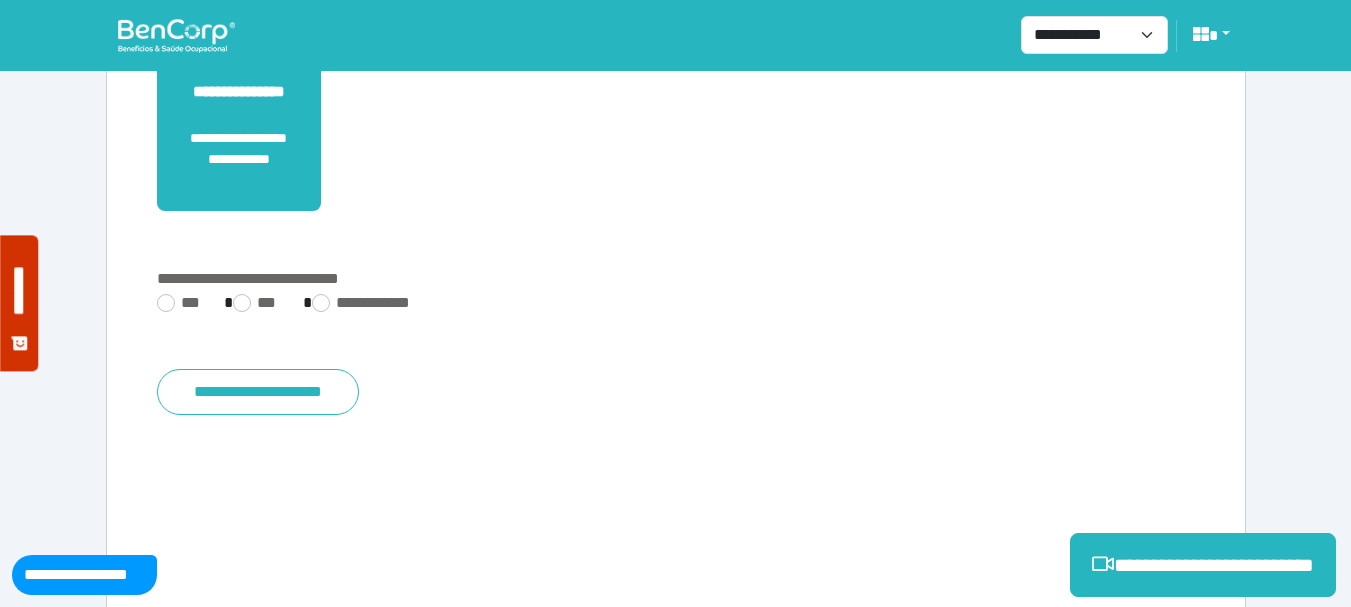 scroll, scrollTop: 529, scrollLeft: 0, axis: vertical 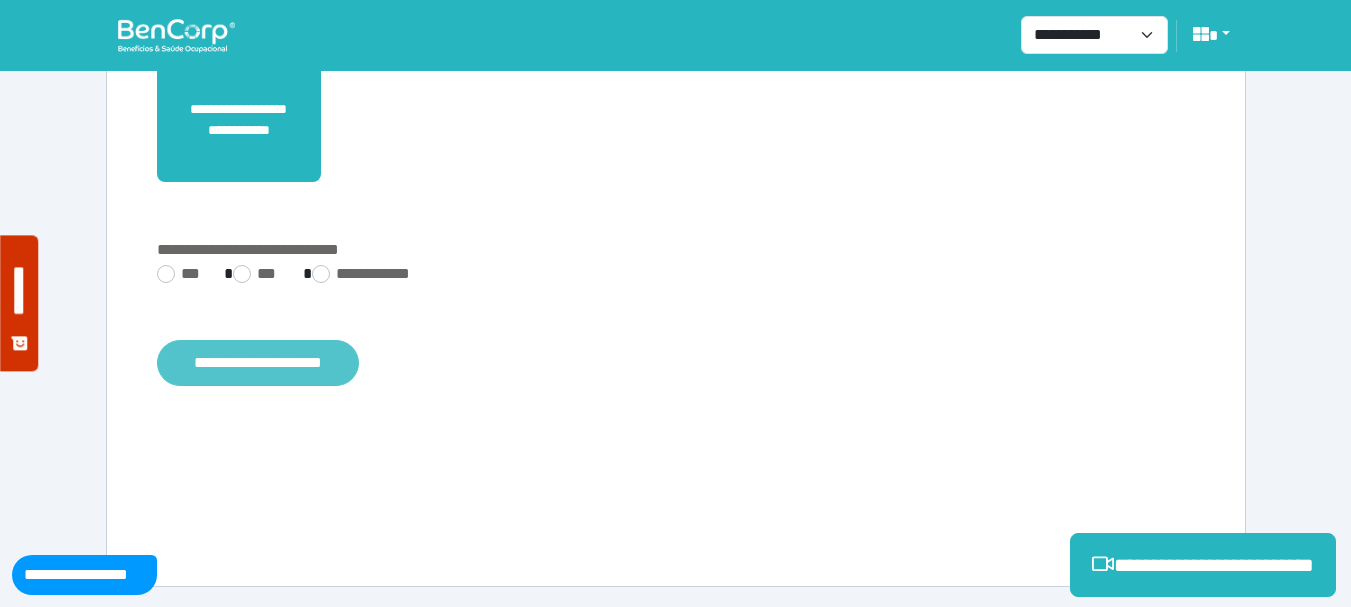 click on "**********" at bounding box center (258, 363) 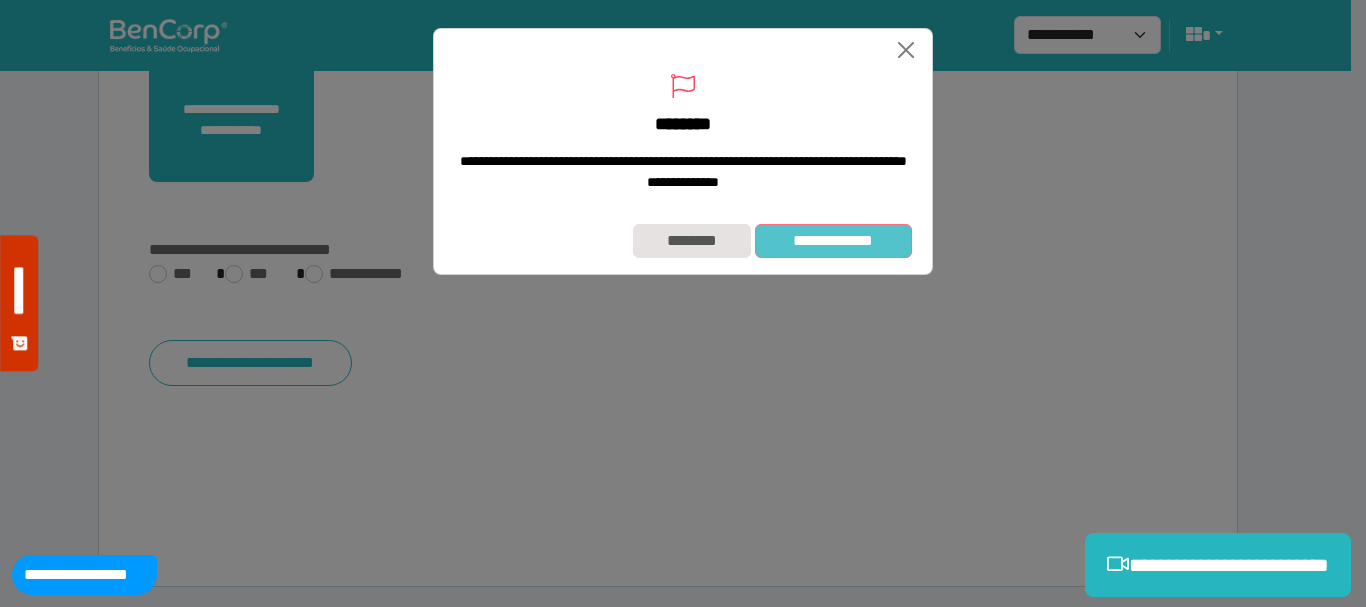 click on "**********" at bounding box center [833, 241] 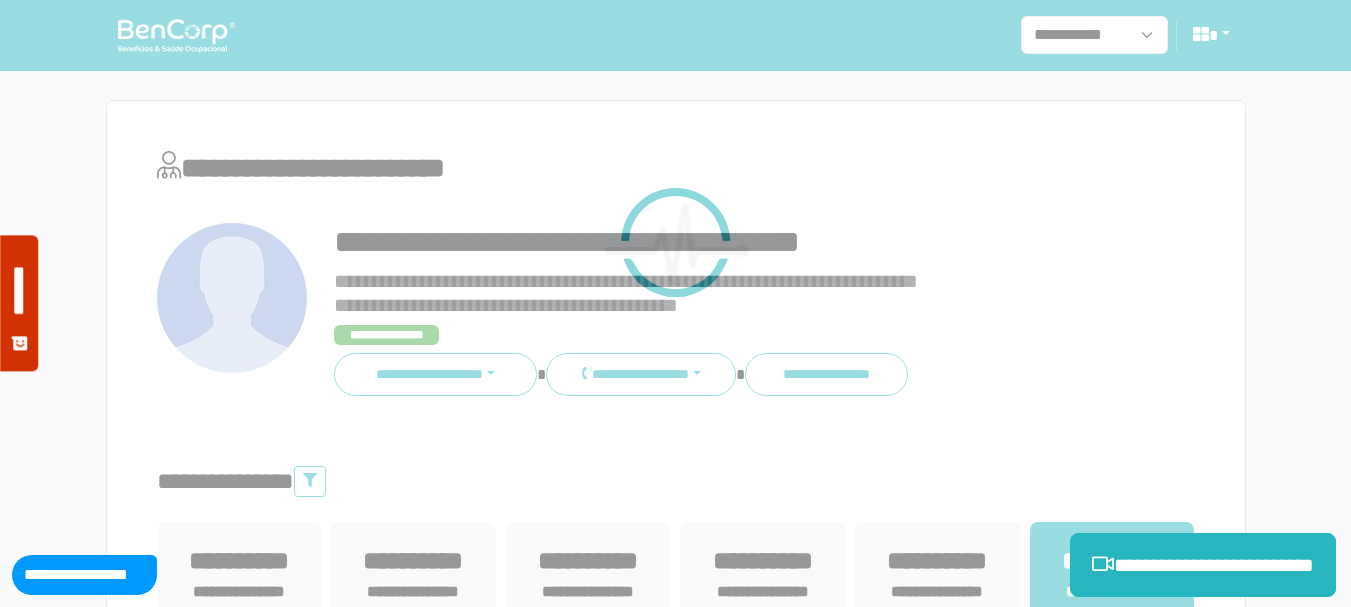scroll, scrollTop: 0, scrollLeft: 0, axis: both 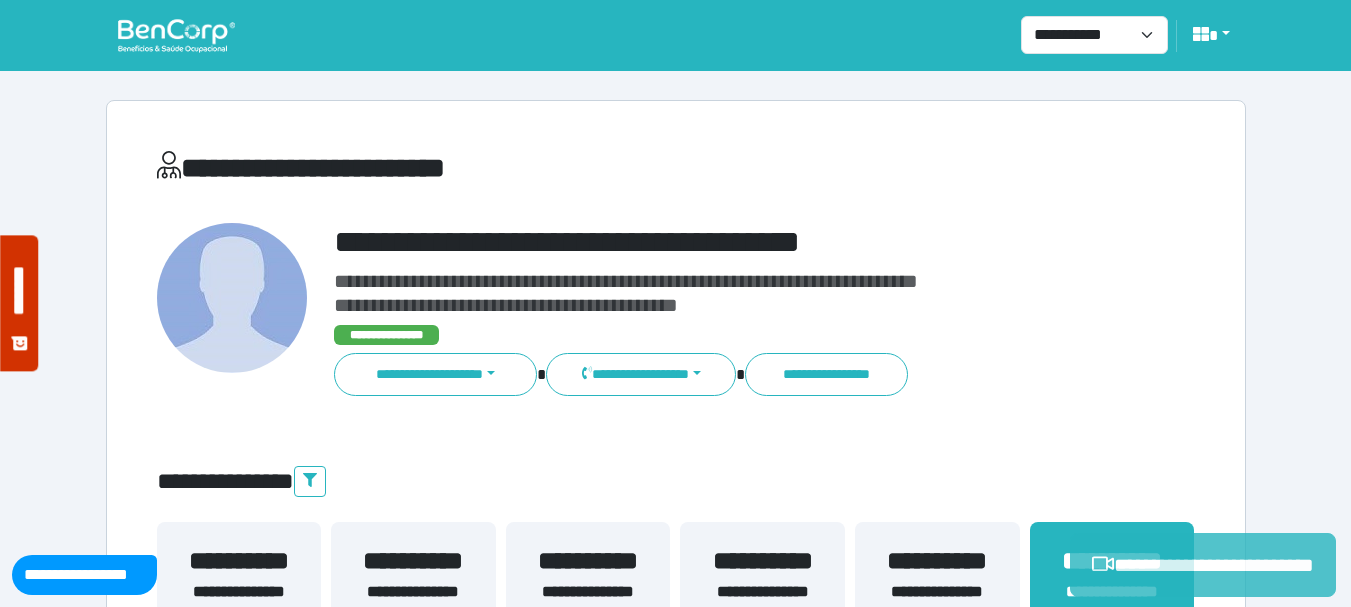 click on "**********" at bounding box center [1203, 565] 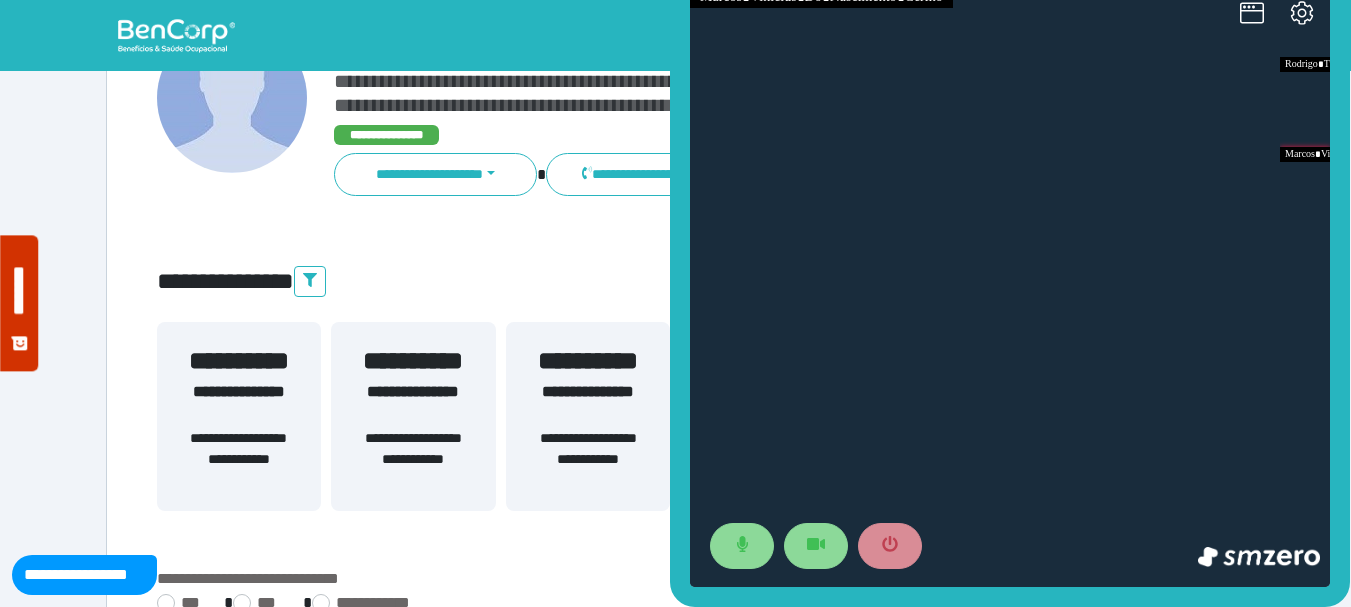 scroll, scrollTop: 300, scrollLeft: 0, axis: vertical 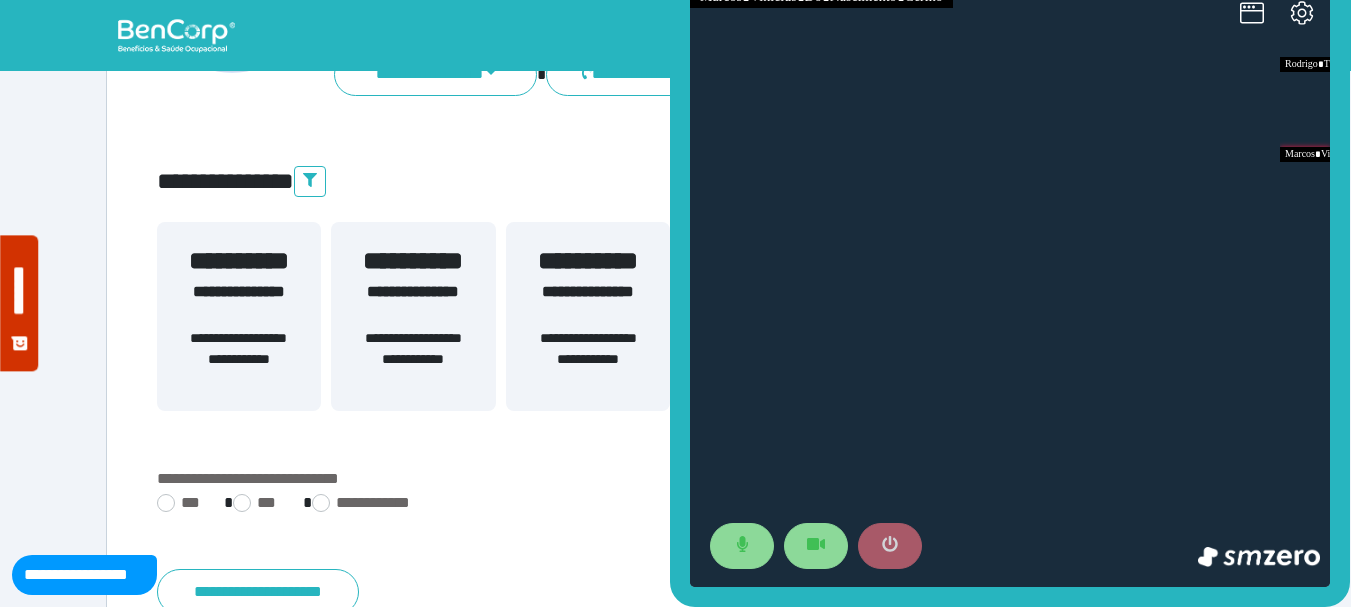 click 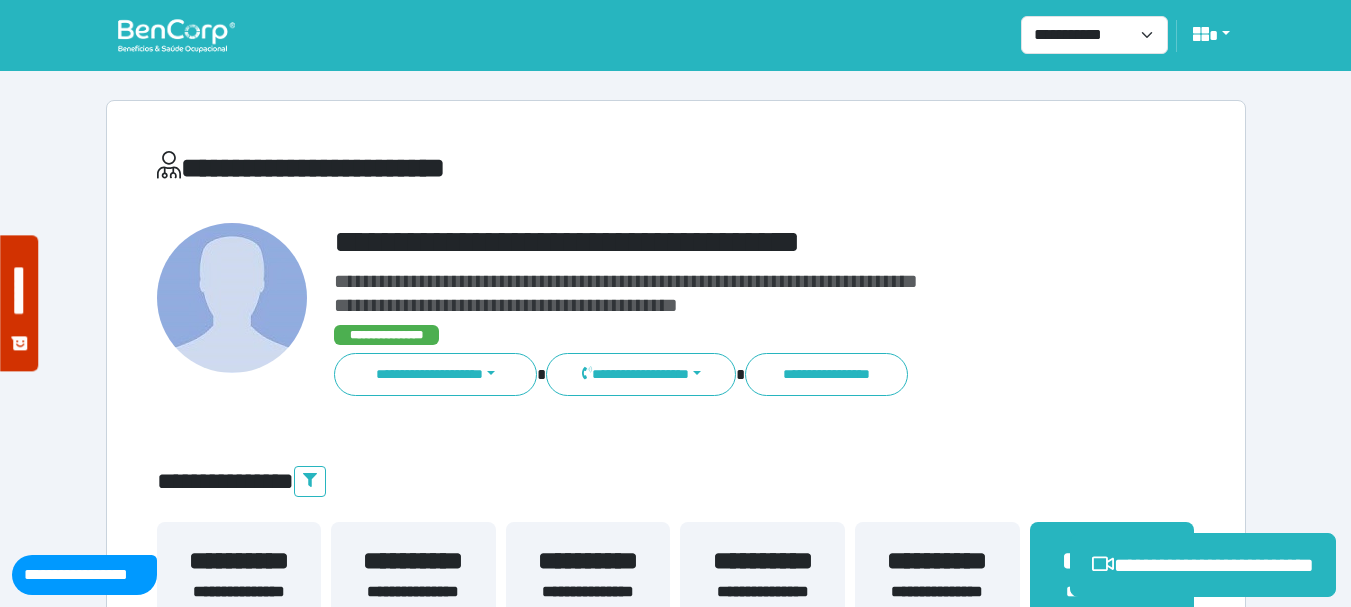 scroll, scrollTop: 500, scrollLeft: 0, axis: vertical 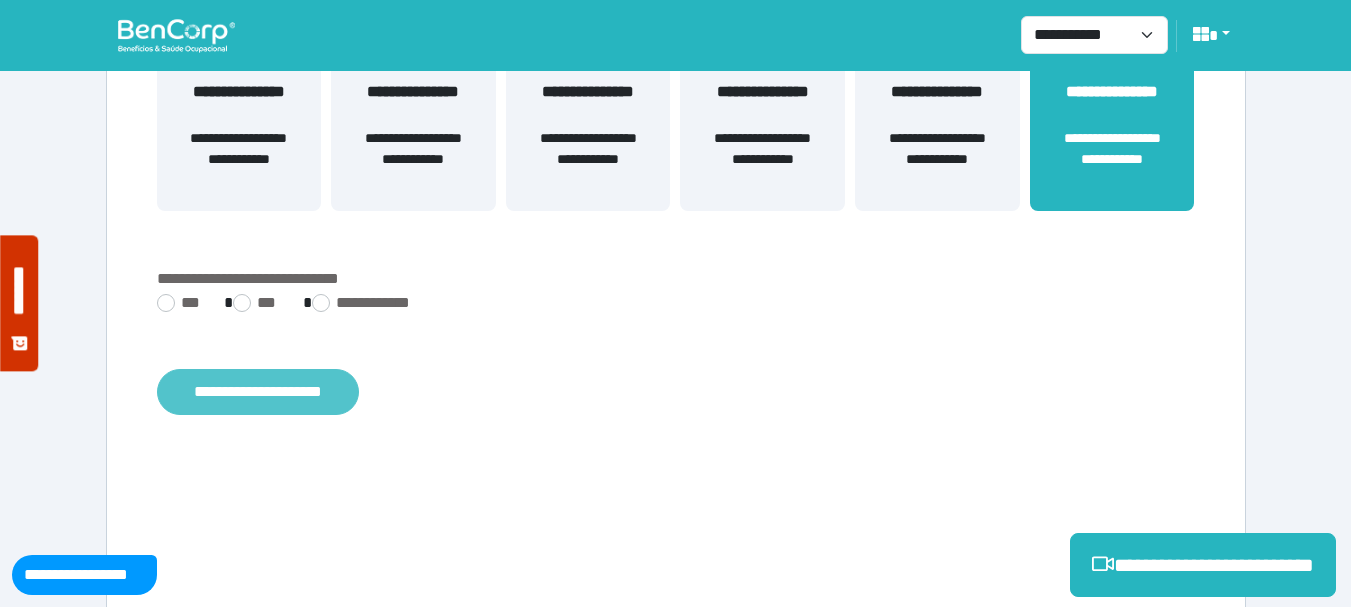 click on "**********" at bounding box center [258, 392] 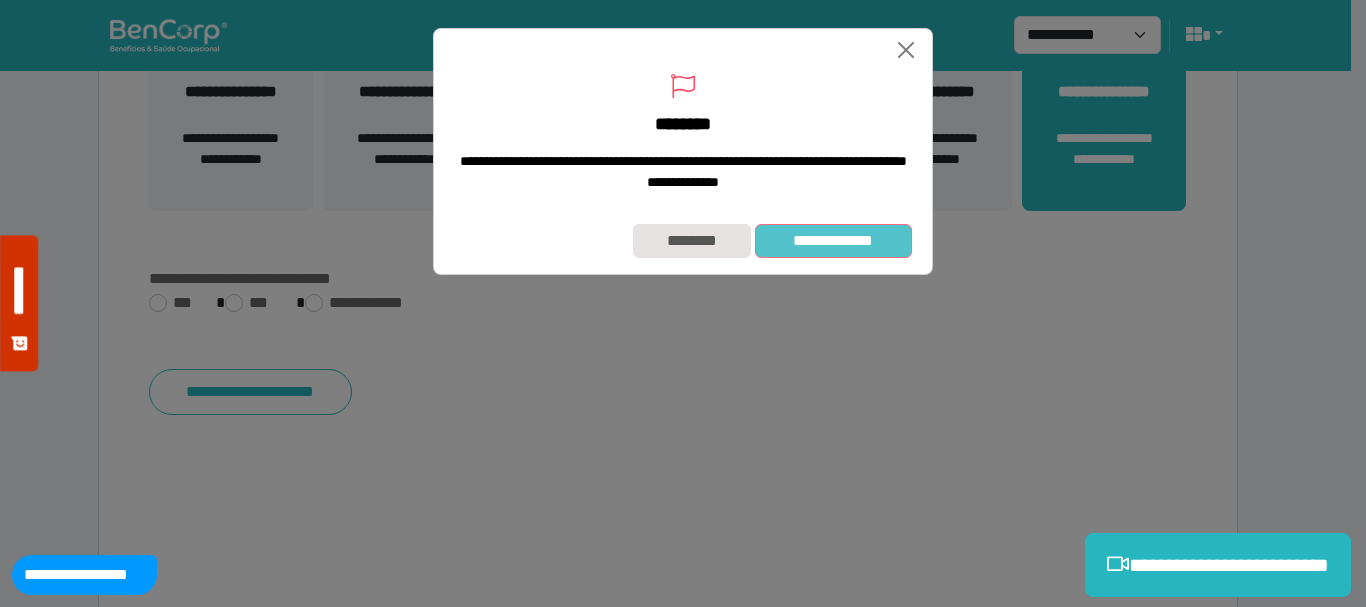 click on "**********" at bounding box center (833, 241) 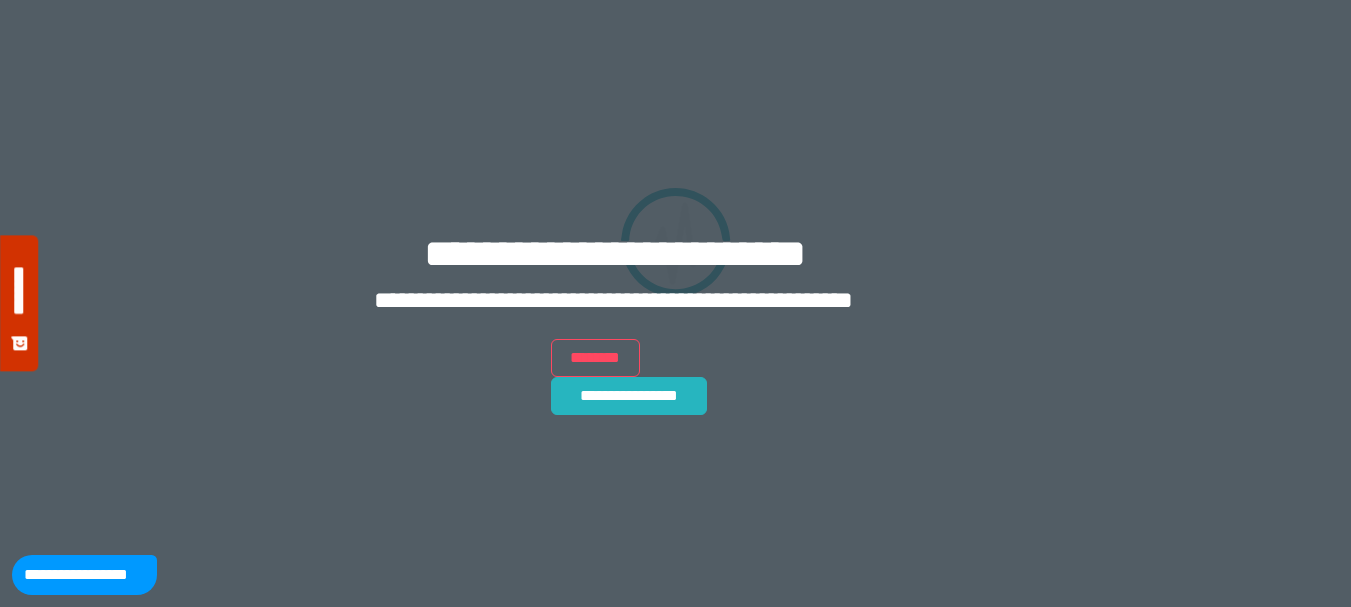 scroll, scrollTop: 0, scrollLeft: 0, axis: both 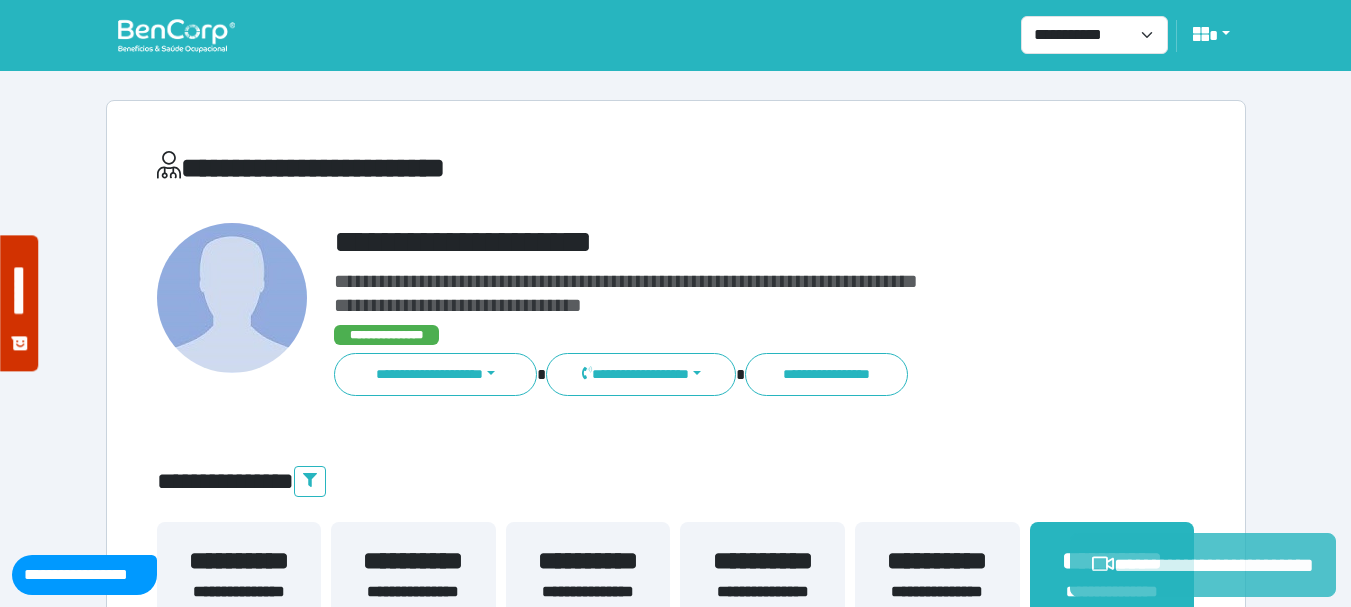 click on "**********" at bounding box center (1203, 565) 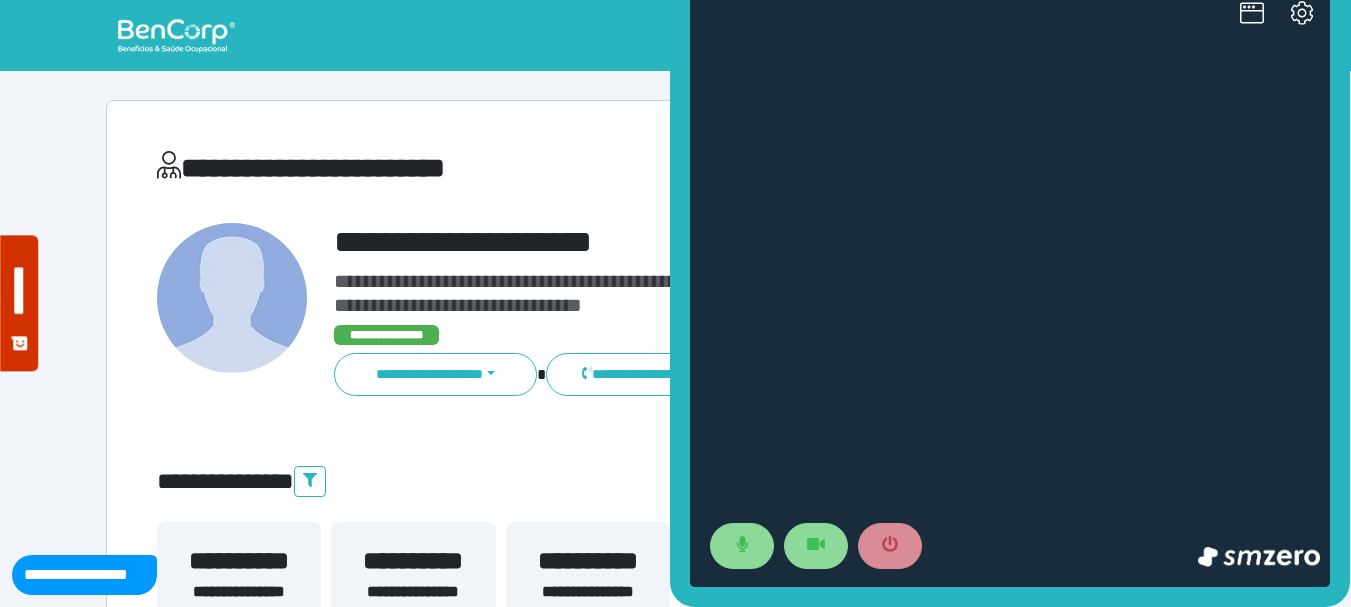 scroll, scrollTop: 0, scrollLeft: 0, axis: both 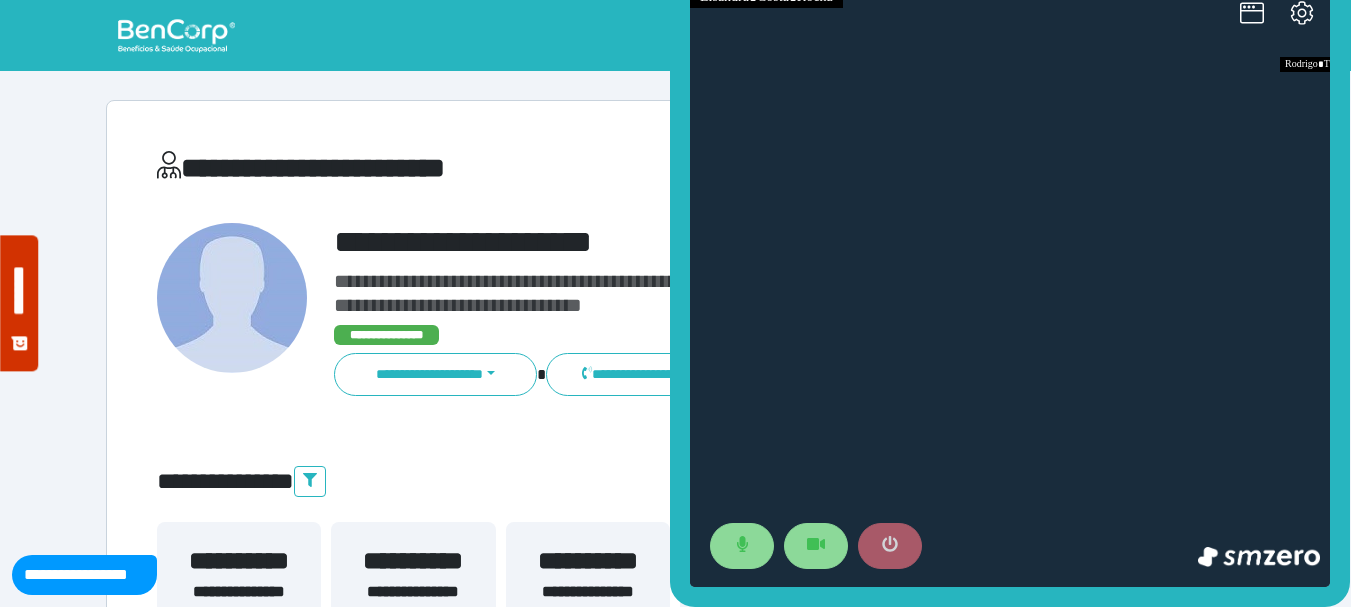 click 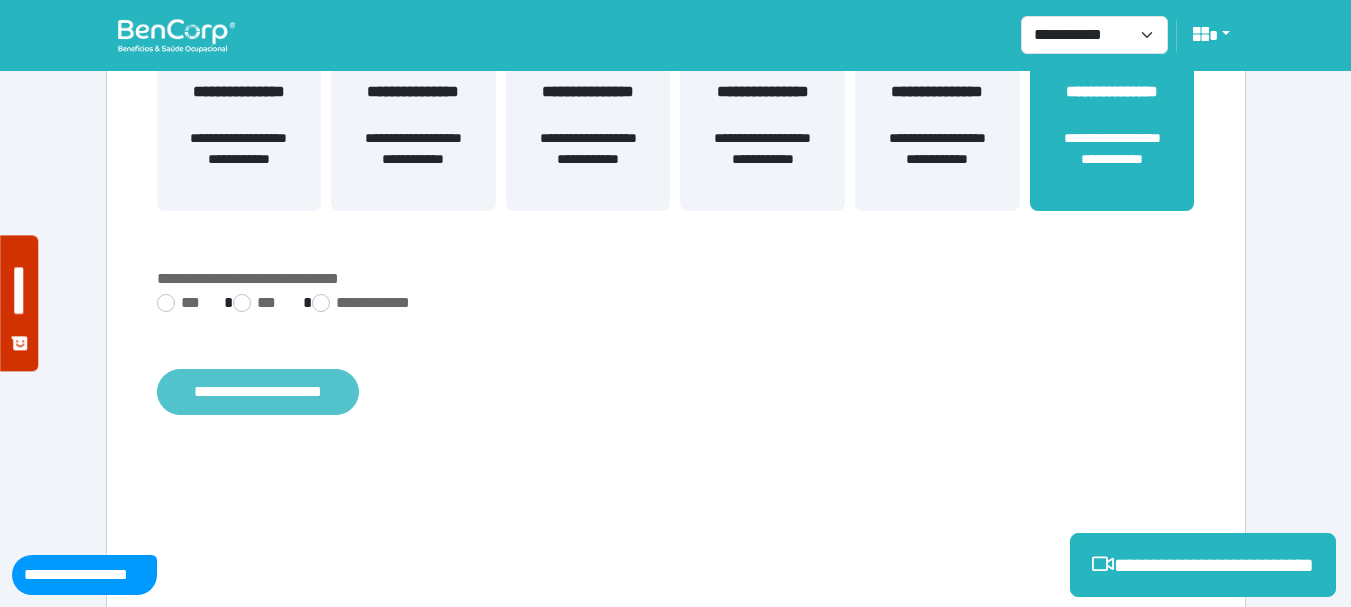 scroll, scrollTop: 529, scrollLeft: 0, axis: vertical 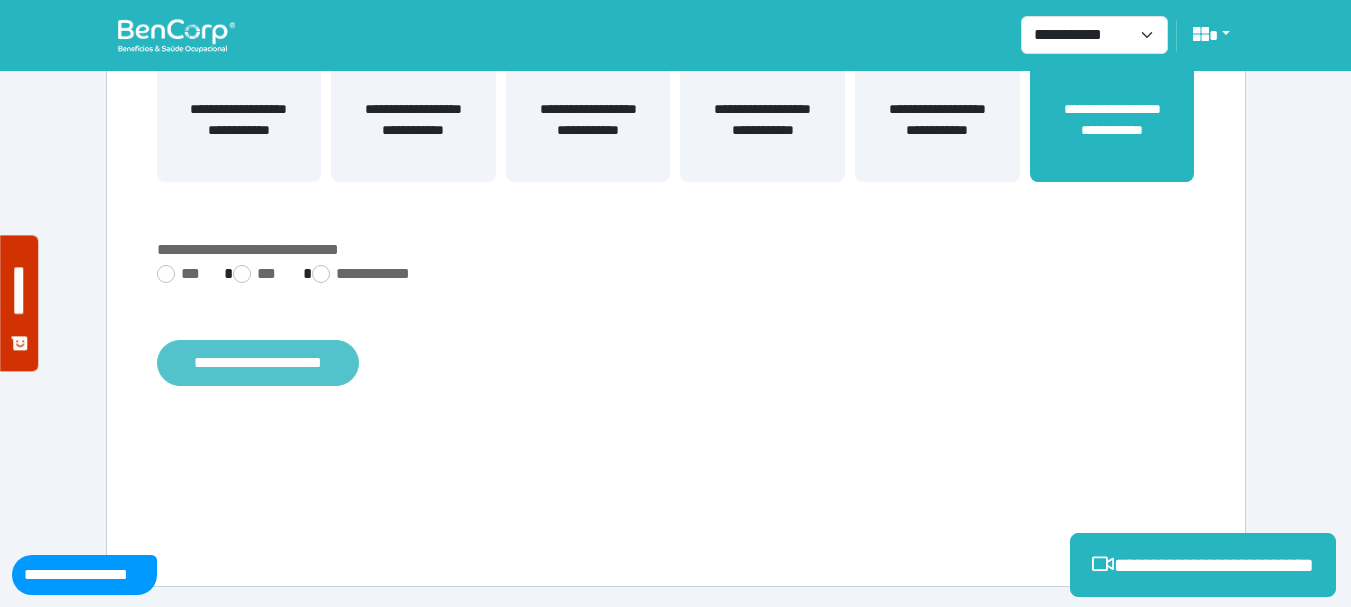 click on "**********" at bounding box center [258, 363] 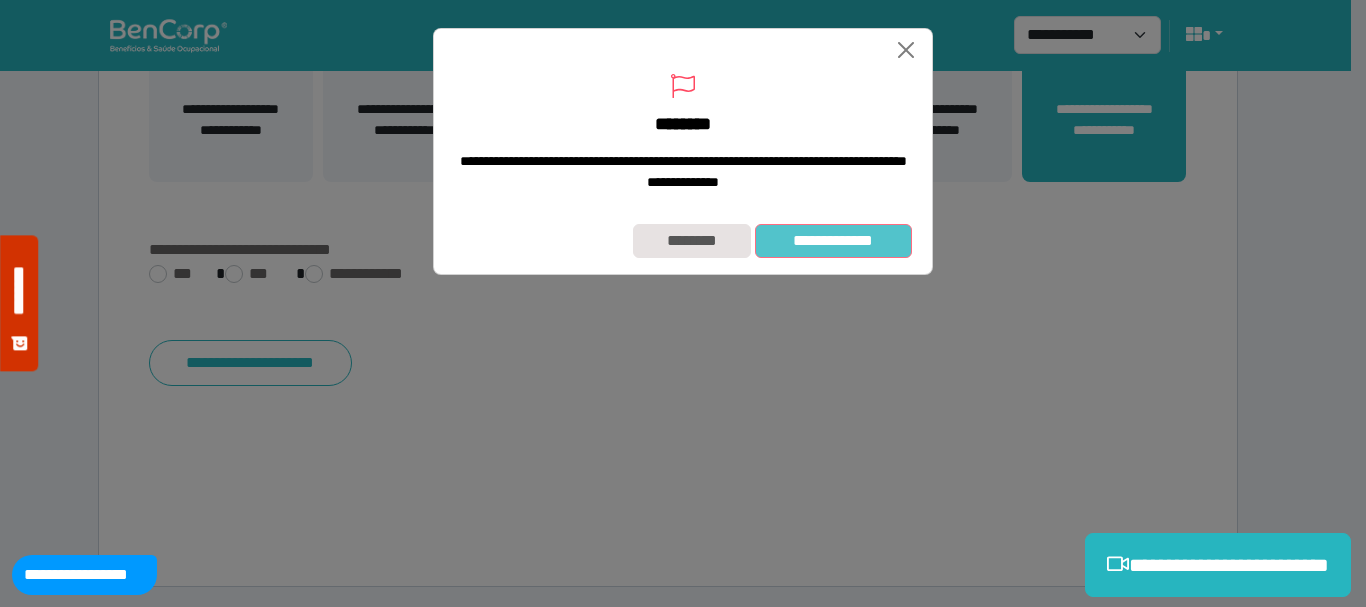 click on "**********" at bounding box center (833, 241) 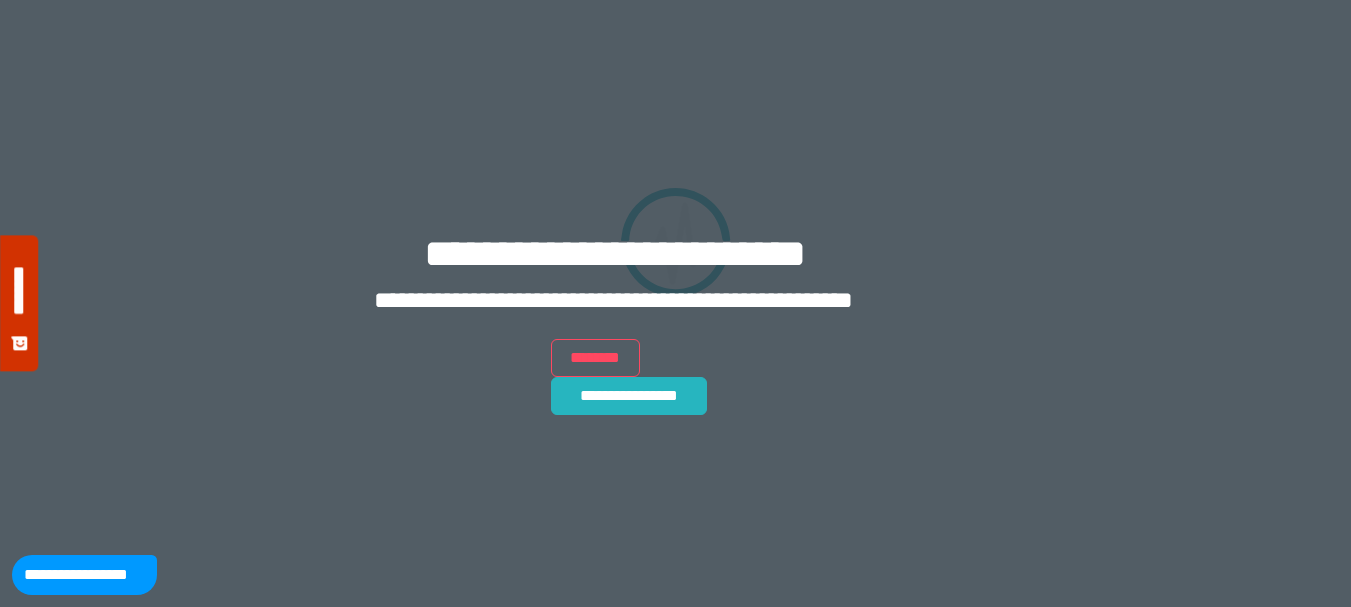 scroll, scrollTop: 0, scrollLeft: 0, axis: both 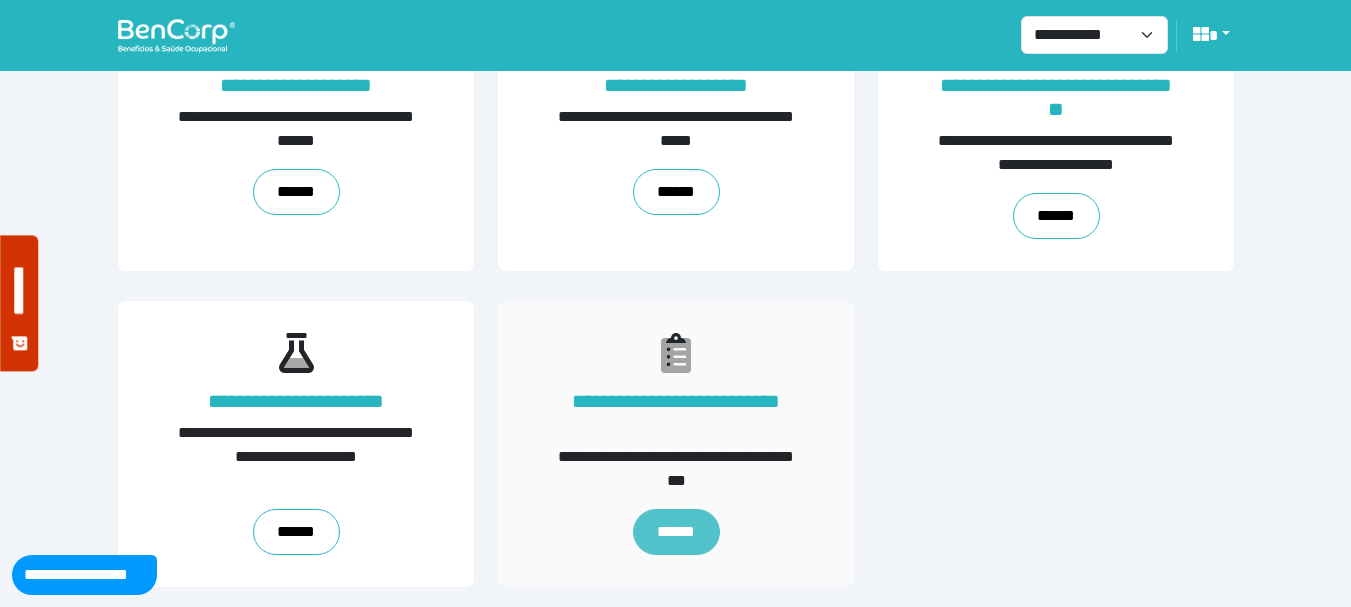click on "******" at bounding box center [675, 532] 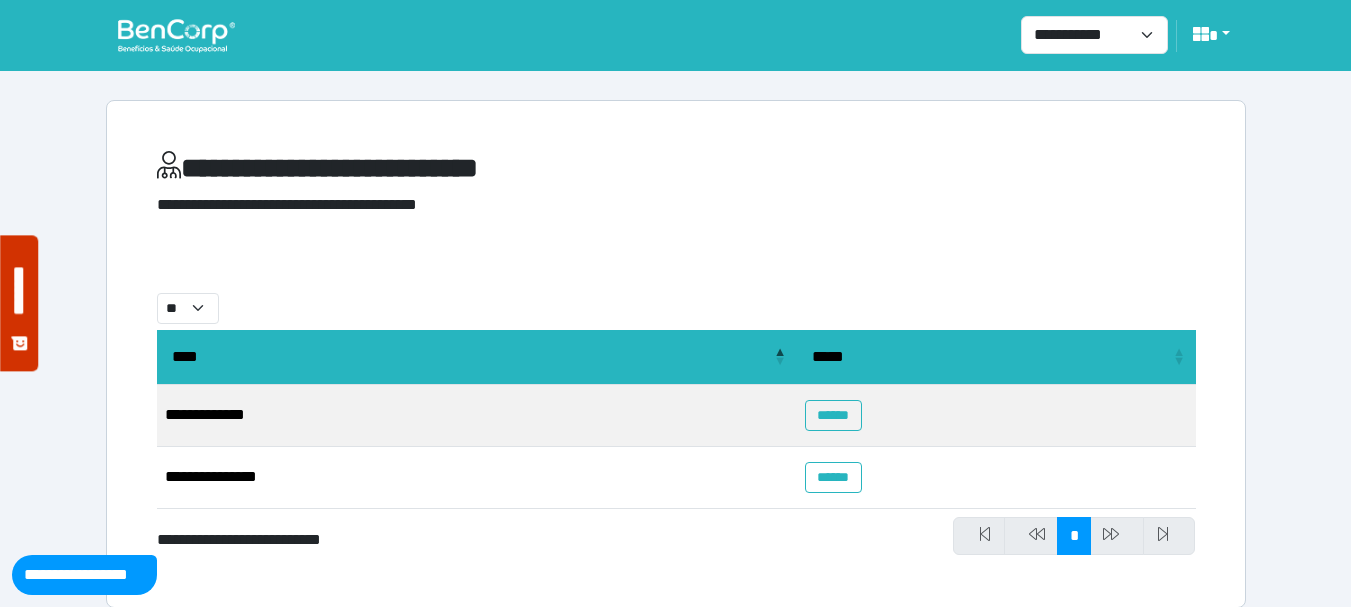 scroll, scrollTop: 21, scrollLeft: 0, axis: vertical 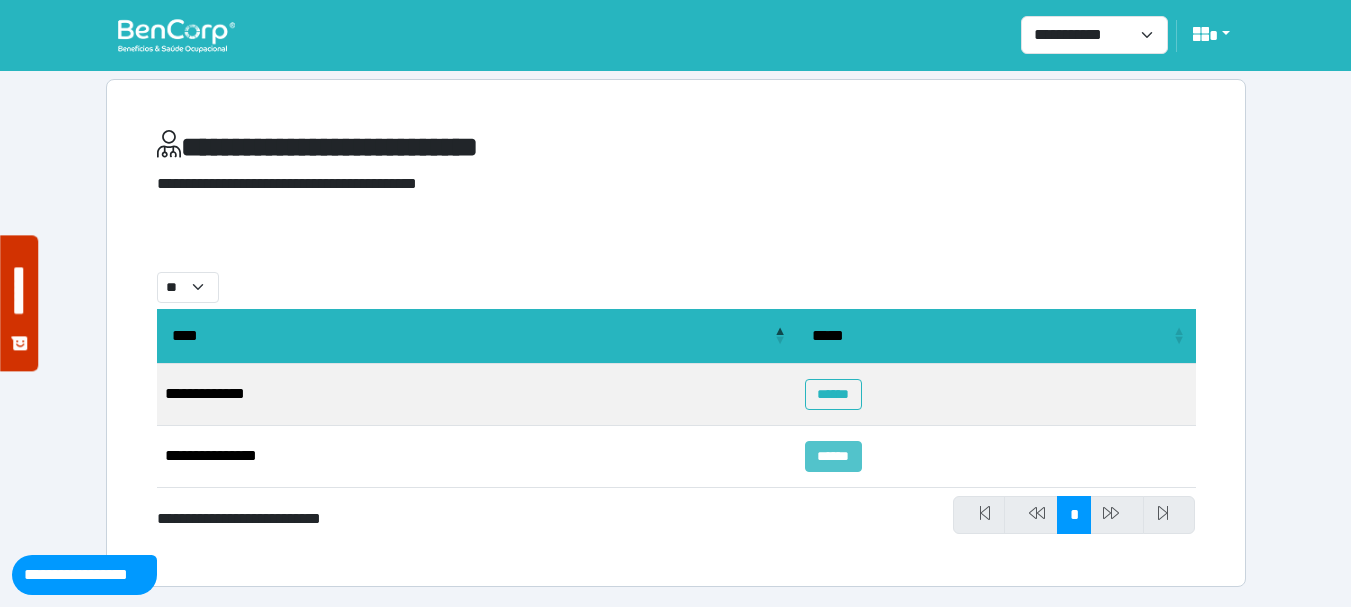 click on "******" at bounding box center (833, 456) 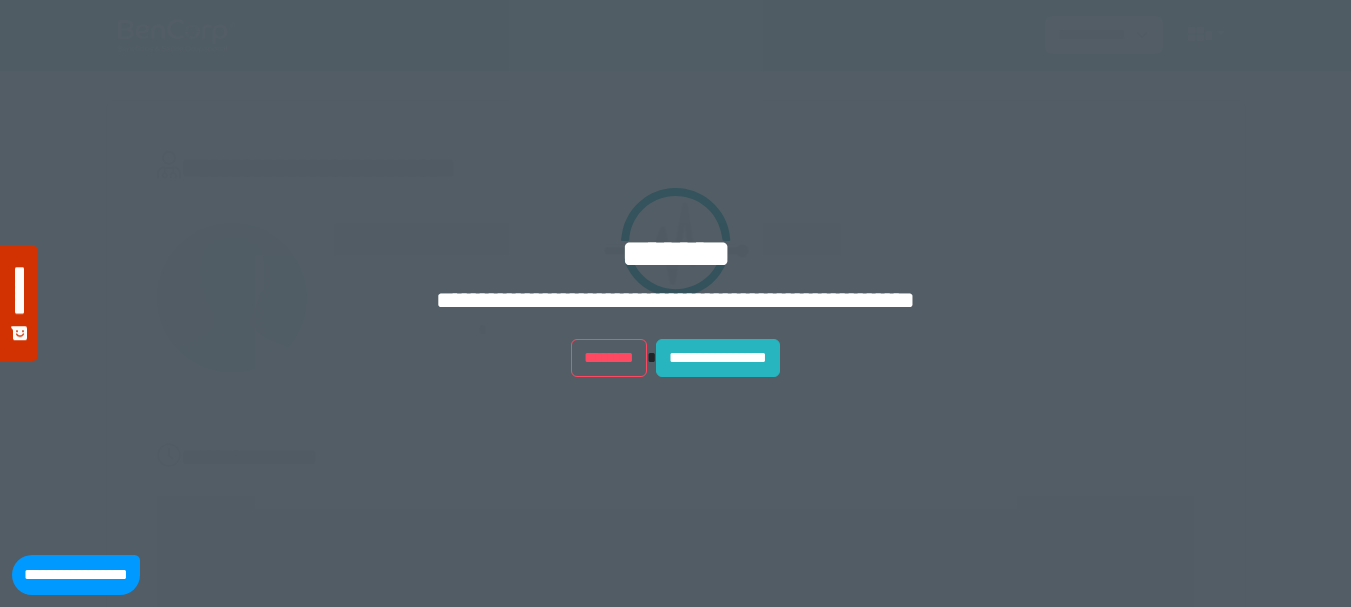 scroll, scrollTop: 0, scrollLeft: 0, axis: both 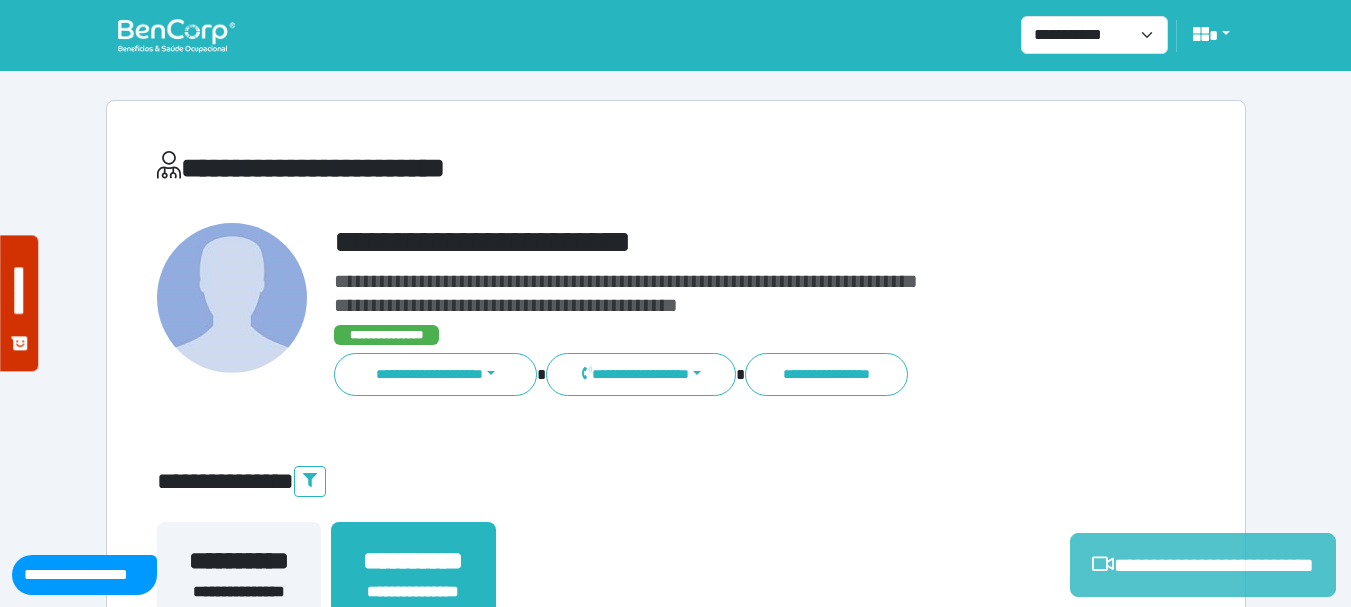 click 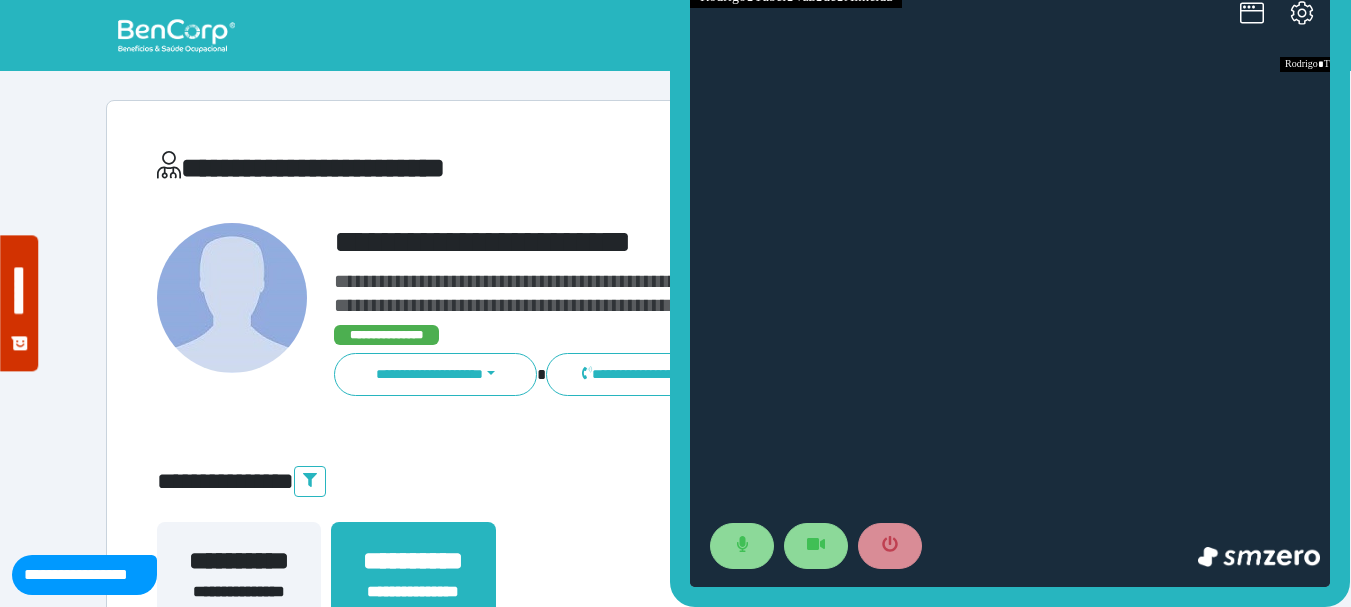 scroll, scrollTop: 0, scrollLeft: 0, axis: both 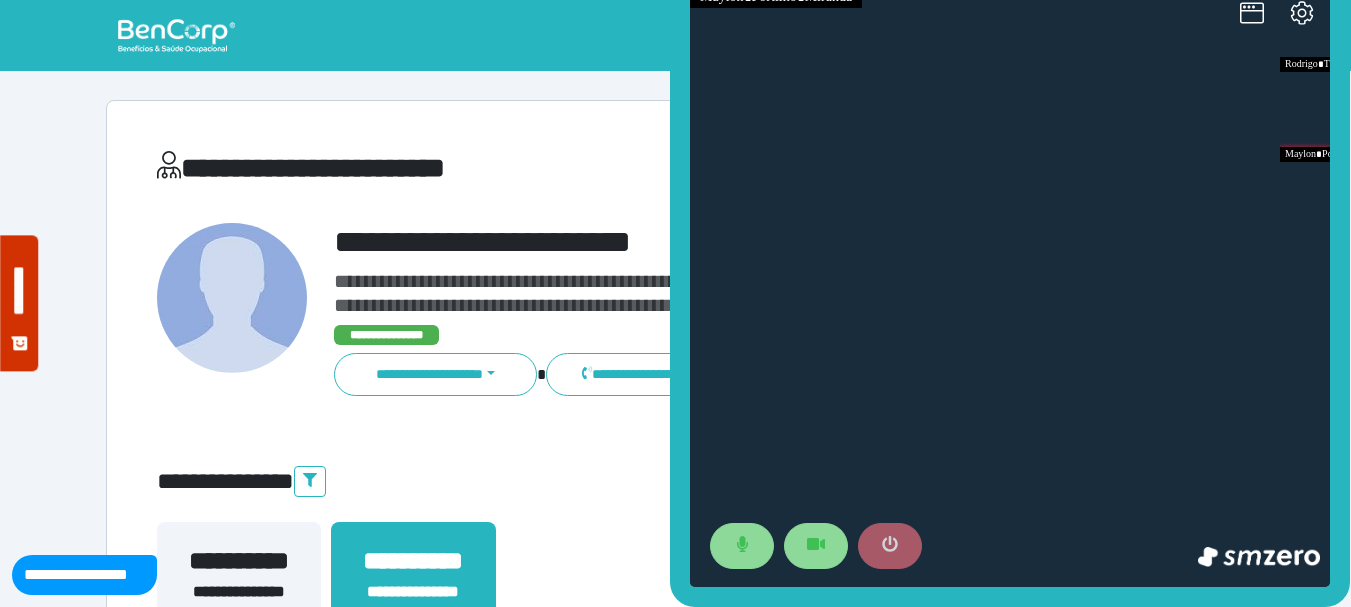click 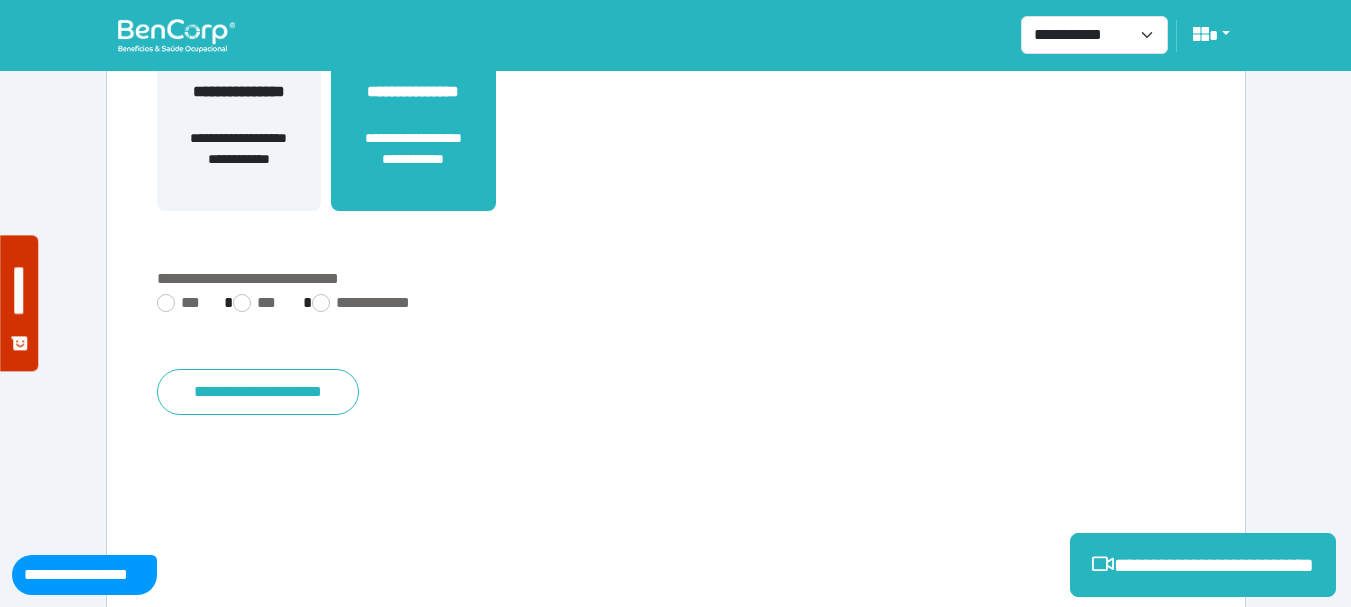 scroll, scrollTop: 529, scrollLeft: 0, axis: vertical 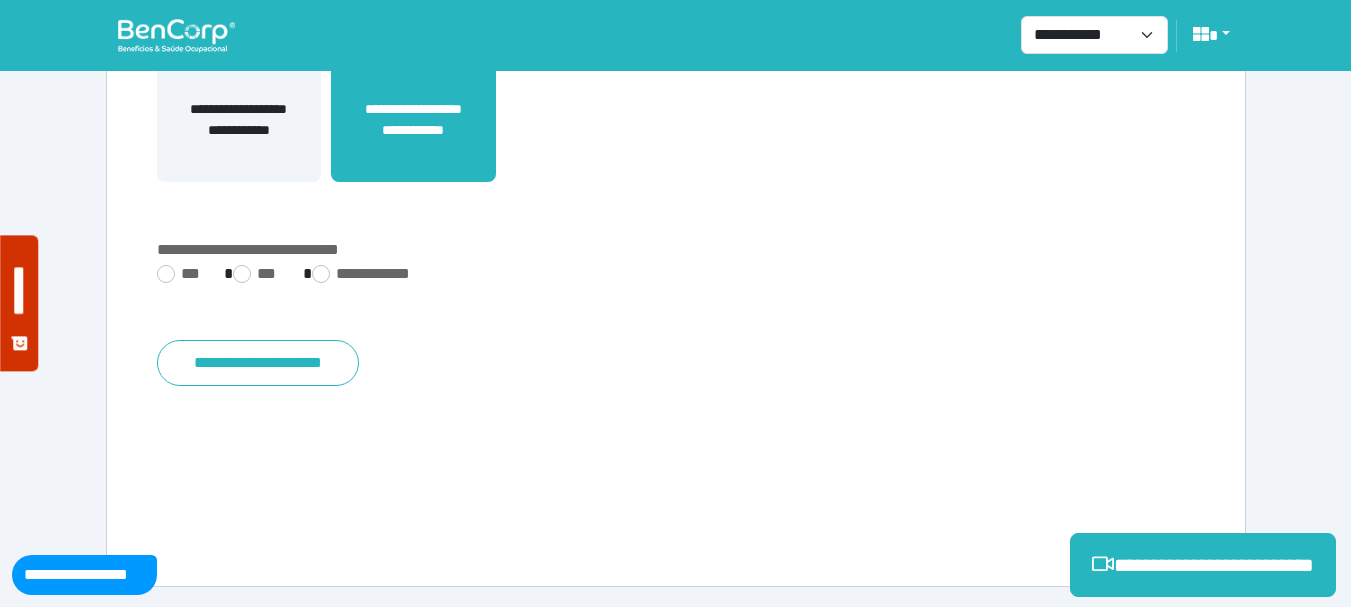 click on "**********" at bounding box center (676, 276) 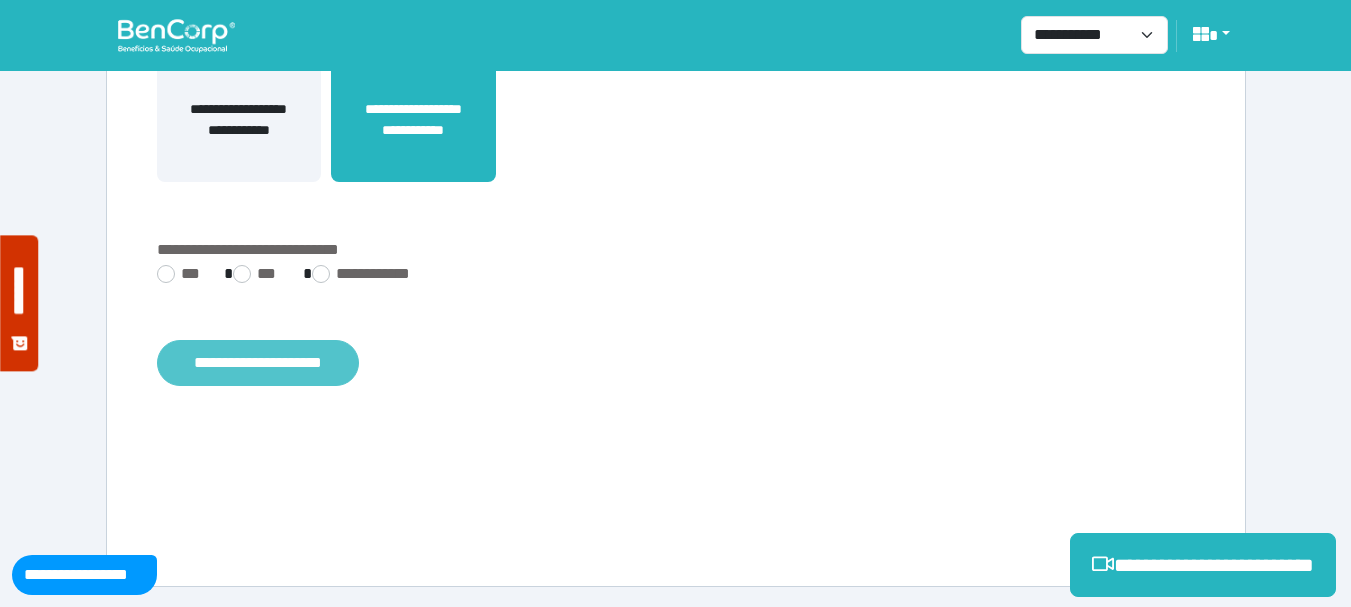 click on "**********" at bounding box center [258, 363] 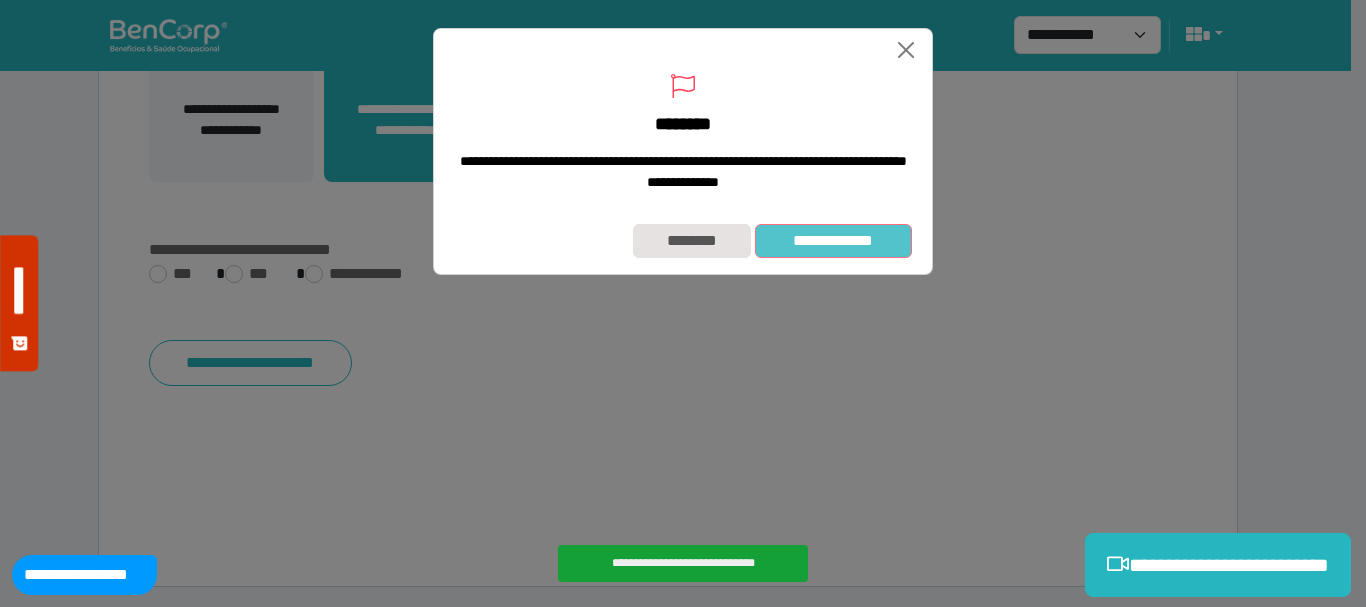 click on "**********" at bounding box center (833, 241) 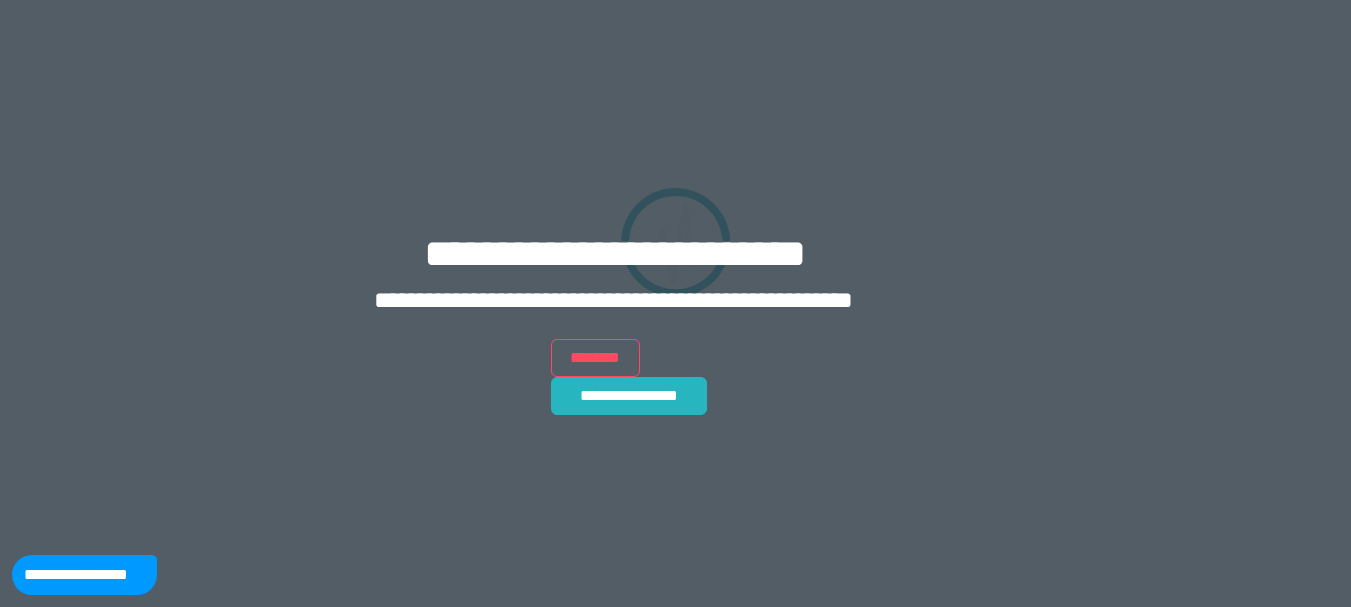 scroll, scrollTop: 0, scrollLeft: 0, axis: both 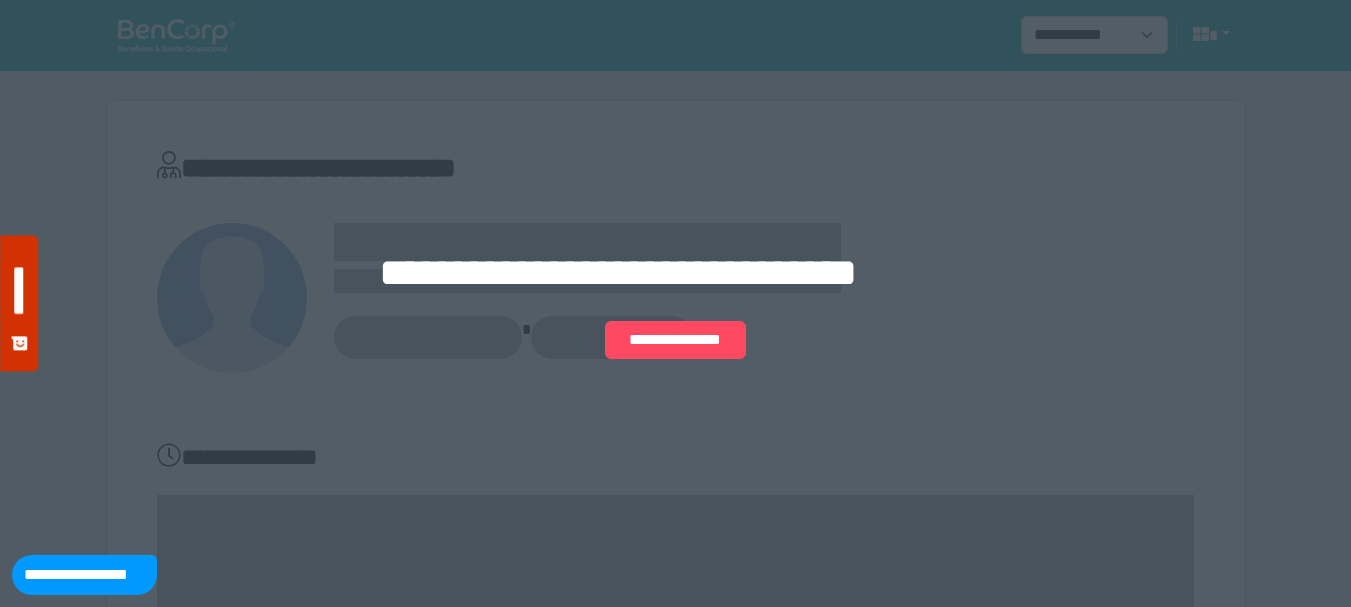 click on "**********" at bounding box center (675, 303) 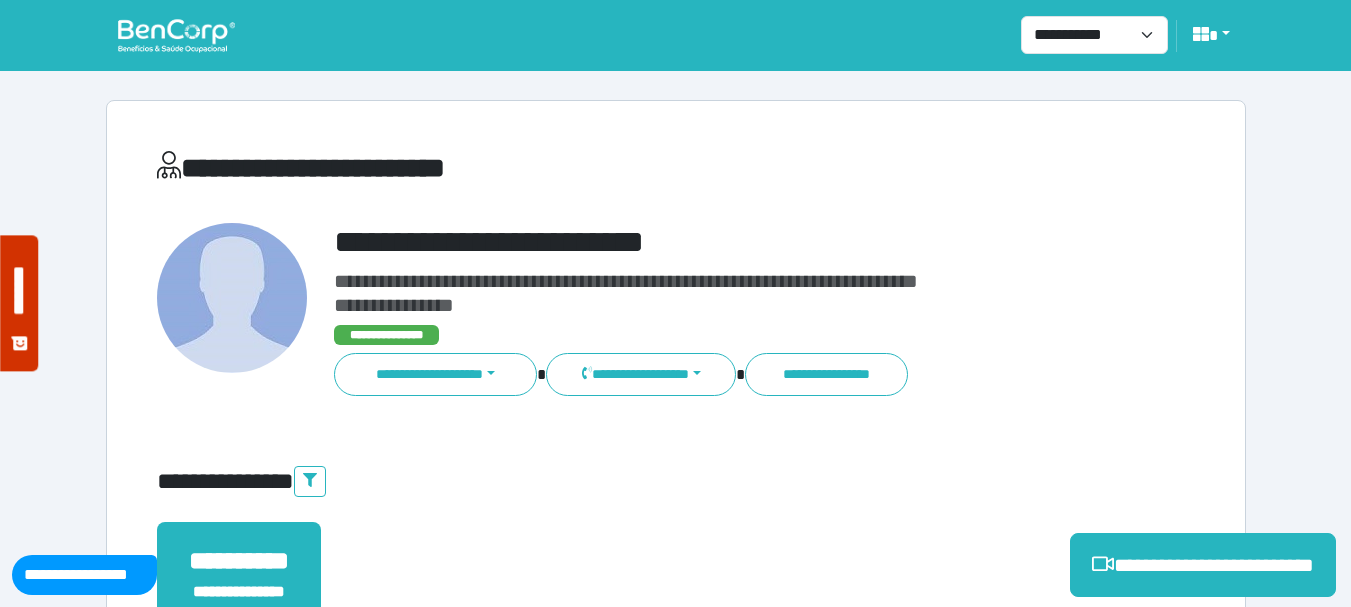 scroll, scrollTop: 0, scrollLeft: 0, axis: both 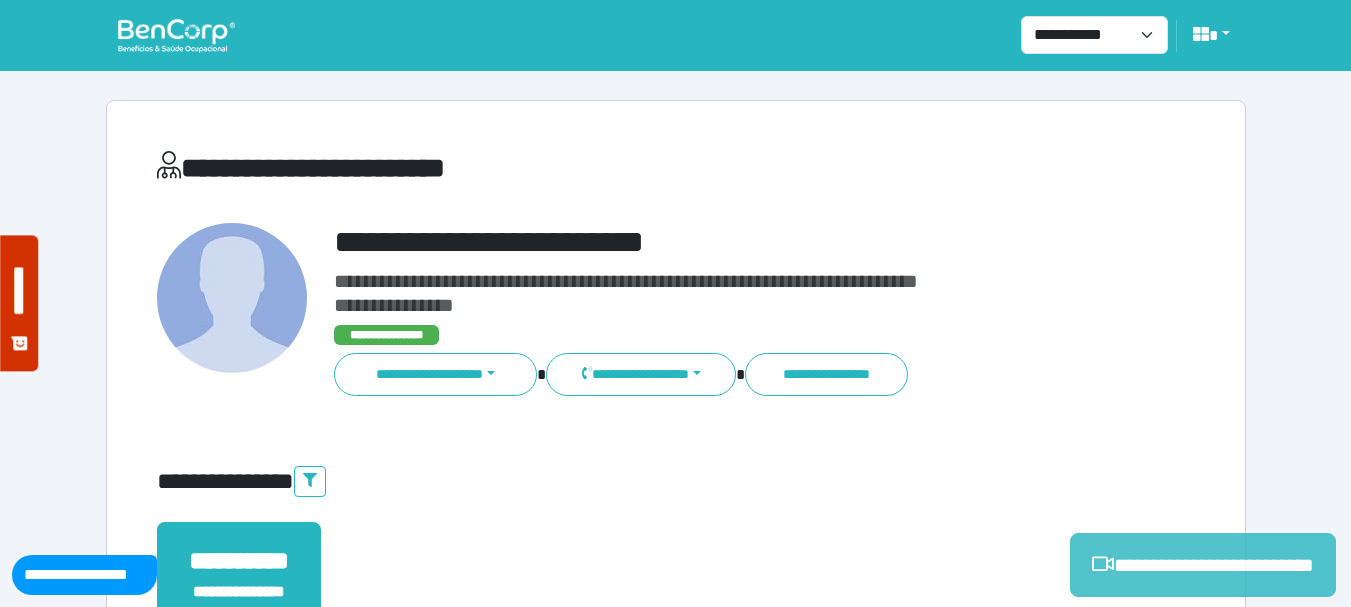 click on "**********" at bounding box center [1203, 565] 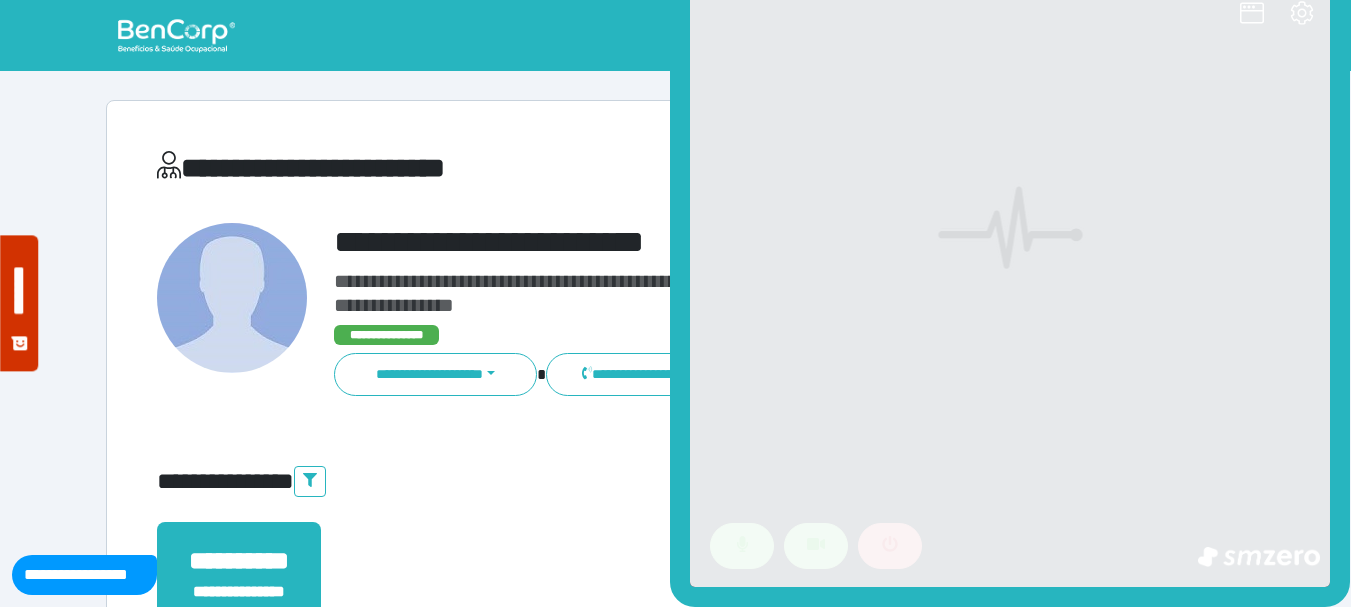 scroll, scrollTop: 0, scrollLeft: 0, axis: both 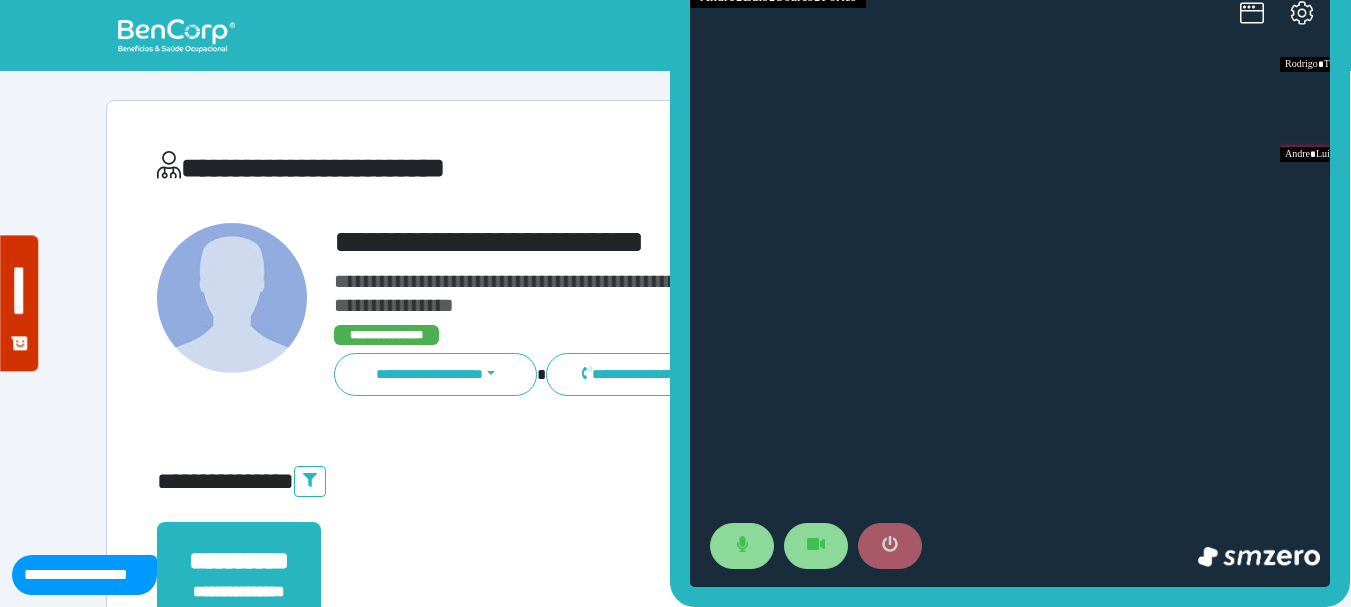 click at bounding box center (890, 546) 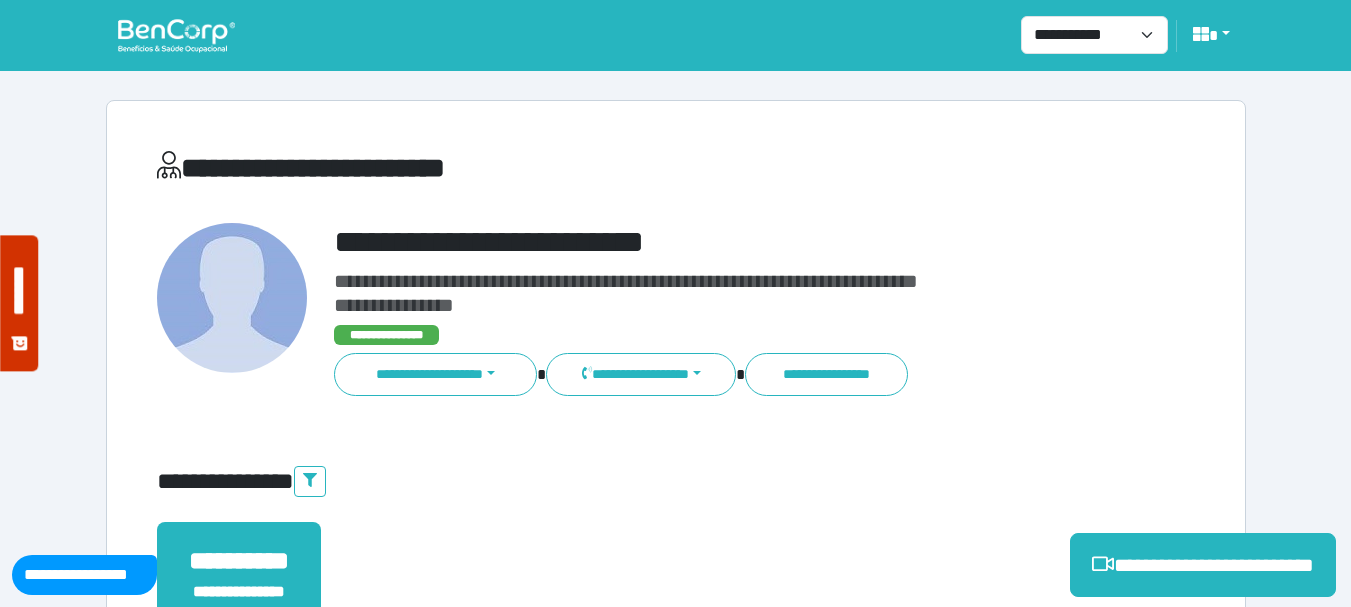 scroll, scrollTop: 529, scrollLeft: 0, axis: vertical 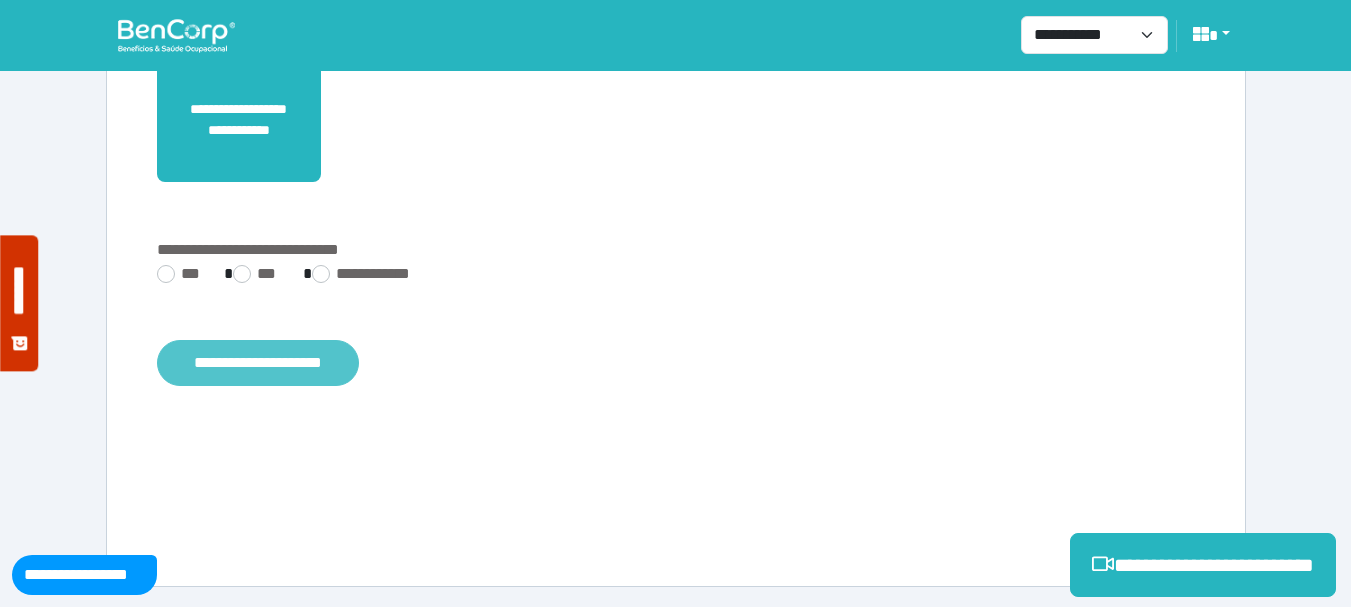 click on "**********" at bounding box center [258, 363] 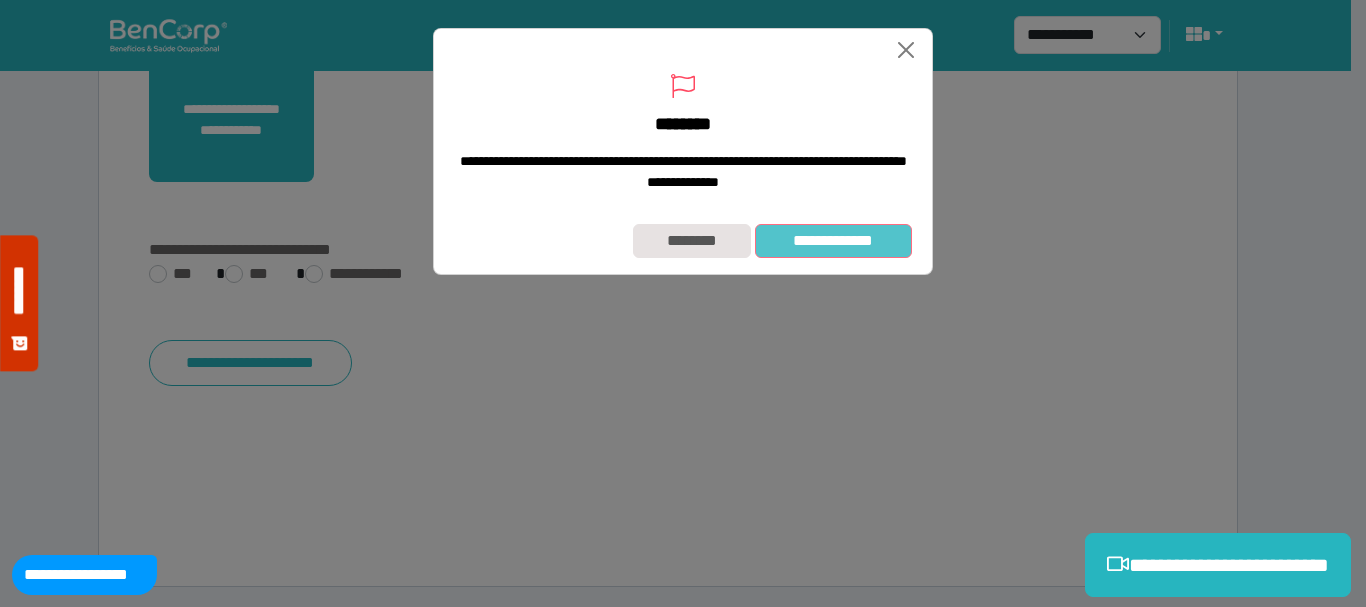 click on "**********" at bounding box center [833, 241] 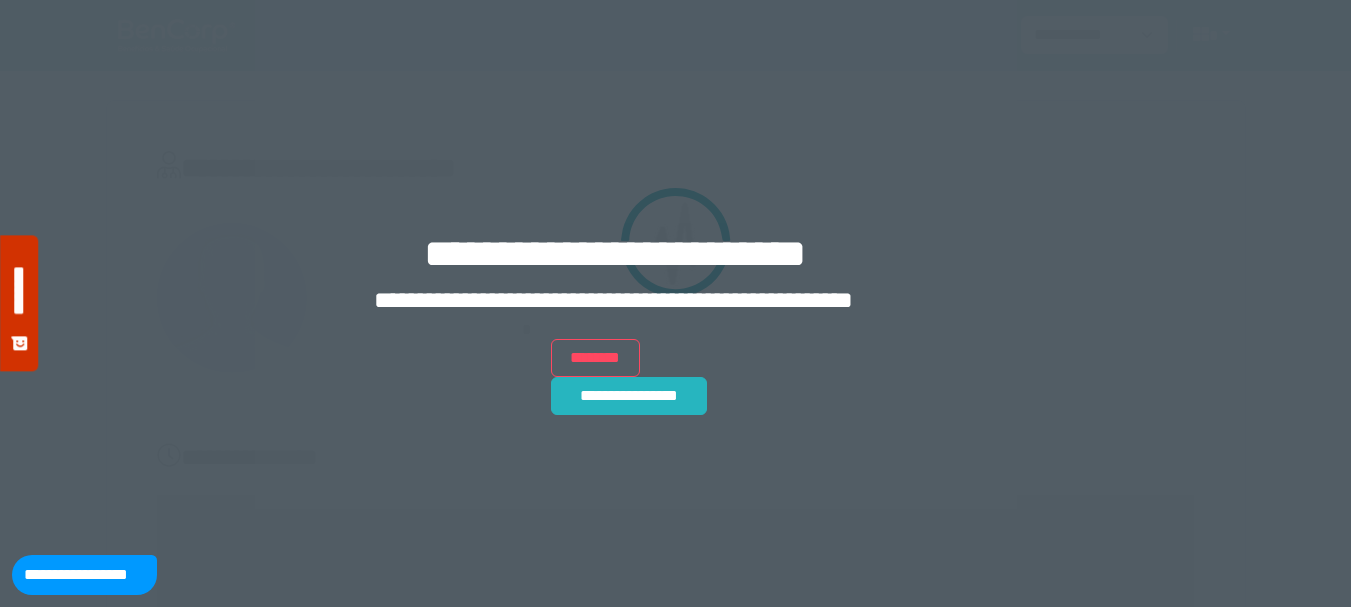 scroll, scrollTop: 0, scrollLeft: 0, axis: both 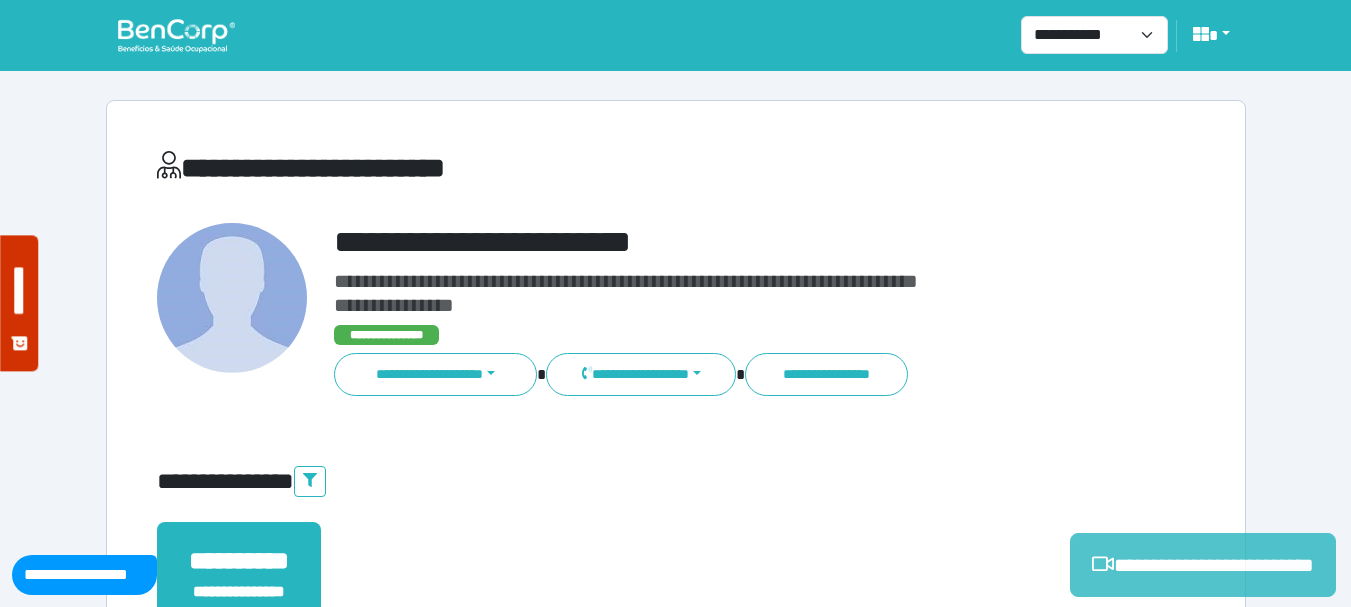 click on "**********" at bounding box center [1203, 565] 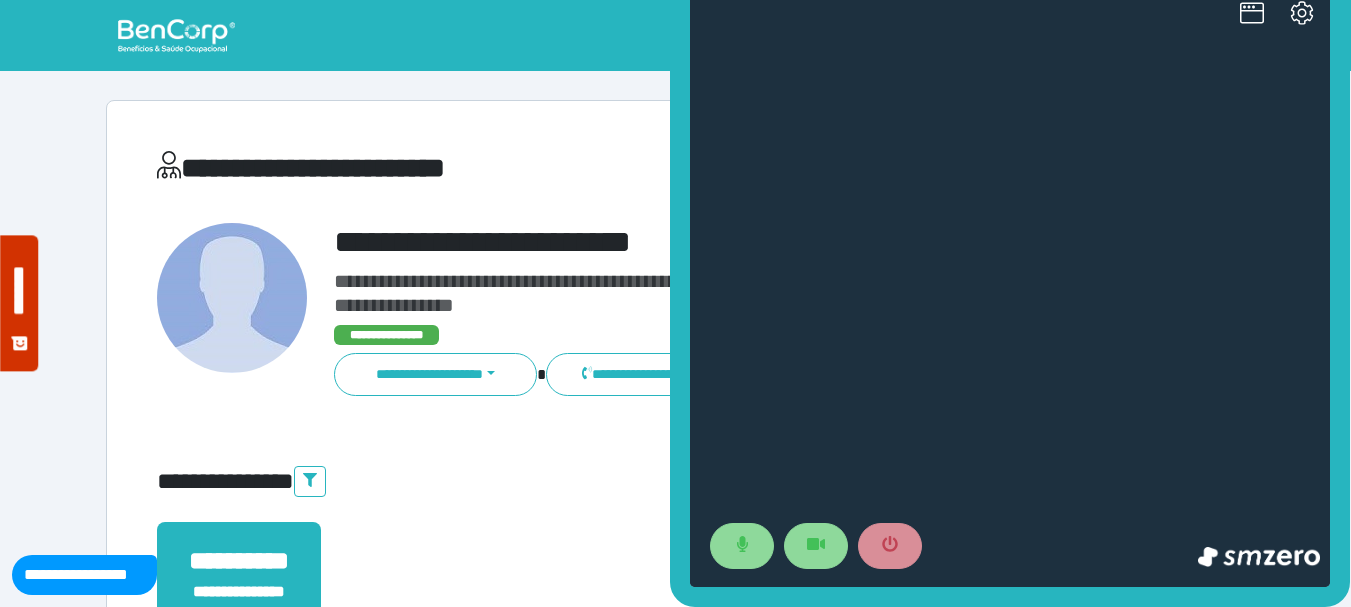 scroll, scrollTop: 0, scrollLeft: 0, axis: both 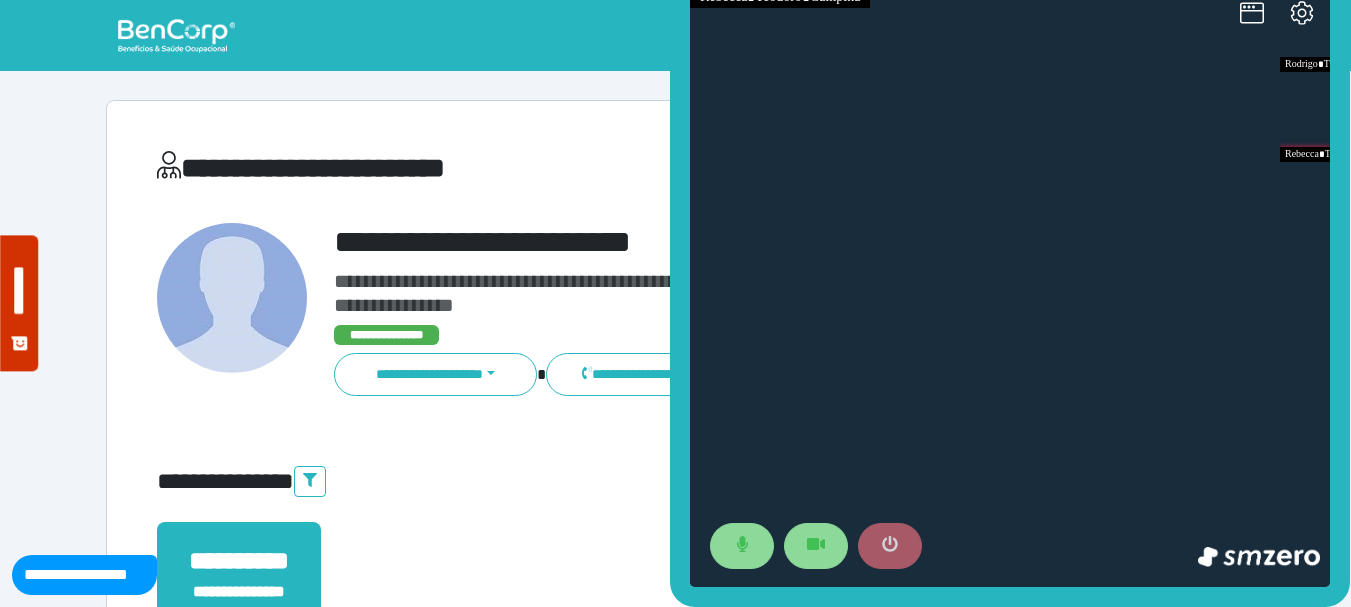 click at bounding box center [890, 546] 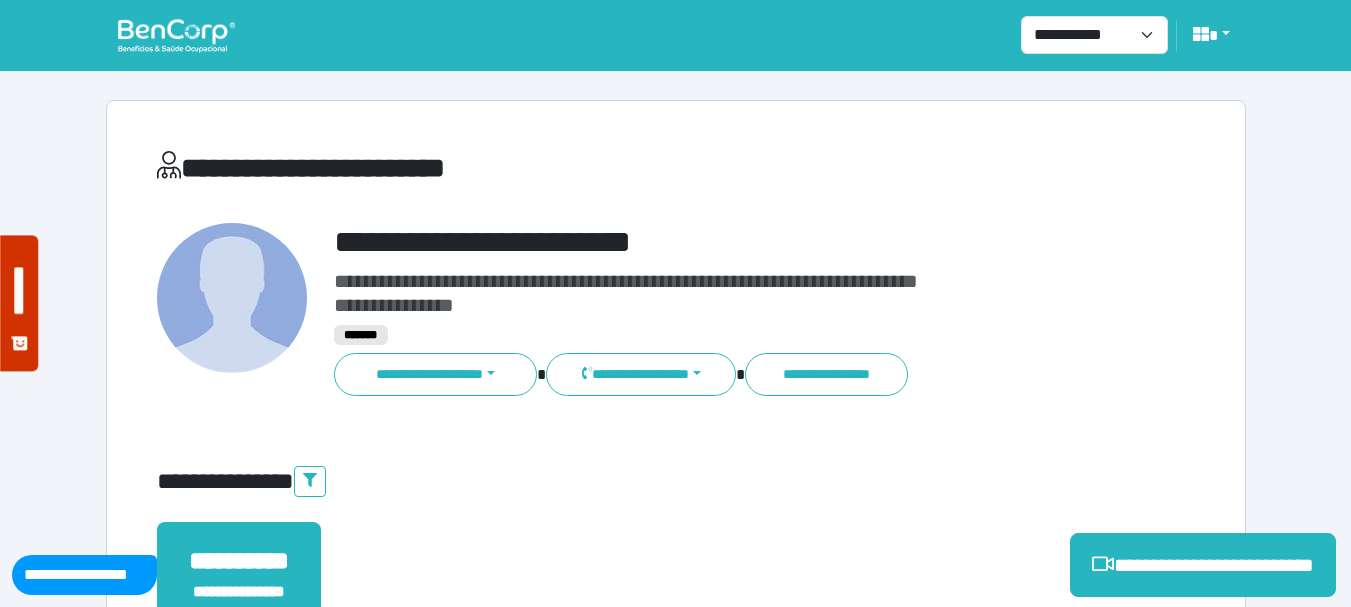 scroll, scrollTop: 400, scrollLeft: 0, axis: vertical 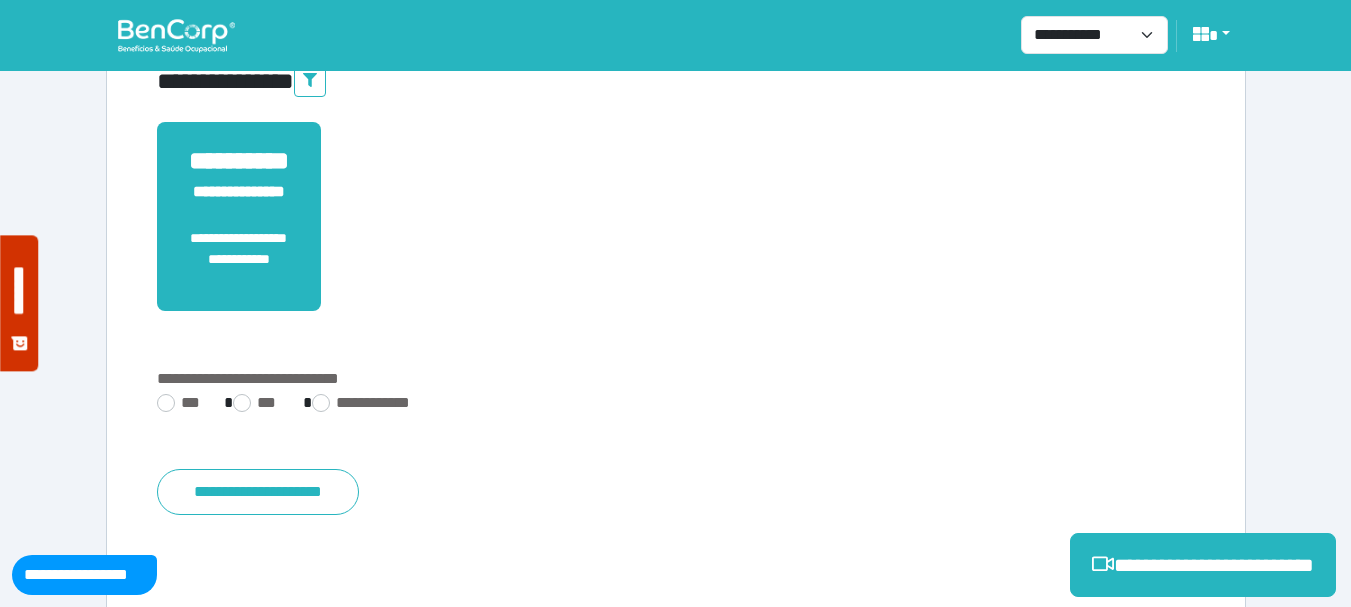 click on "**********" at bounding box center (676, 379) 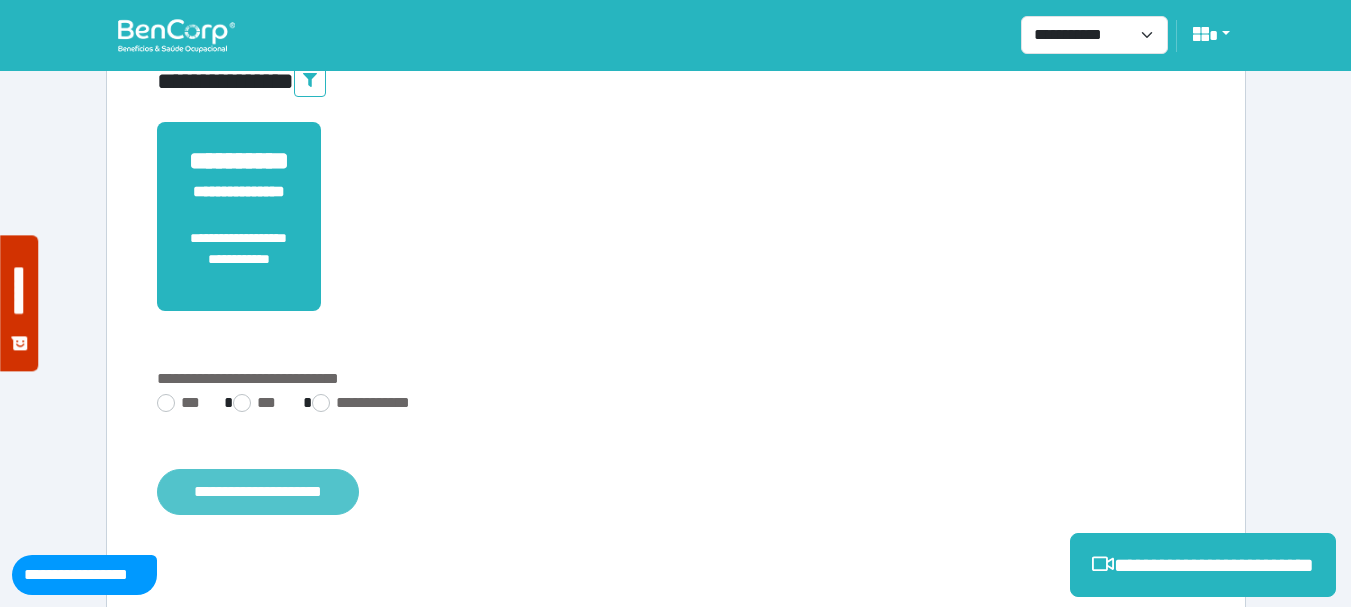 click on "**********" at bounding box center [258, 492] 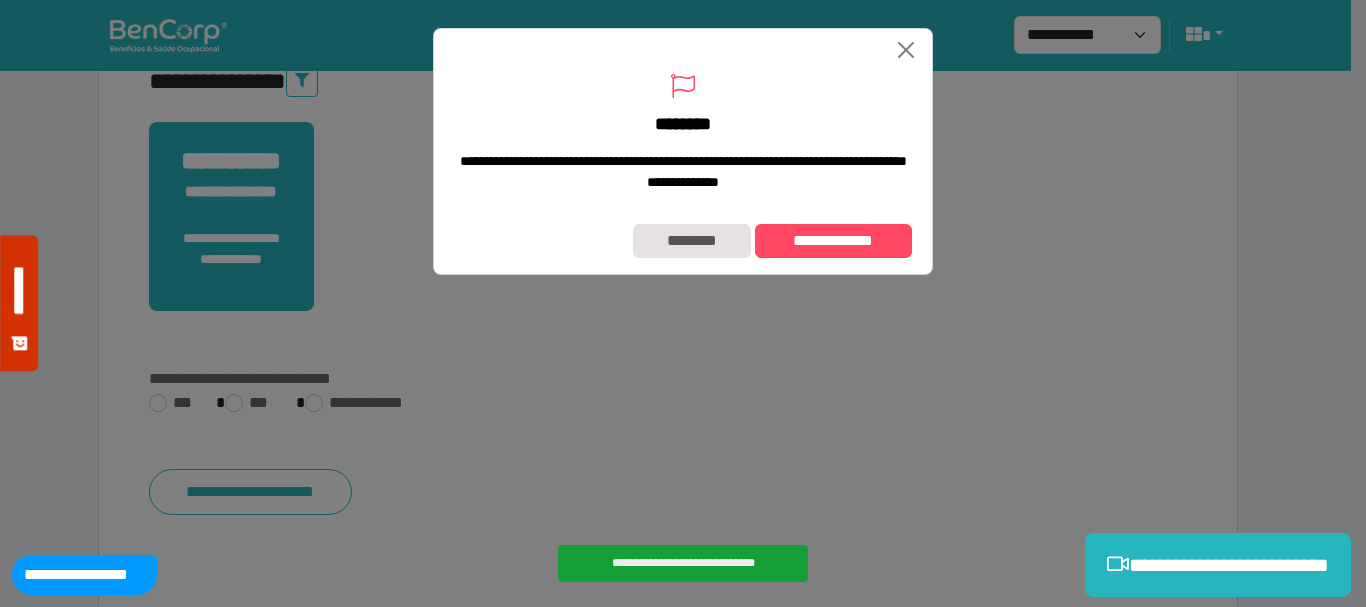 click on "**********" at bounding box center (683, 241) 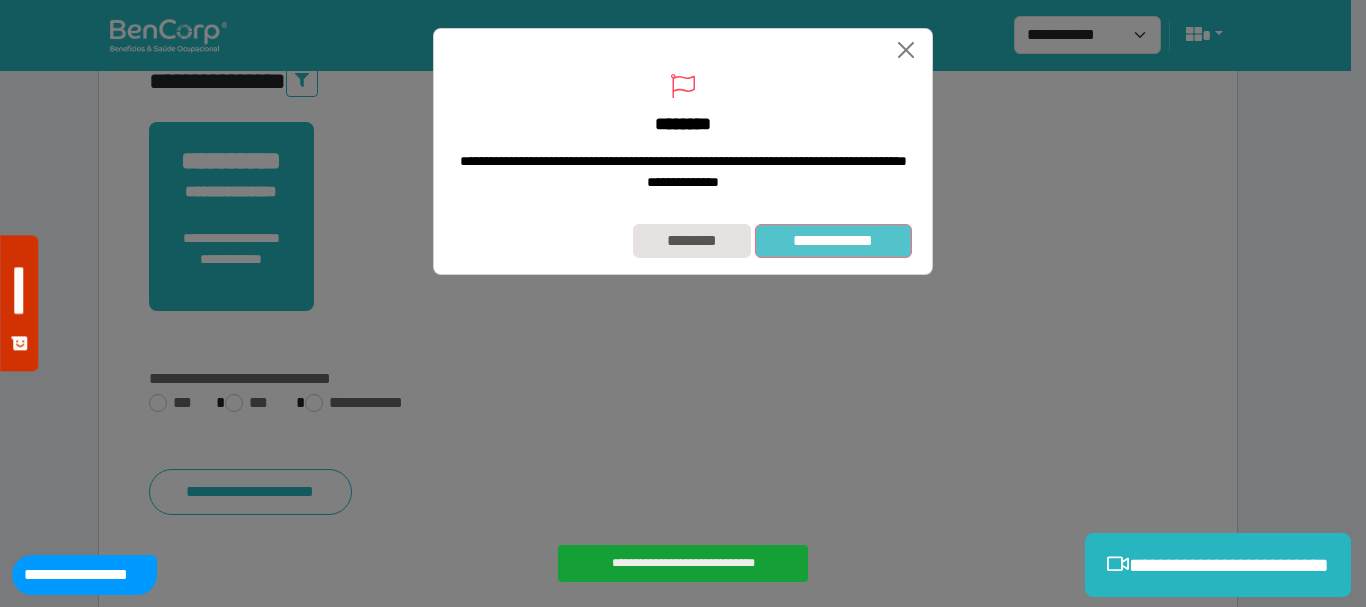 click on "**********" at bounding box center (833, 241) 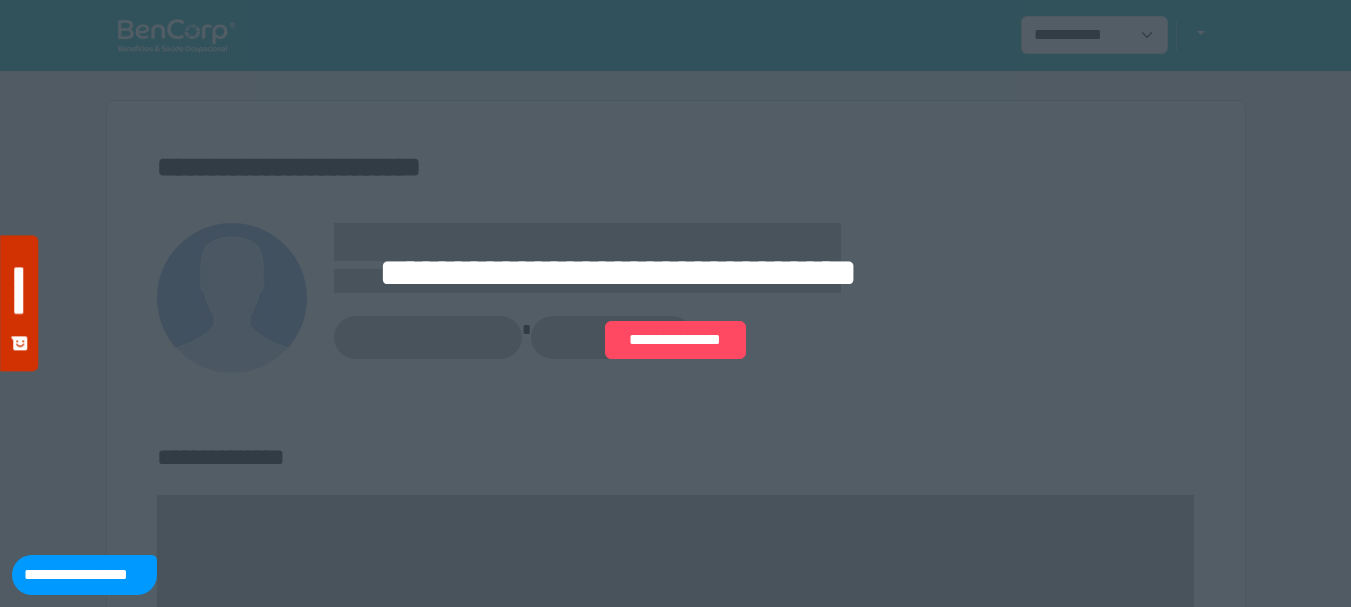 scroll, scrollTop: 0, scrollLeft: 0, axis: both 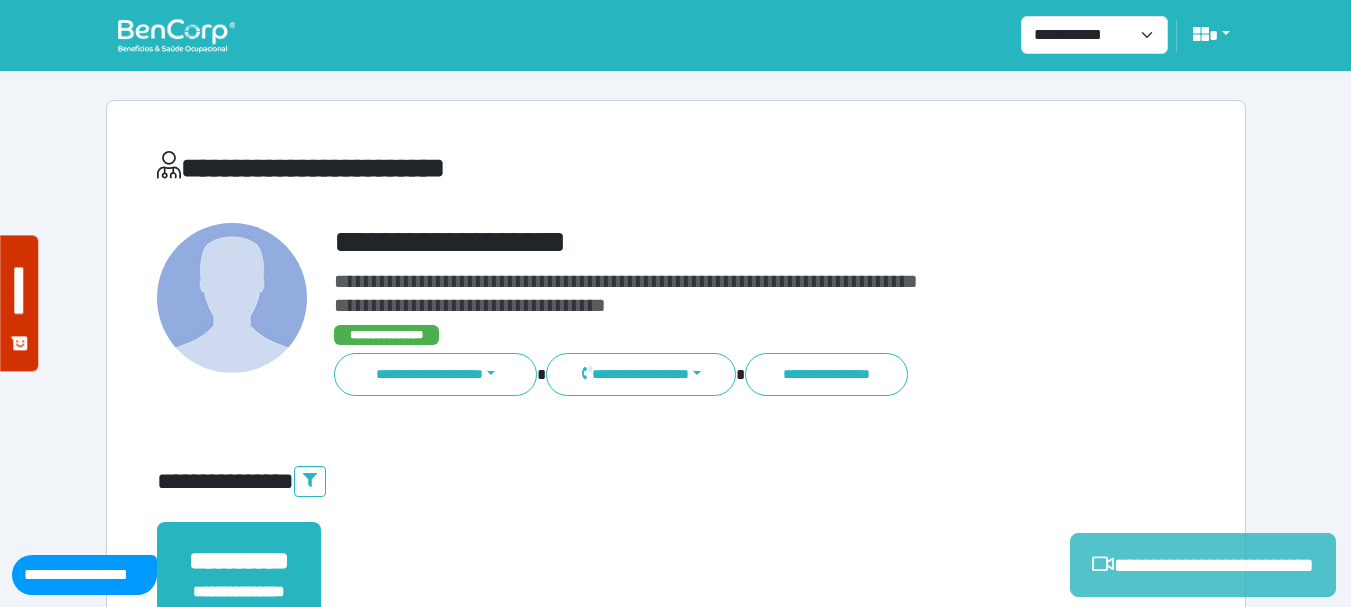 click on "**********" at bounding box center (1203, 565) 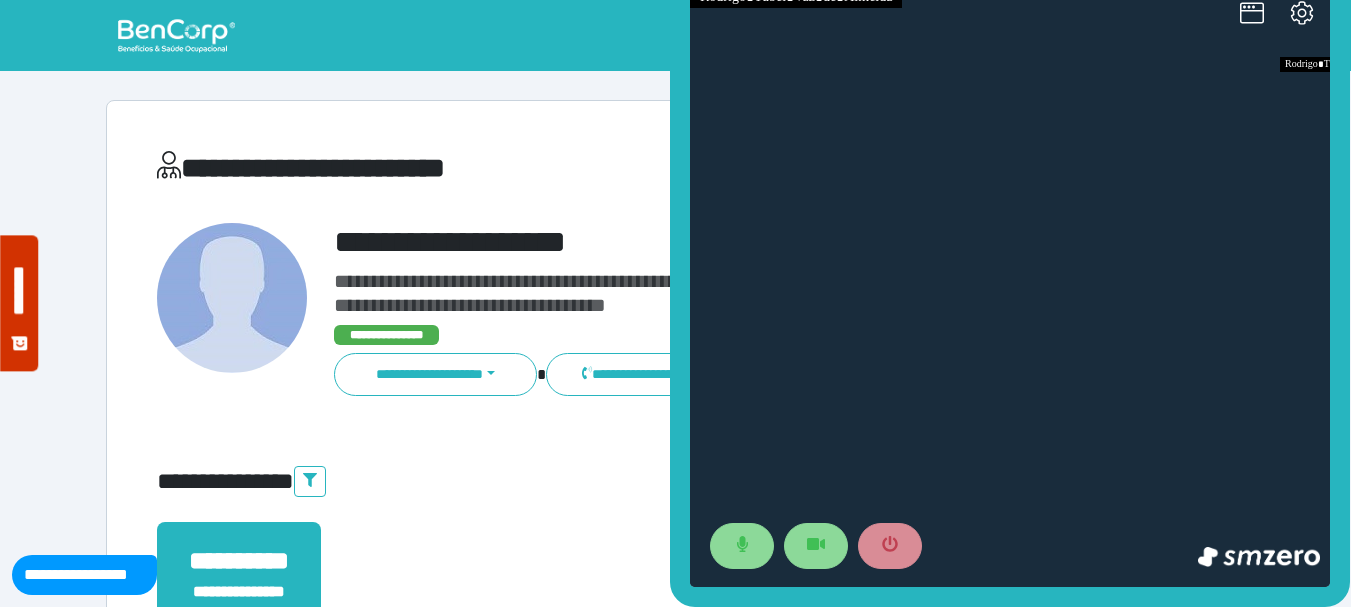 scroll, scrollTop: 0, scrollLeft: 0, axis: both 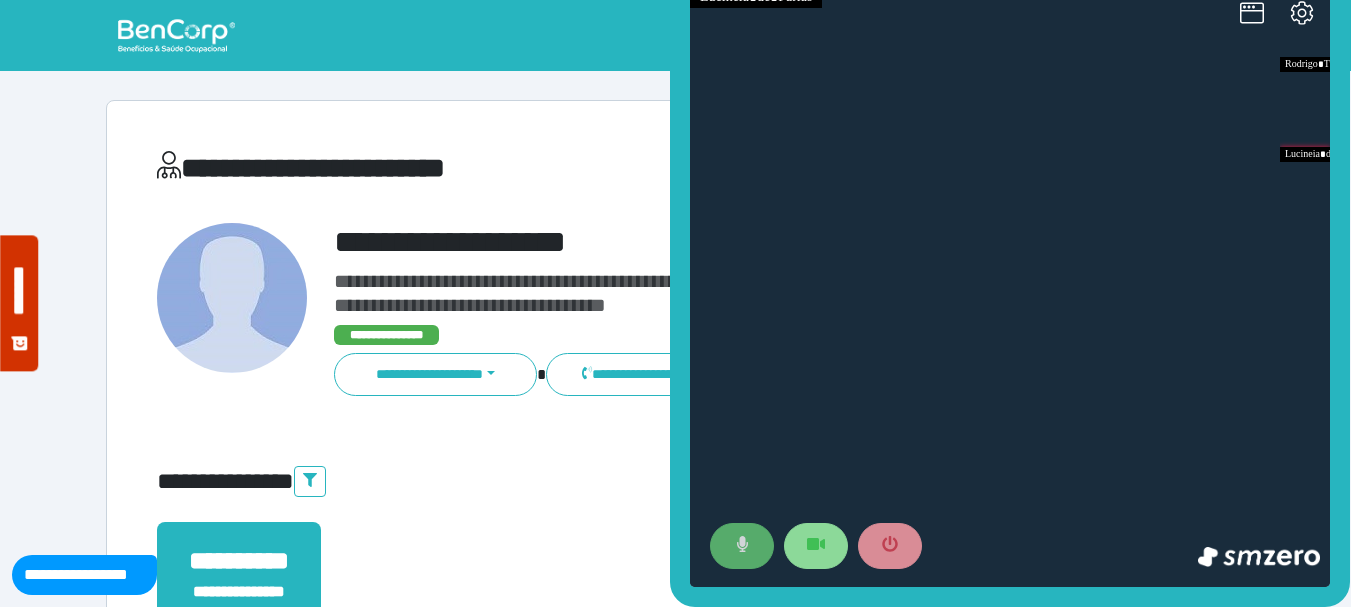 click 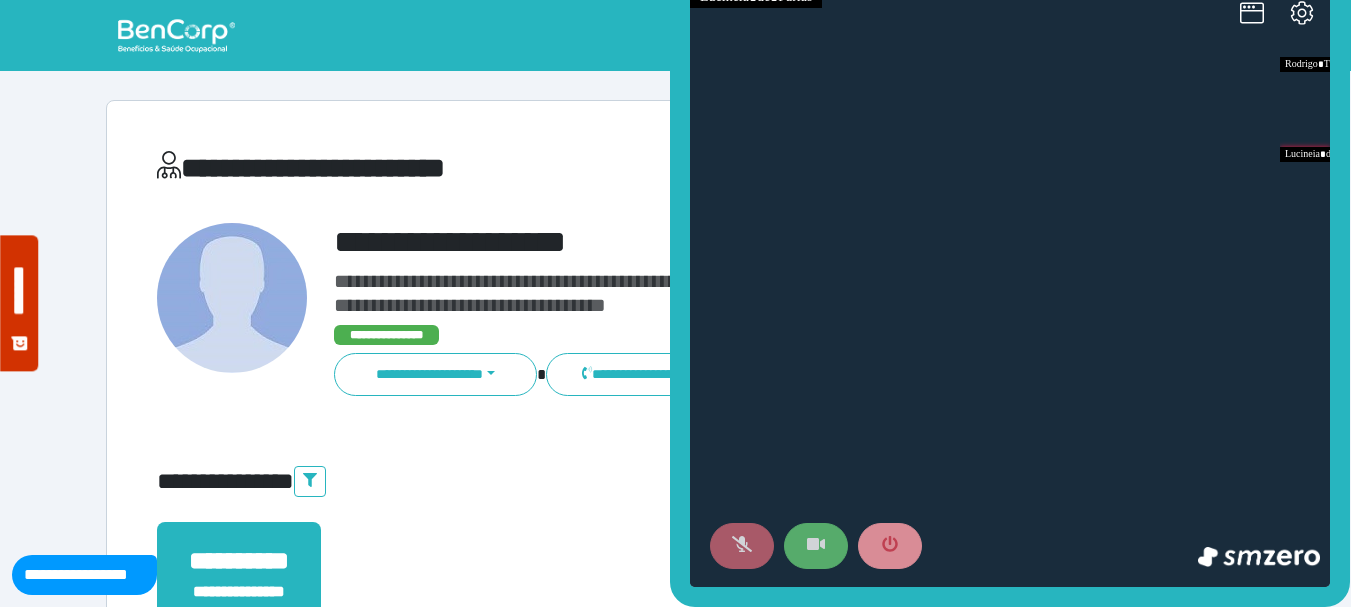 click at bounding box center [816, 546] 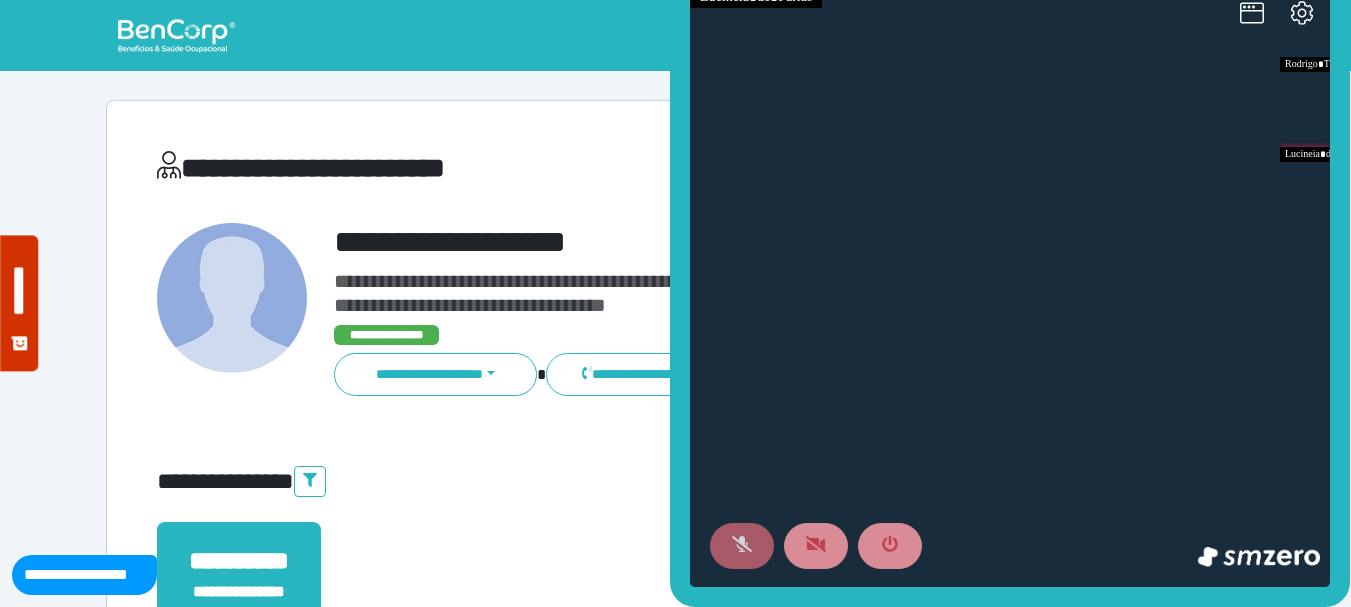 click at bounding box center [1010, 287] 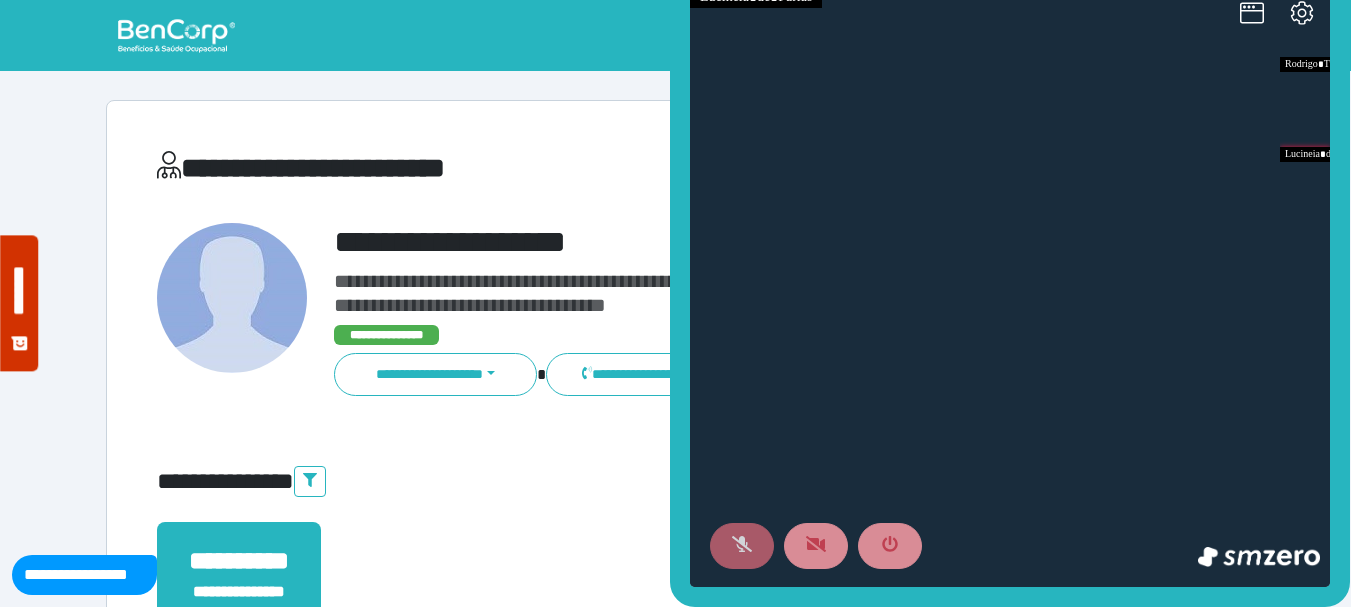 click 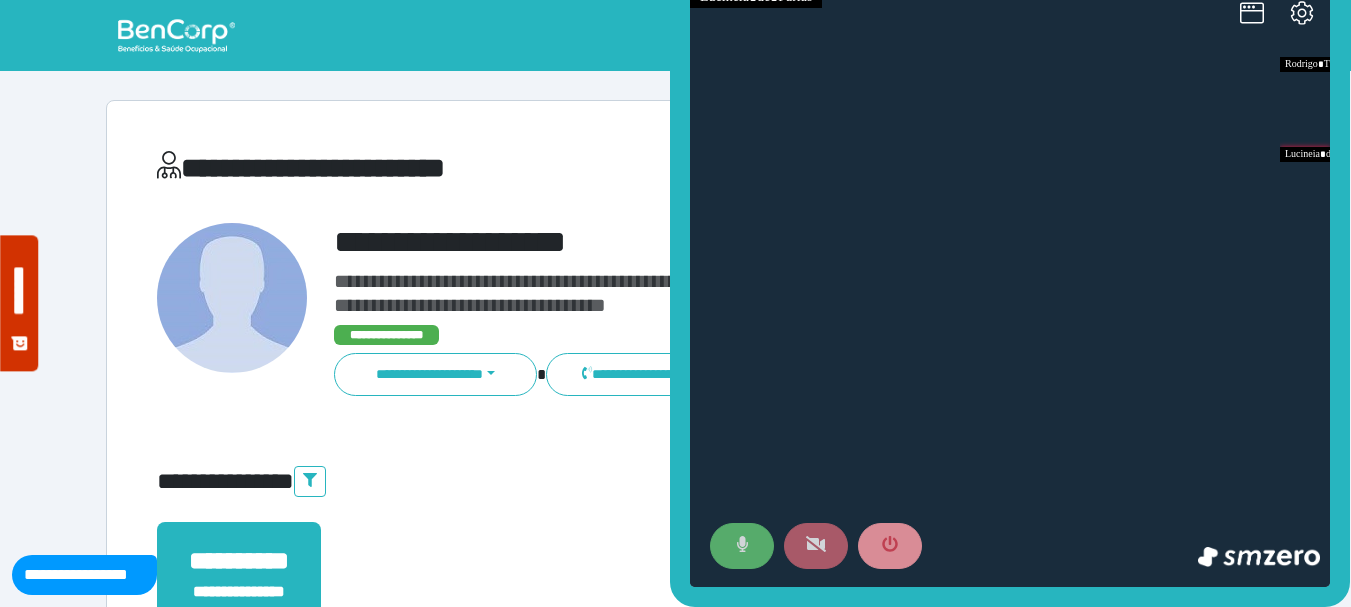 click at bounding box center [816, 546] 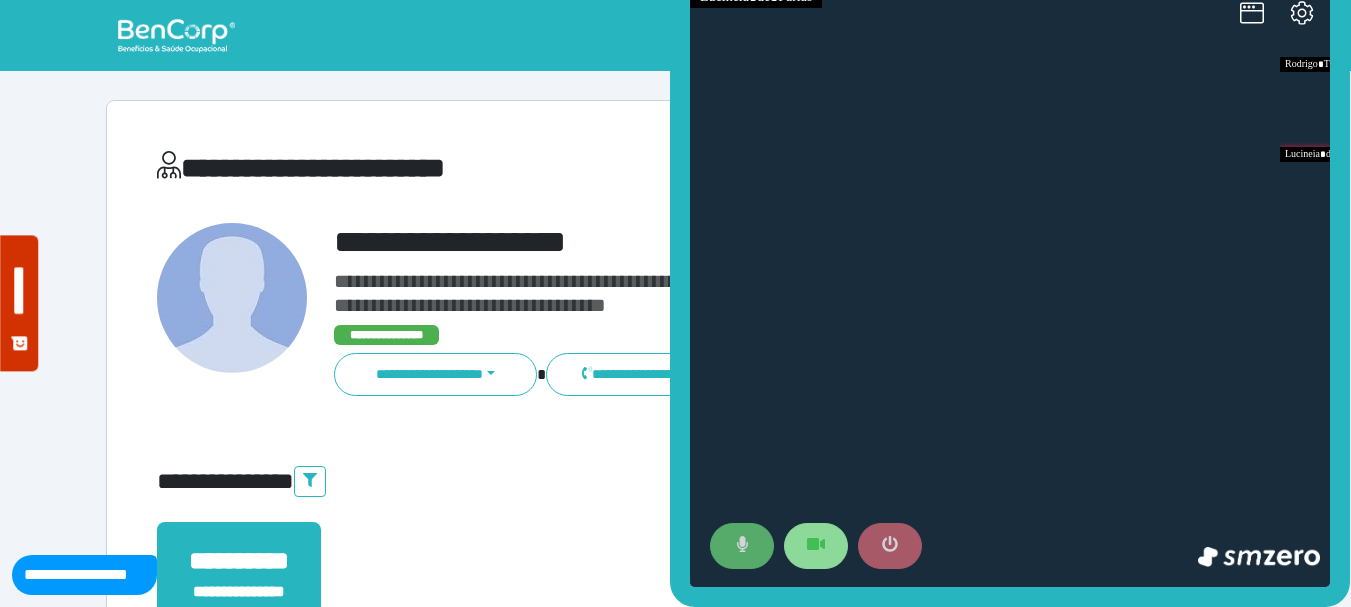 click at bounding box center (890, 546) 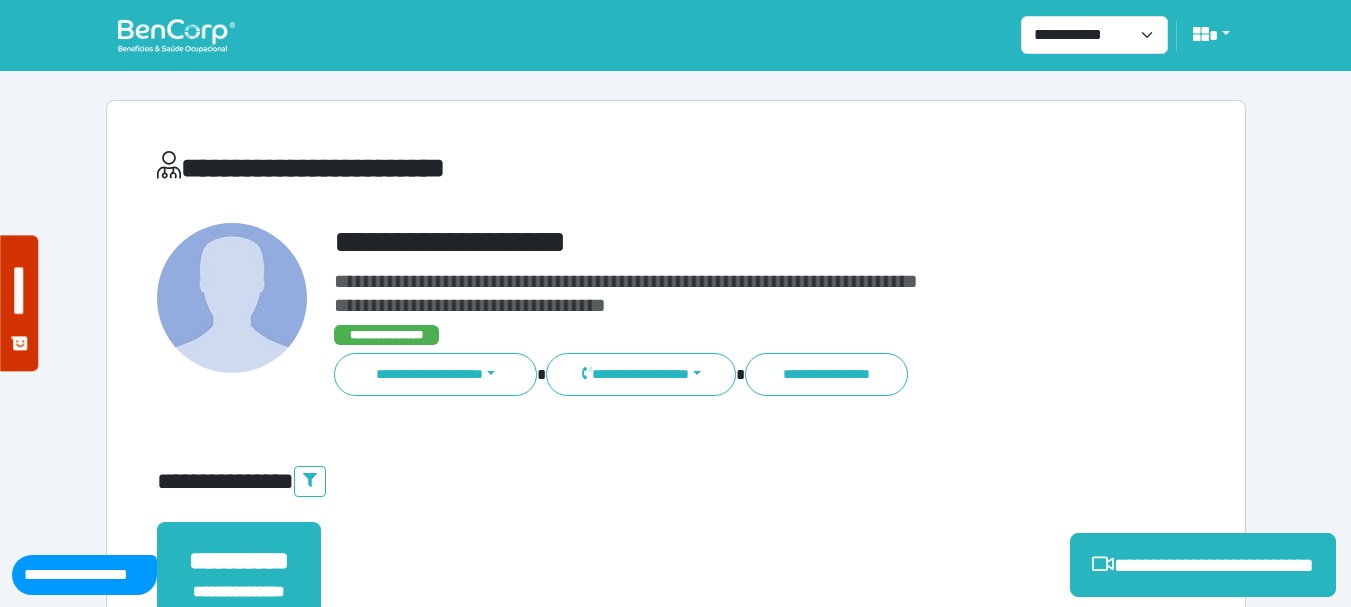 scroll, scrollTop: 500, scrollLeft: 0, axis: vertical 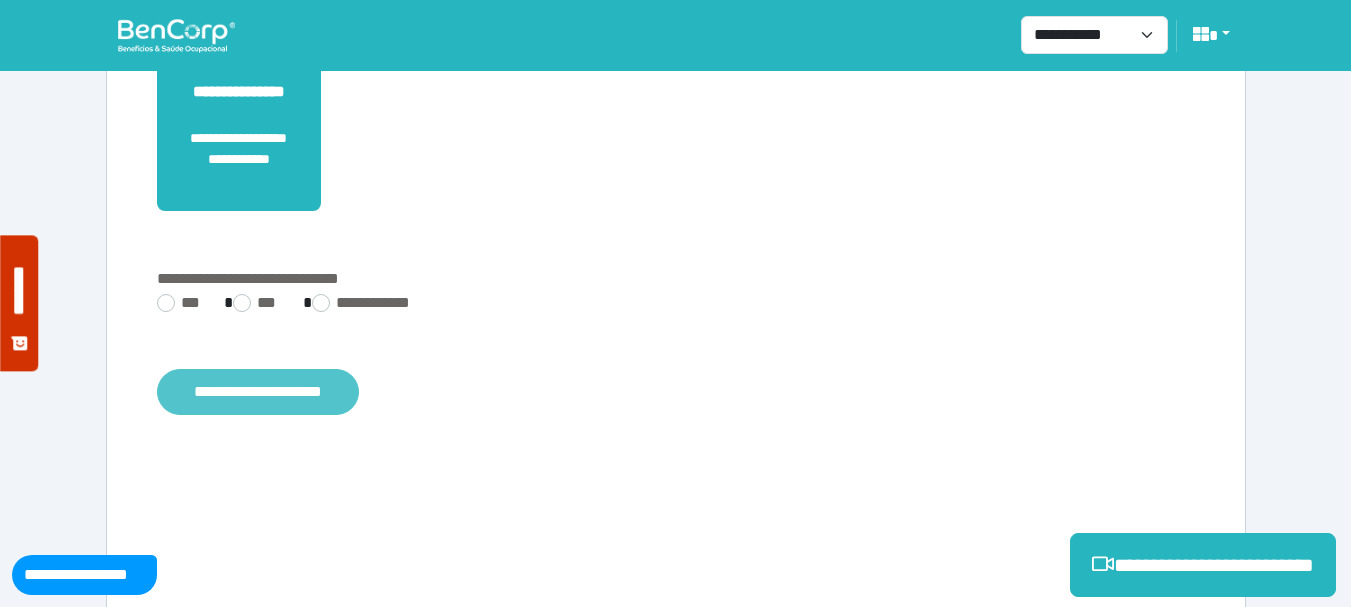 click on "**********" at bounding box center [258, 392] 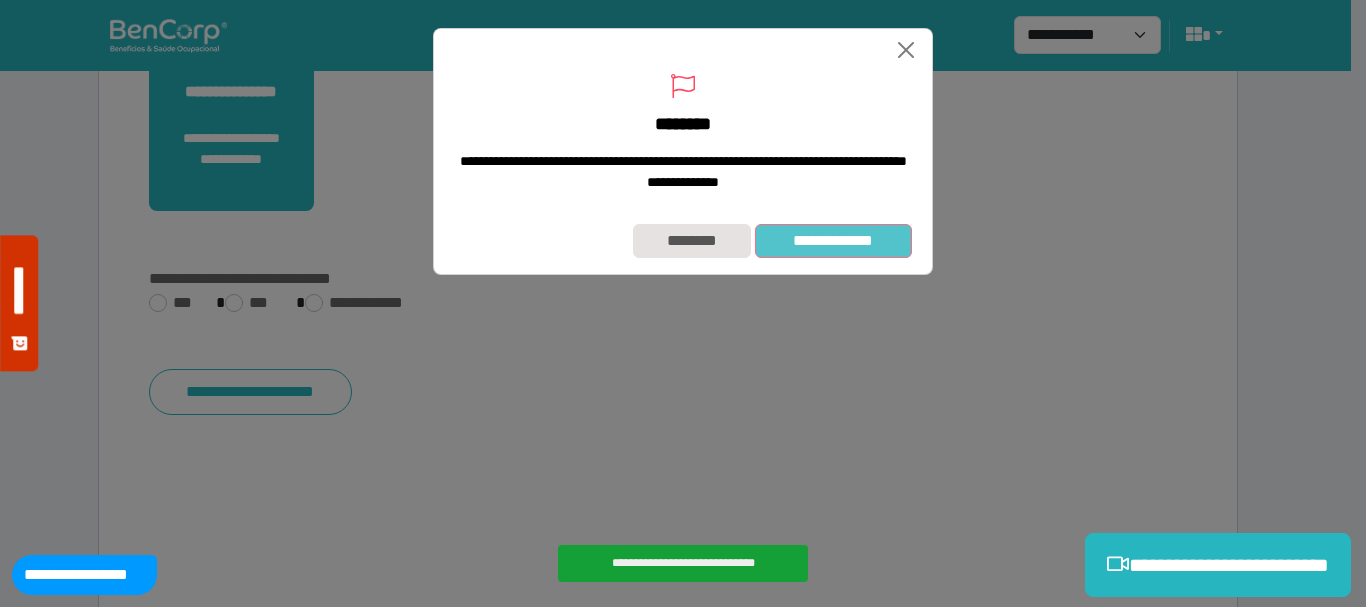 click on "**********" at bounding box center (833, 241) 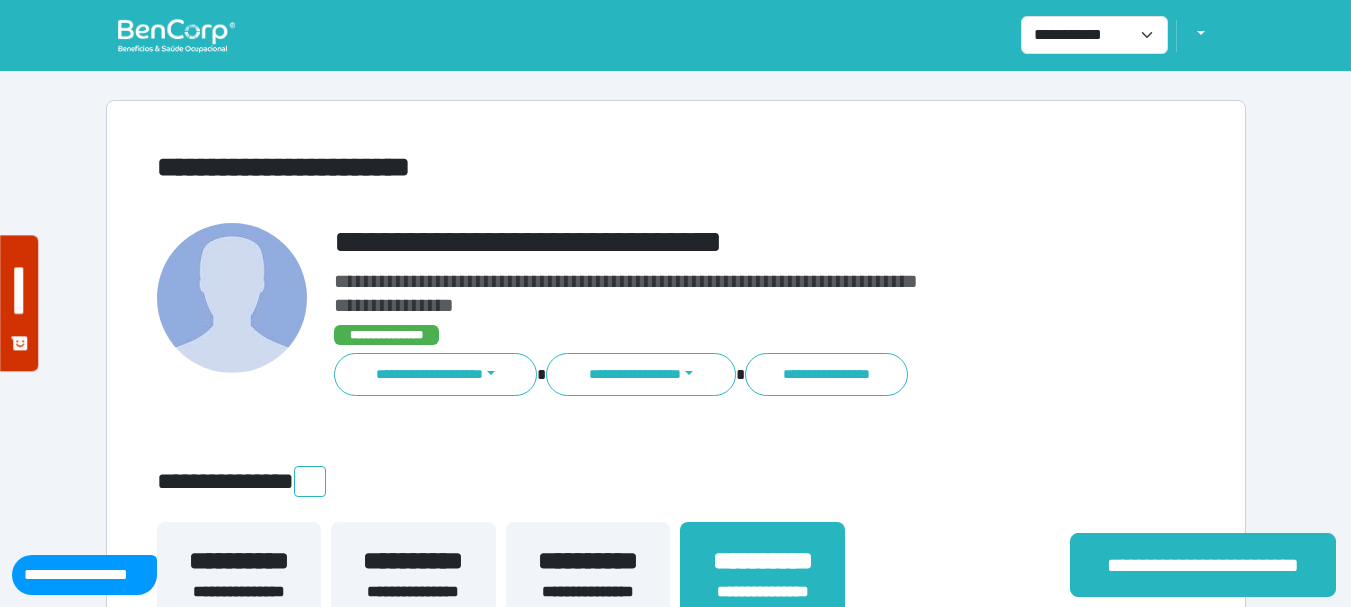 scroll, scrollTop: 0, scrollLeft: 0, axis: both 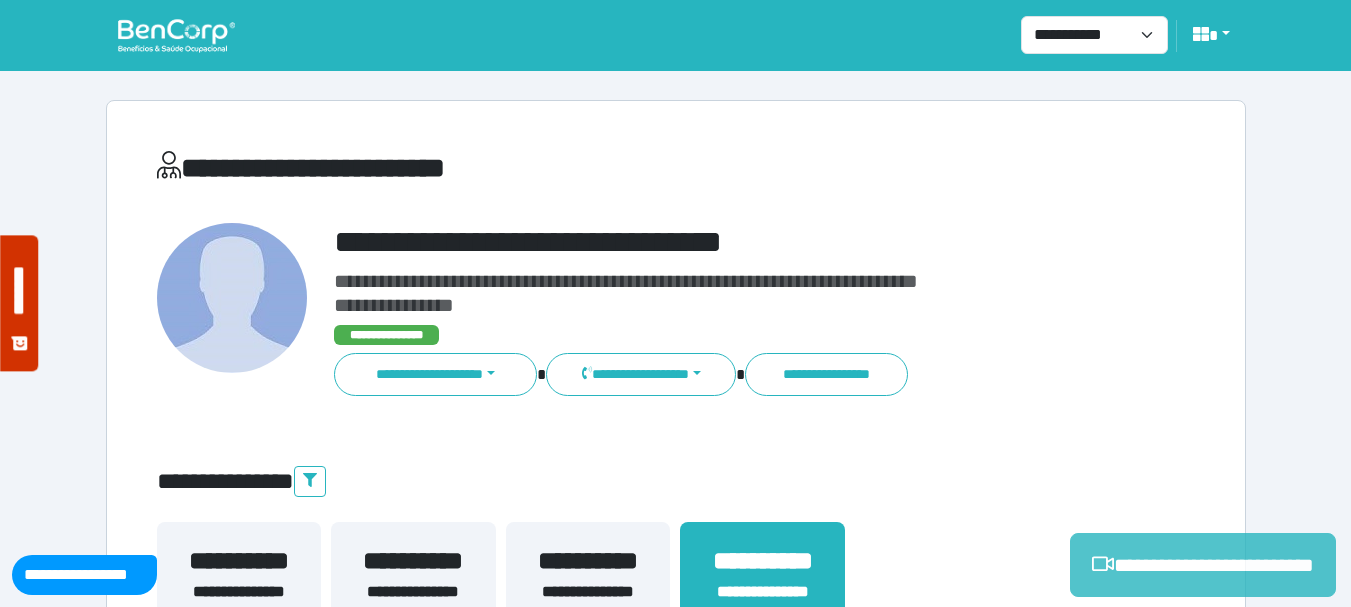 click on "**********" at bounding box center [1203, 565] 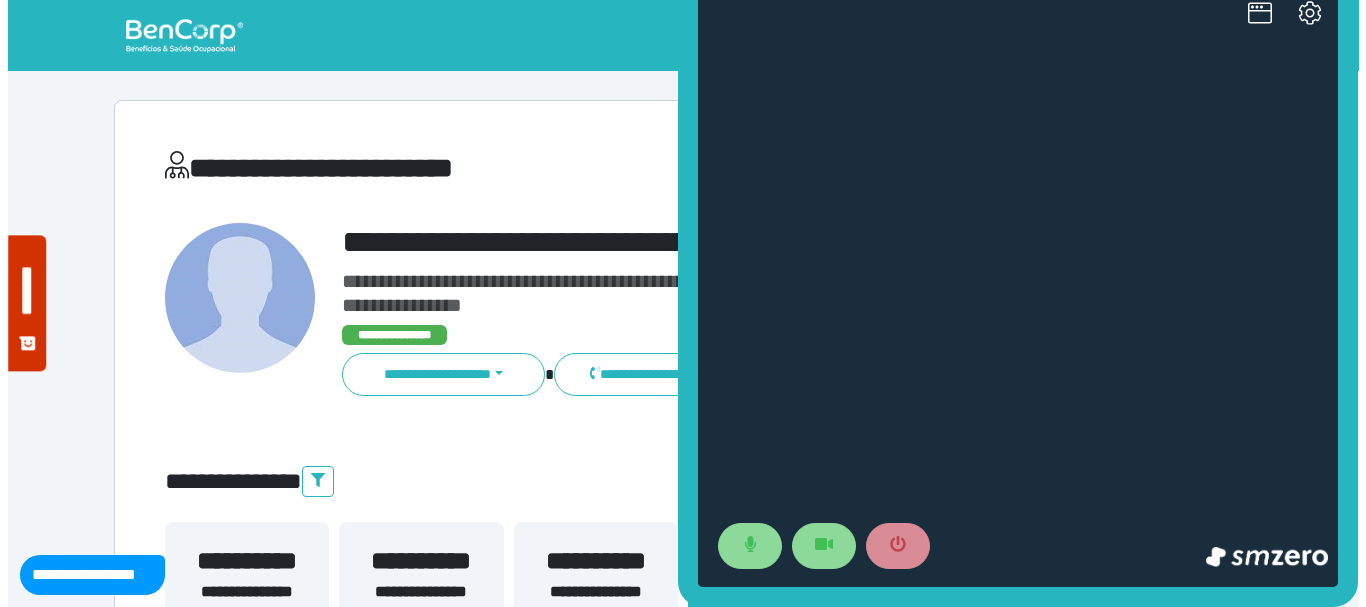scroll, scrollTop: 0, scrollLeft: 0, axis: both 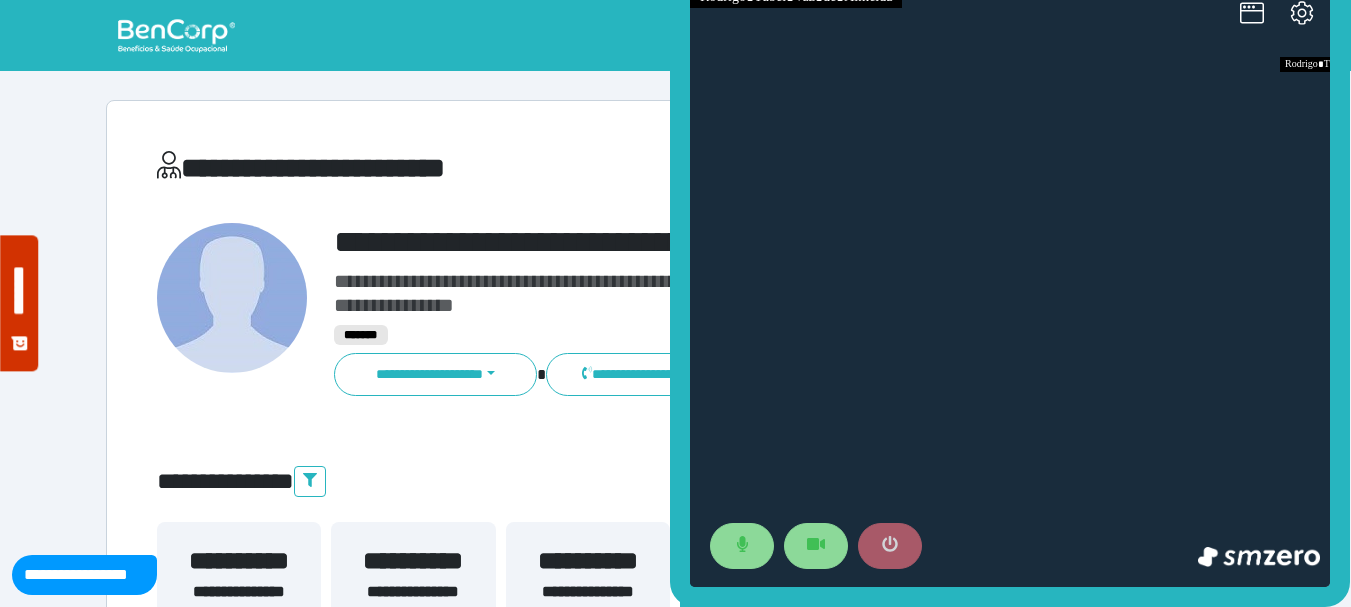 click at bounding box center (890, 546) 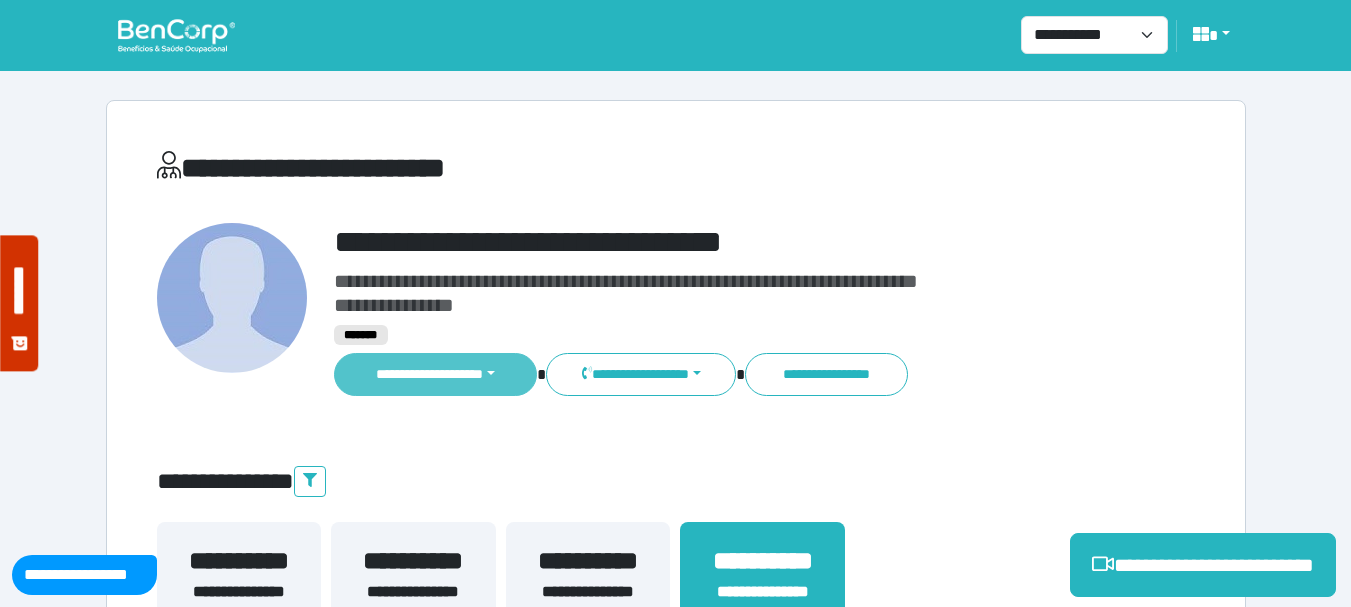 click on "**********" at bounding box center (436, 374) 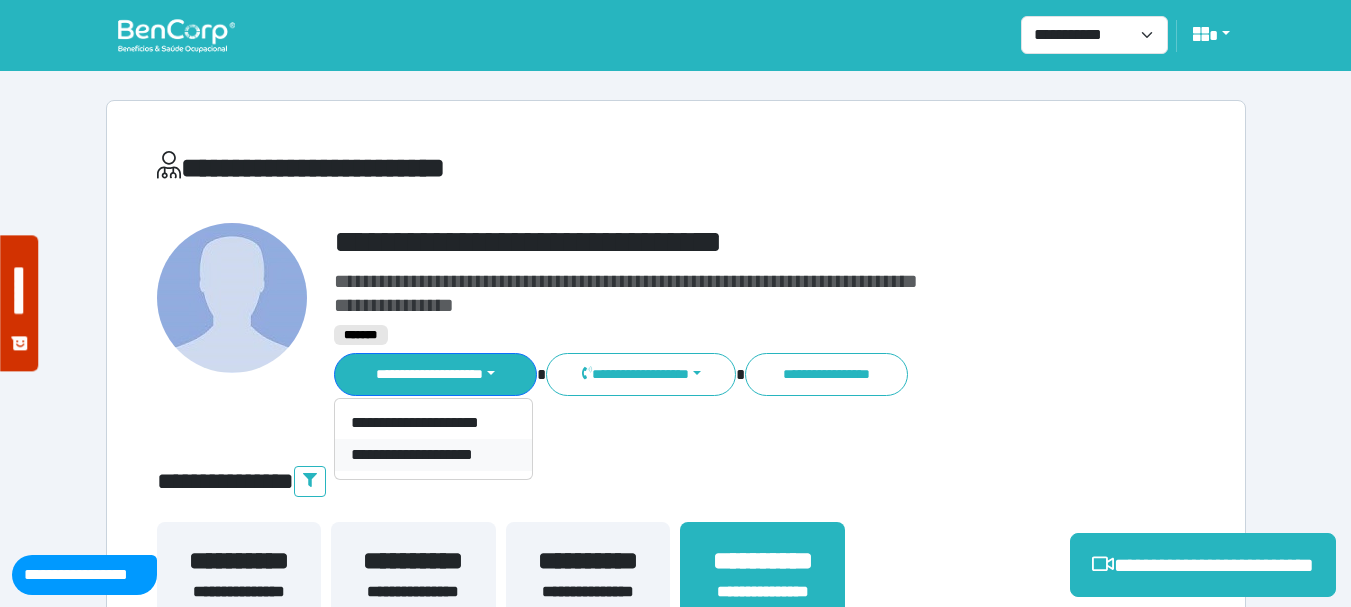click on "**********" at bounding box center [433, 455] 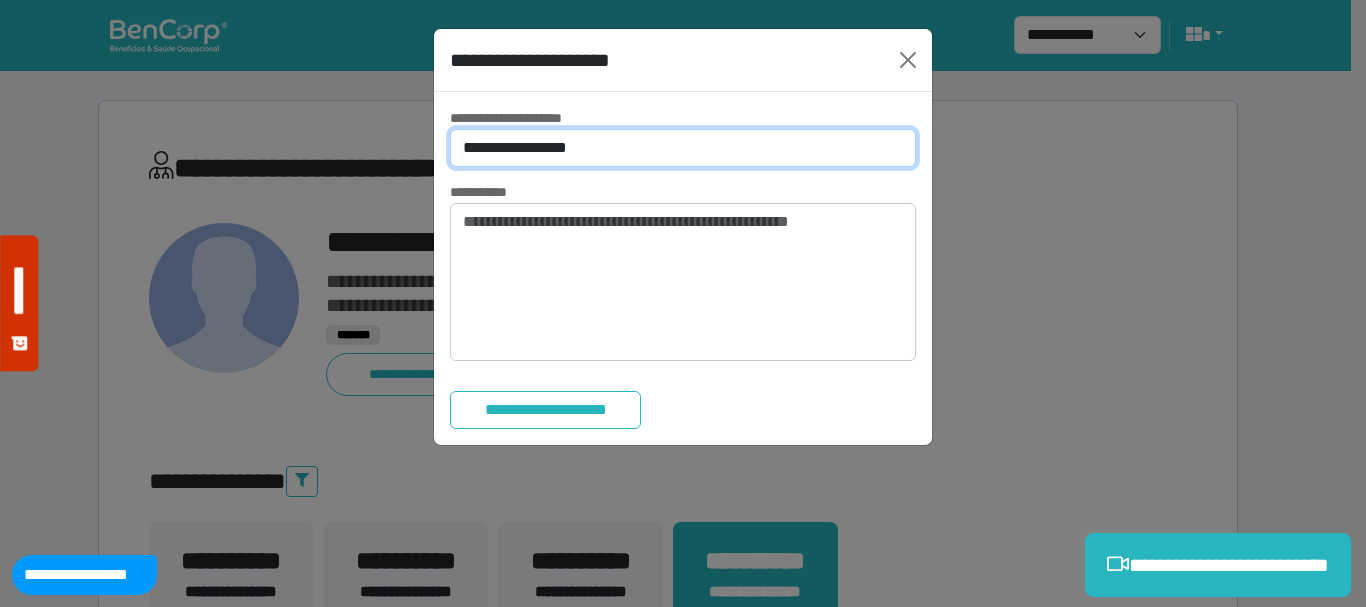 click on "**********" at bounding box center (683, 148) 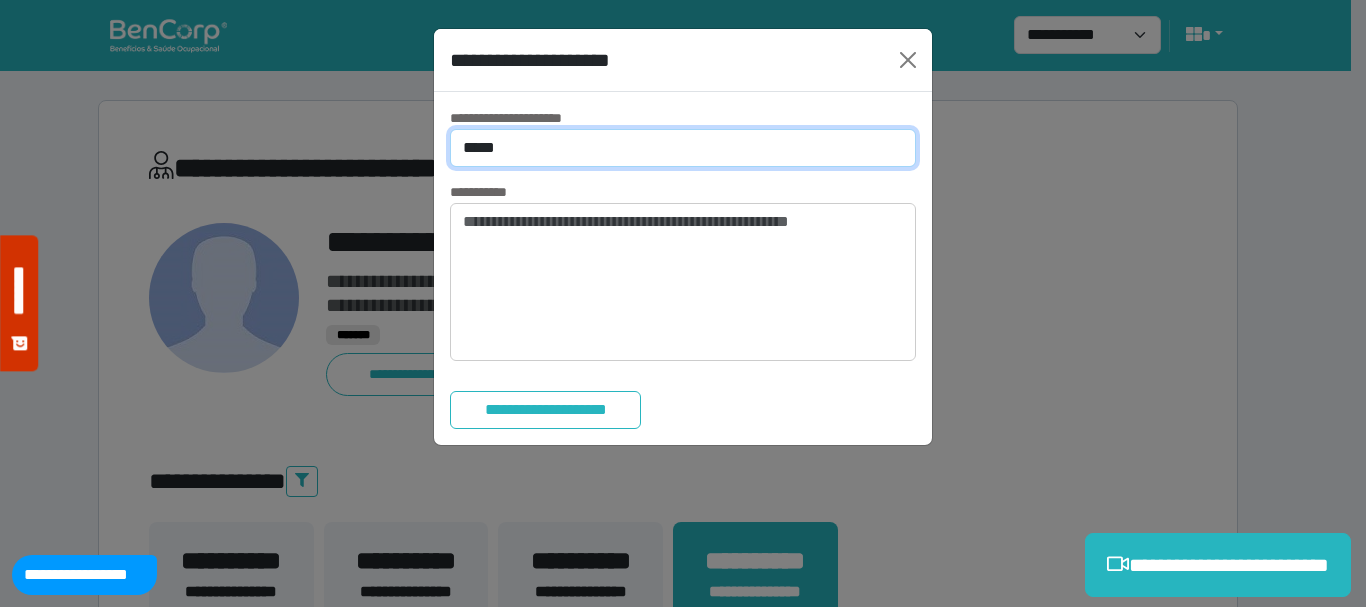 click on "**********" at bounding box center (683, 148) 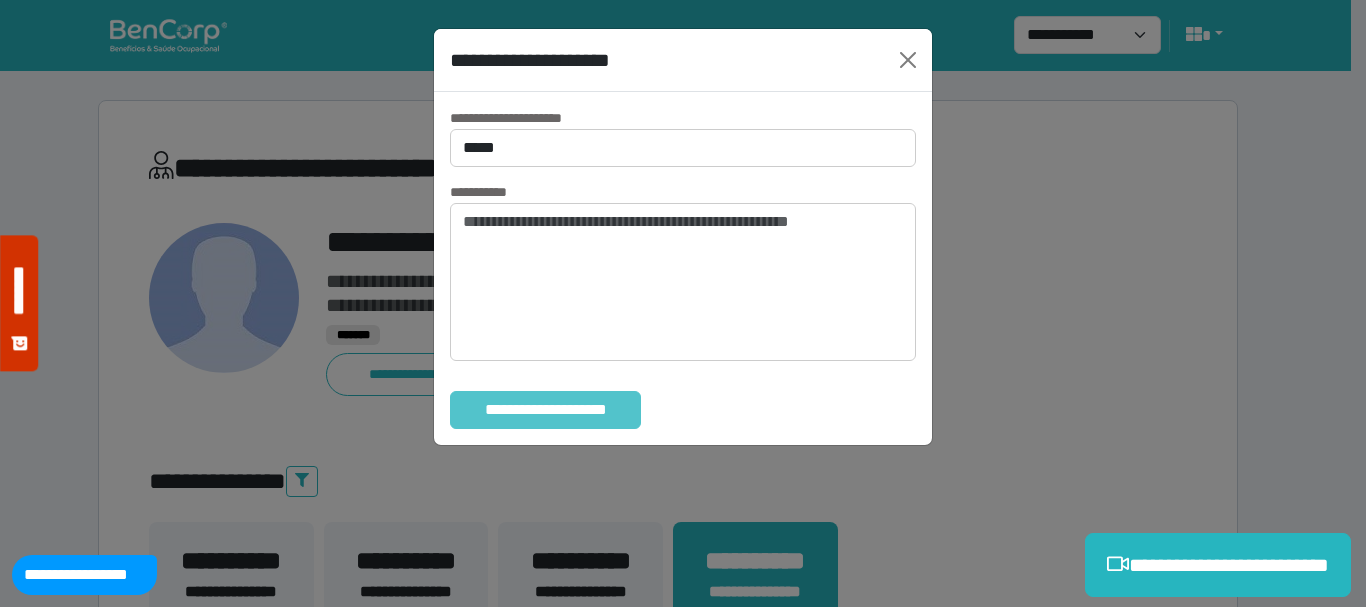 click on "**********" at bounding box center (545, 410) 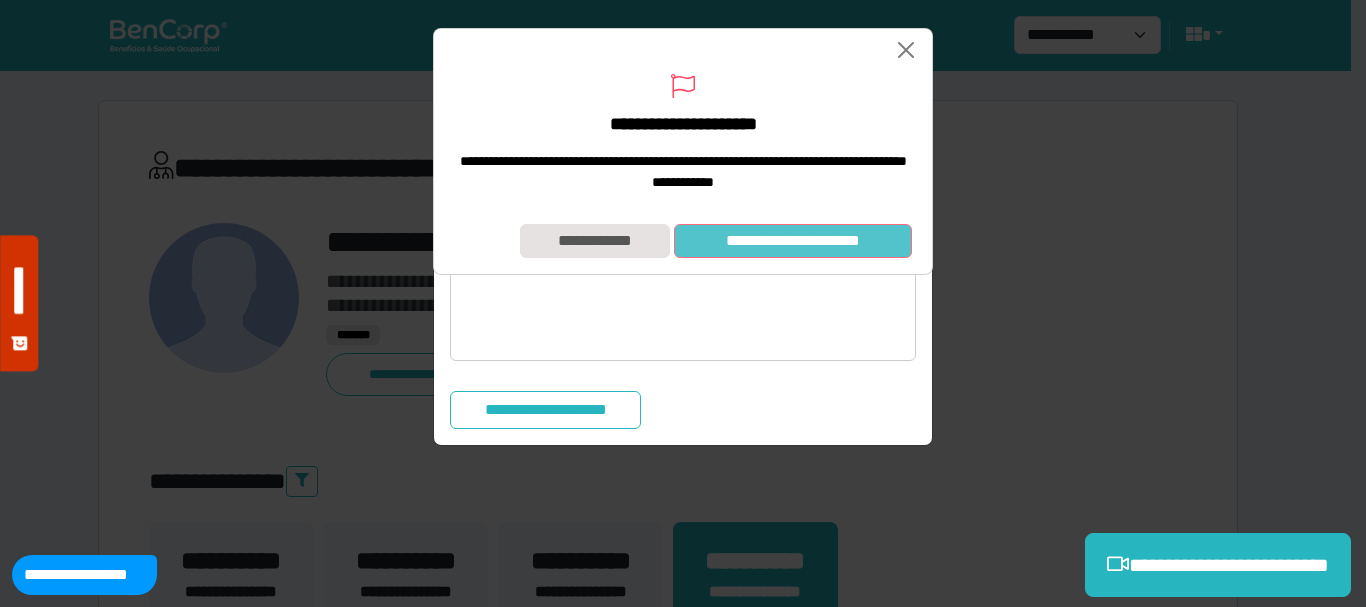 click on "**********" at bounding box center [793, 241] 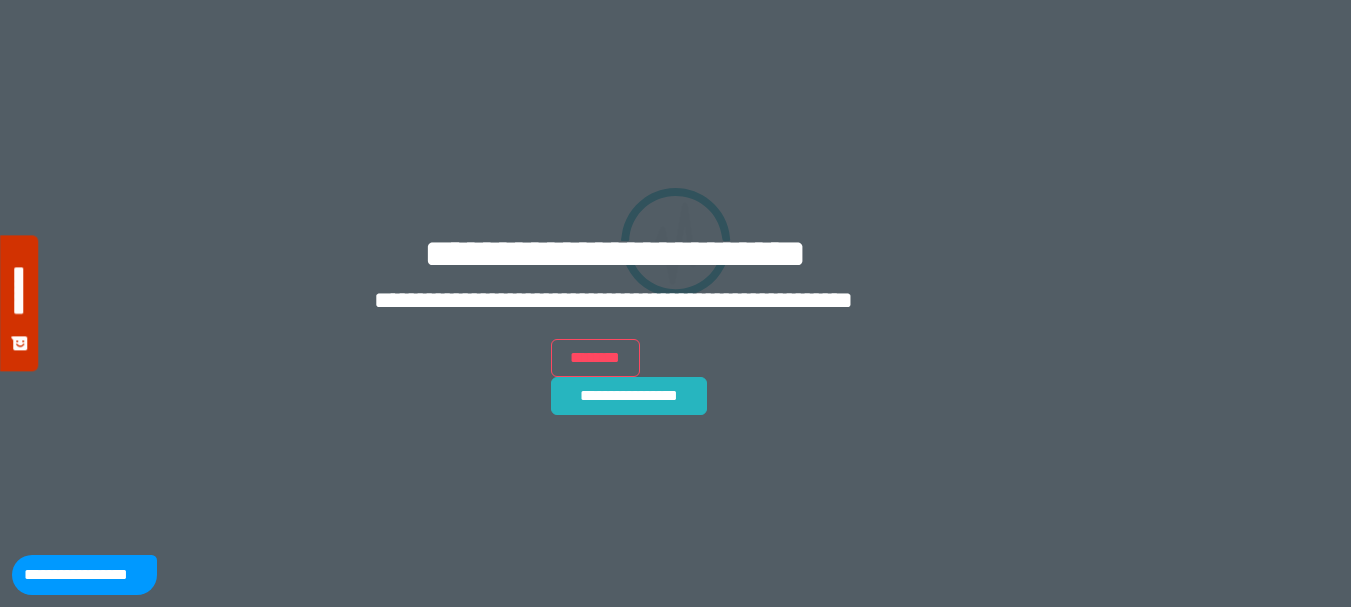 scroll, scrollTop: 0, scrollLeft: 0, axis: both 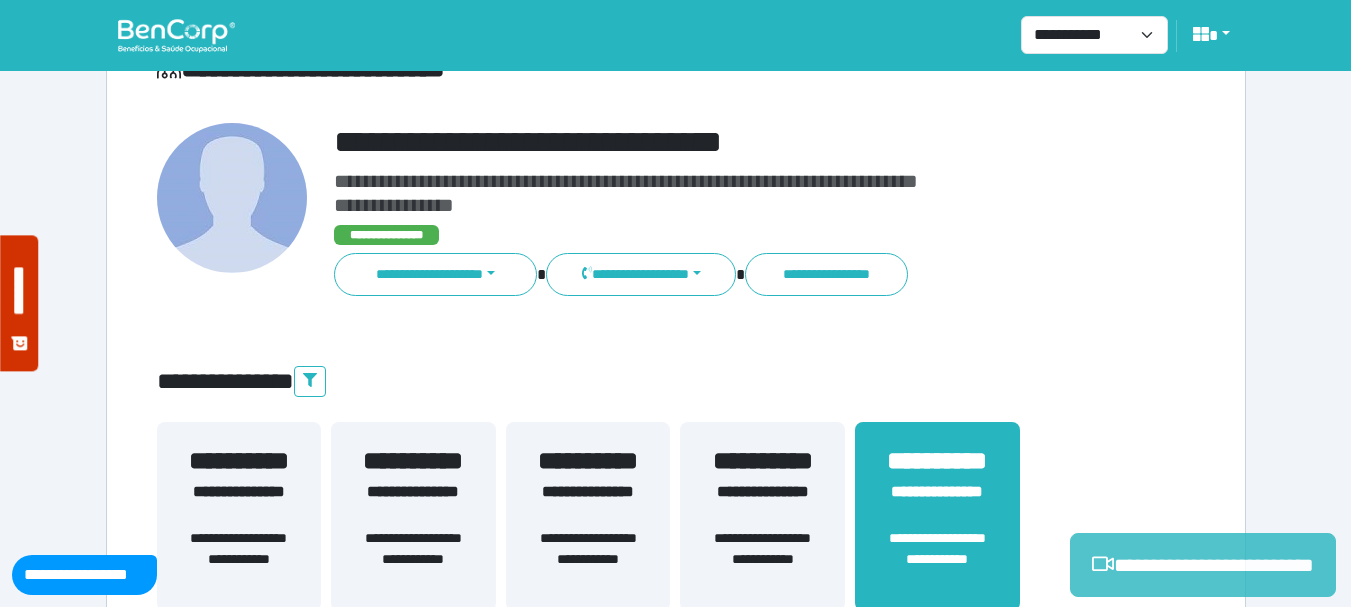 click on "**********" at bounding box center [1203, 565] 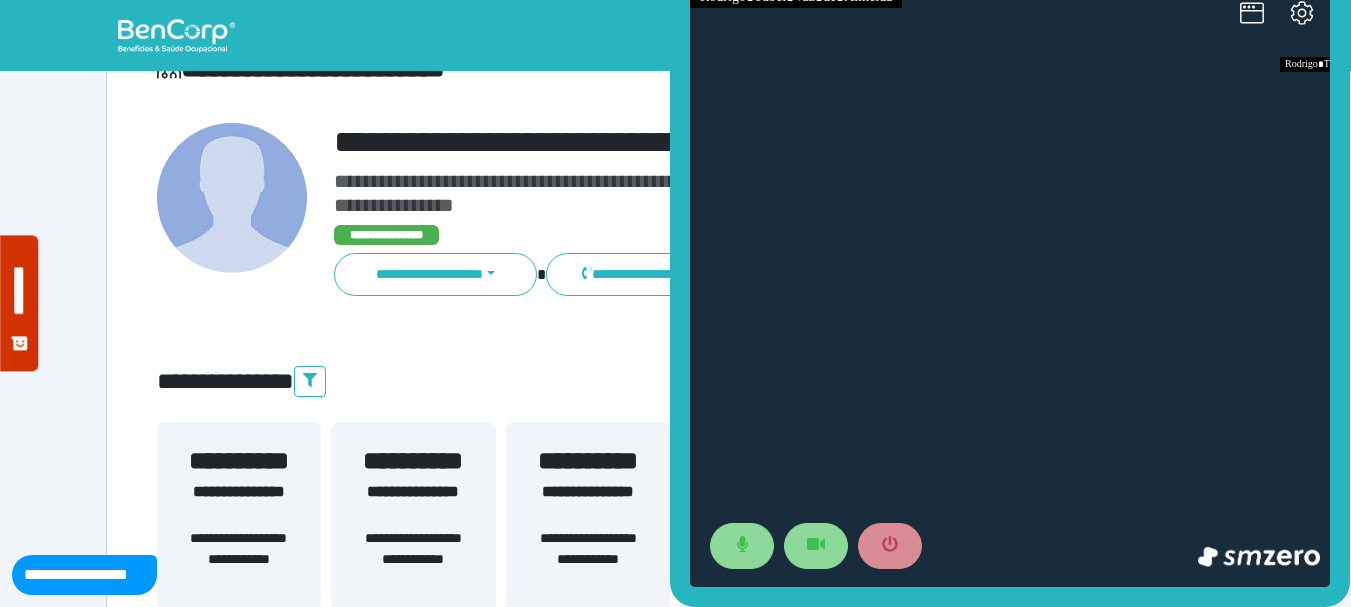 scroll, scrollTop: 0, scrollLeft: 0, axis: both 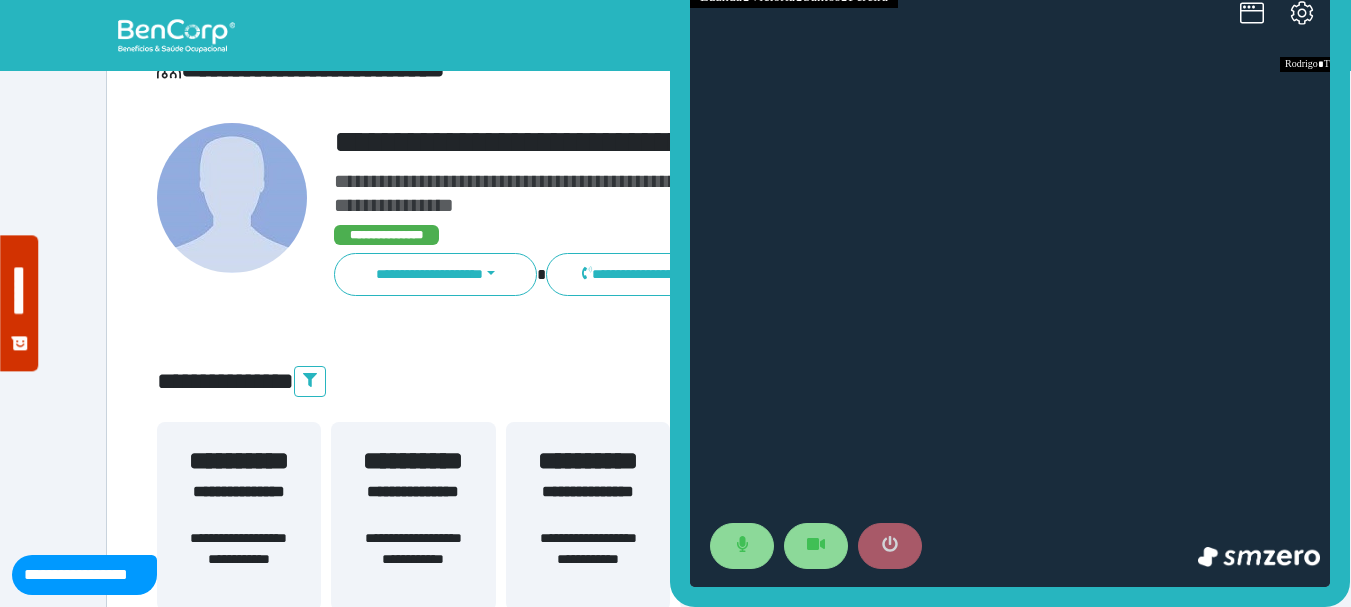 click 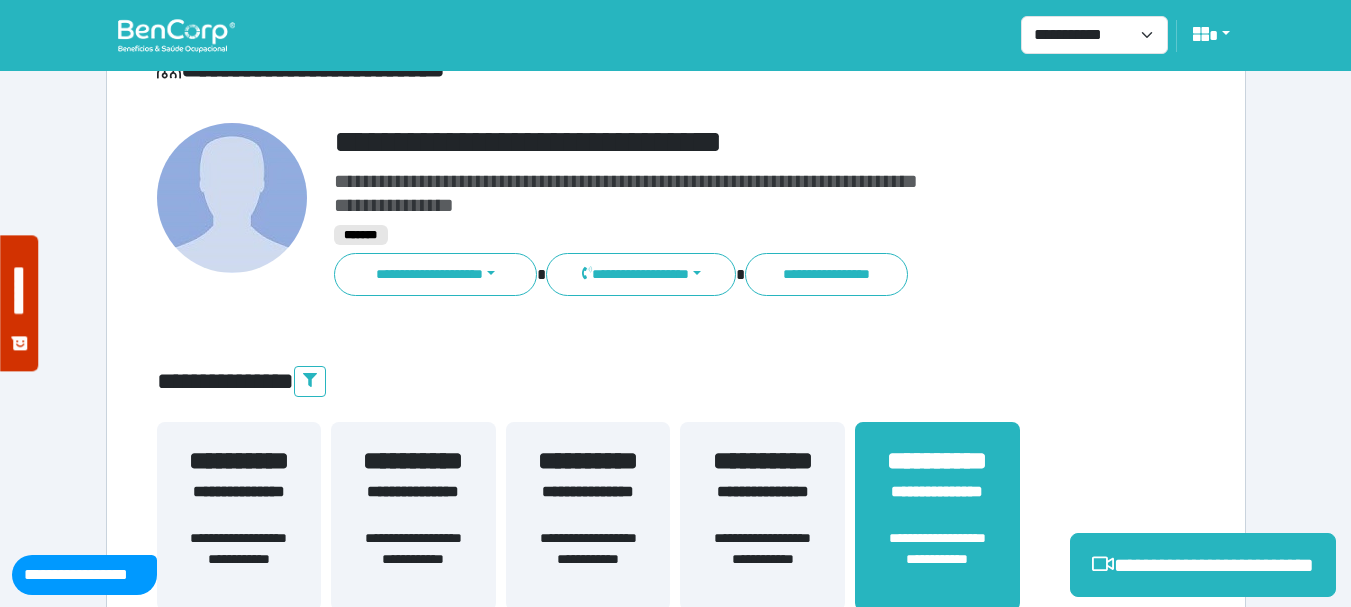 scroll, scrollTop: 529, scrollLeft: 0, axis: vertical 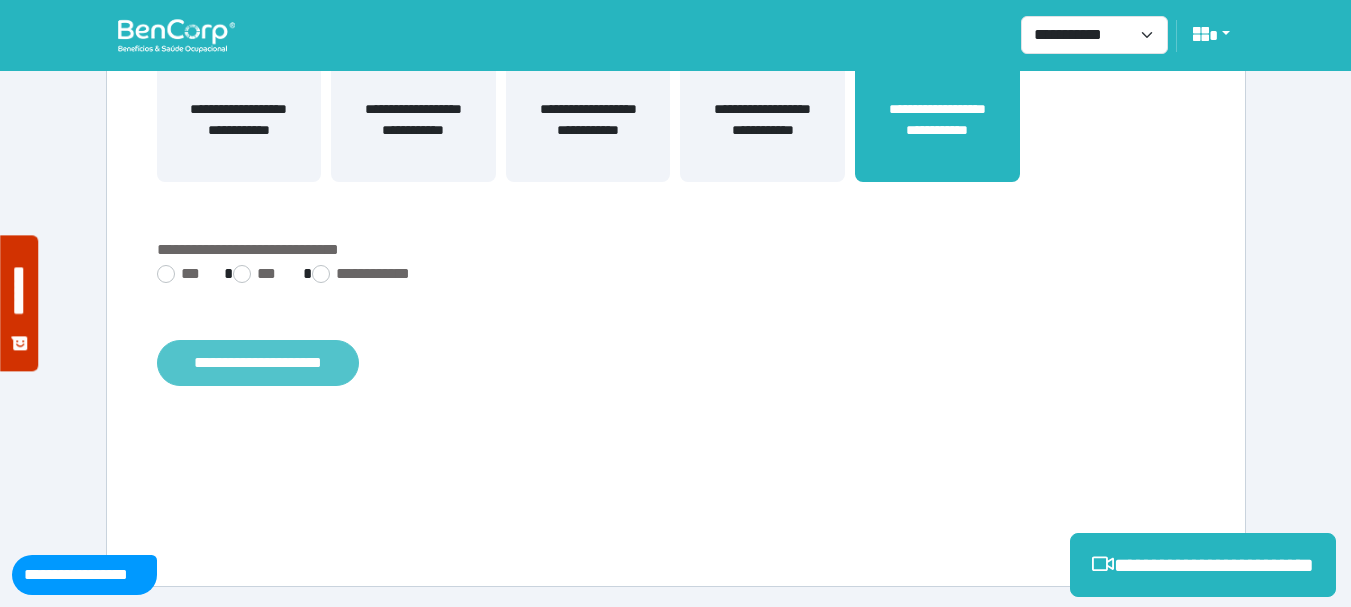 click on "**********" at bounding box center (258, 363) 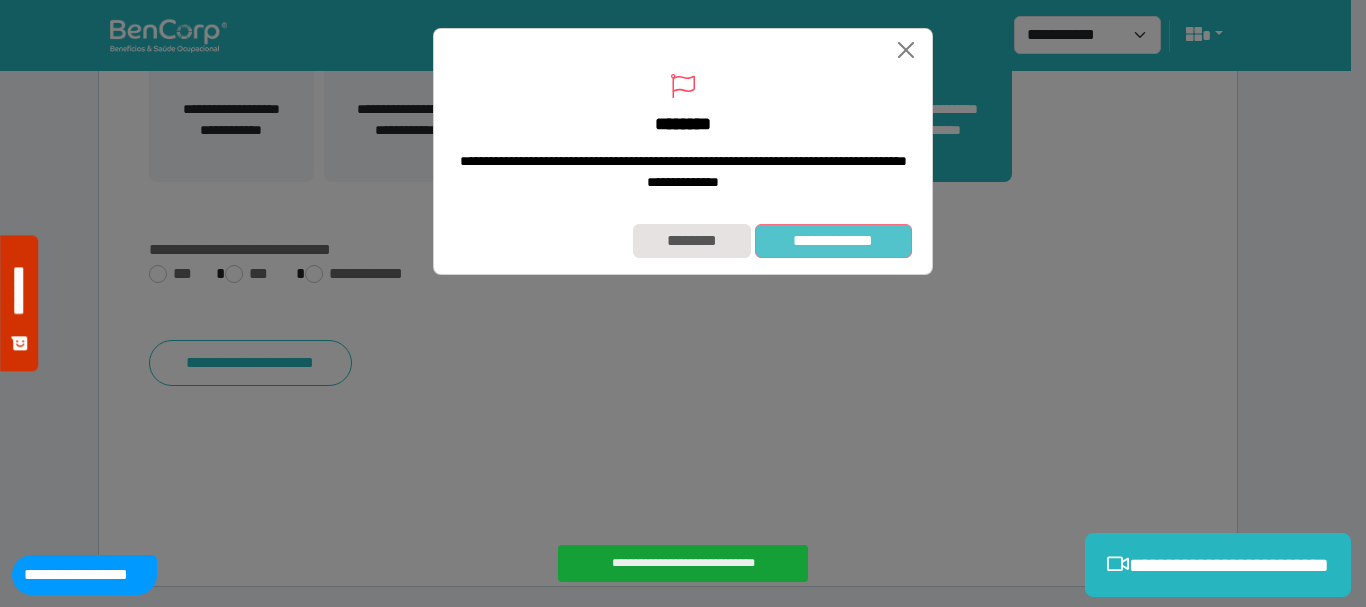 click on "**********" at bounding box center (833, 241) 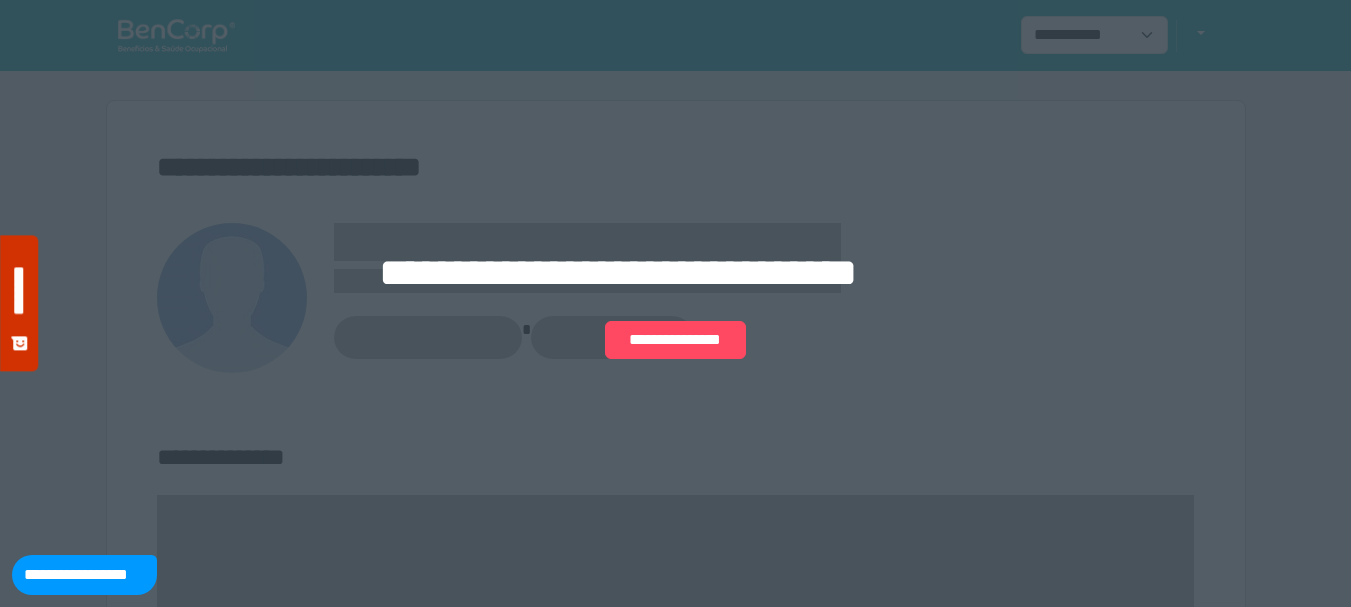 scroll, scrollTop: 0, scrollLeft: 0, axis: both 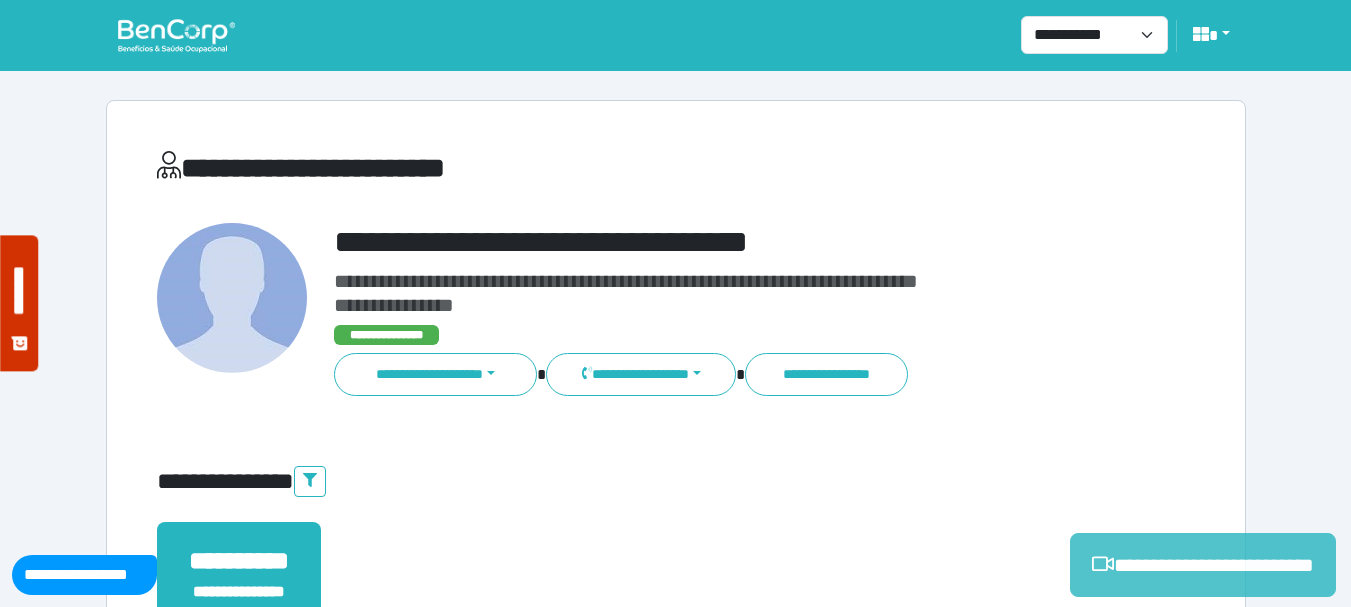 click on "**********" at bounding box center (1203, 565) 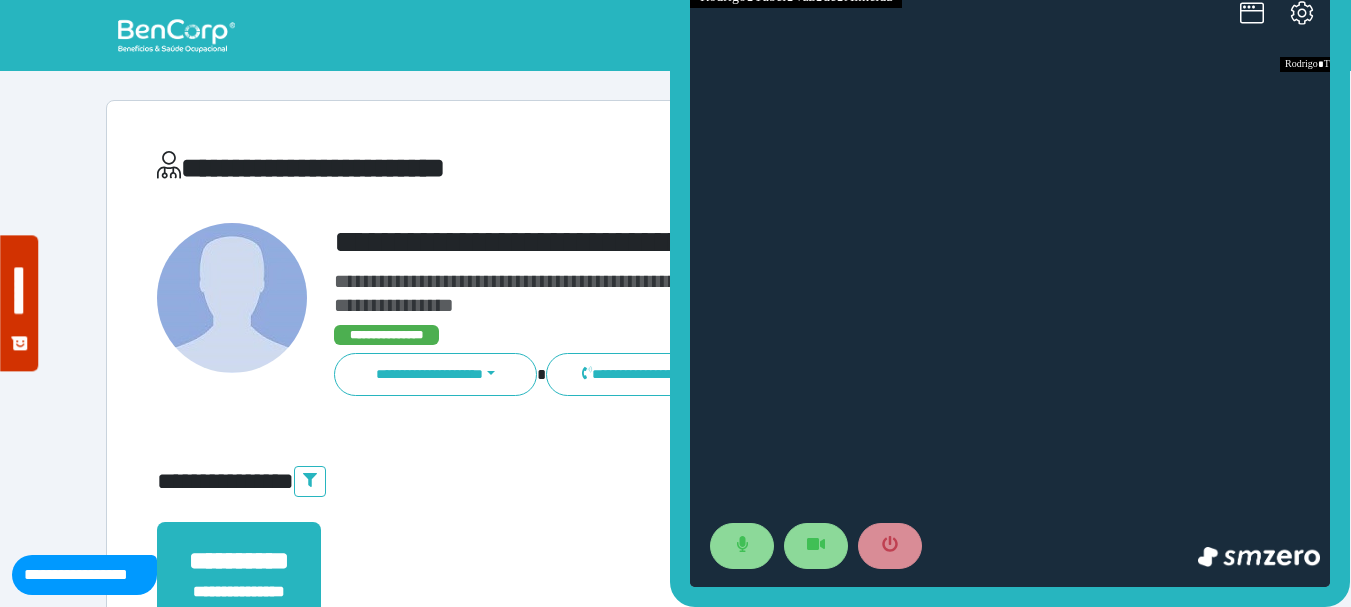 scroll, scrollTop: 0, scrollLeft: 0, axis: both 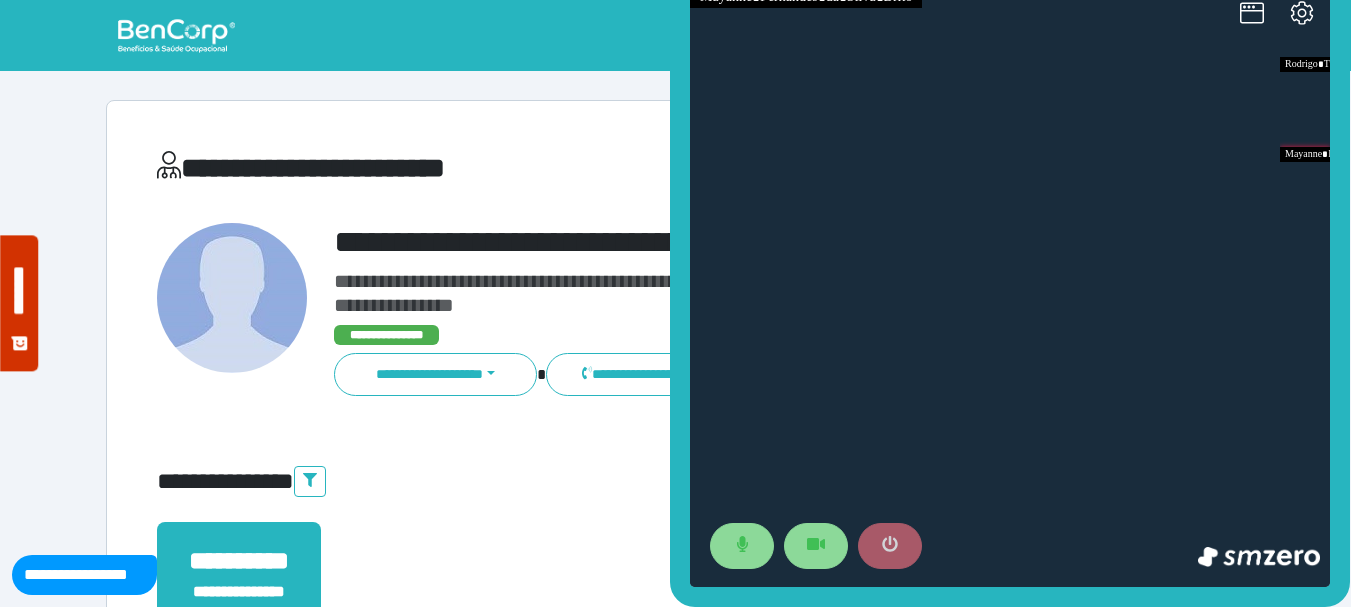 click at bounding box center [890, 546] 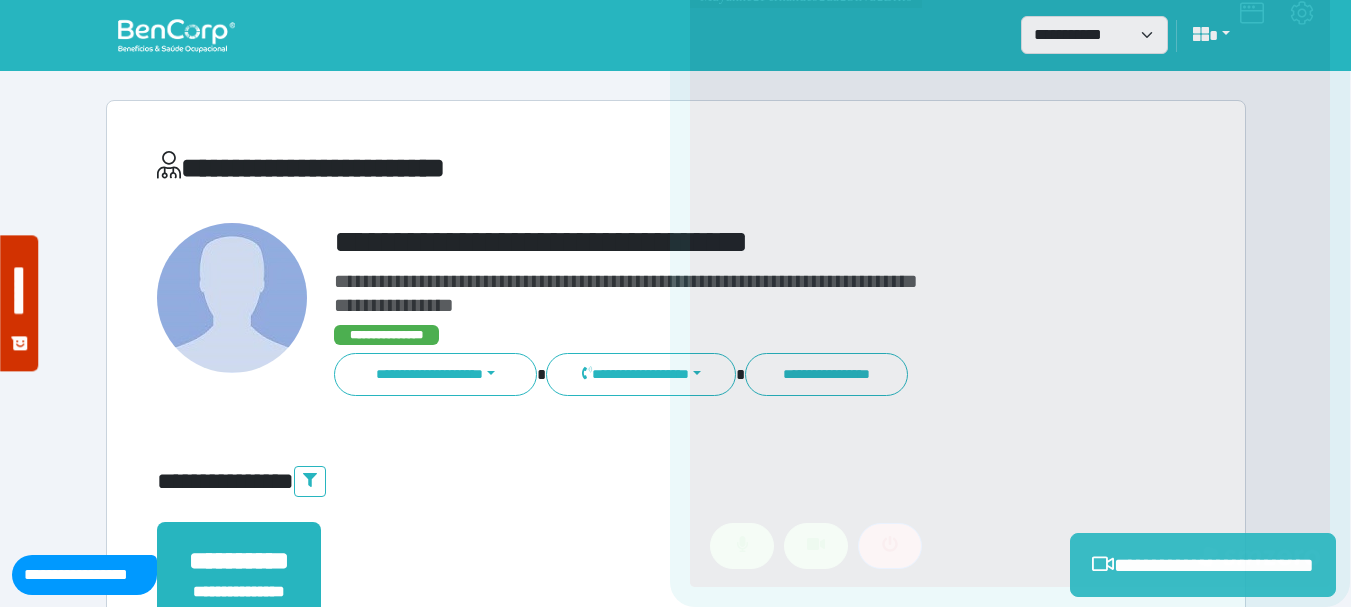 scroll, scrollTop: 500, scrollLeft: 0, axis: vertical 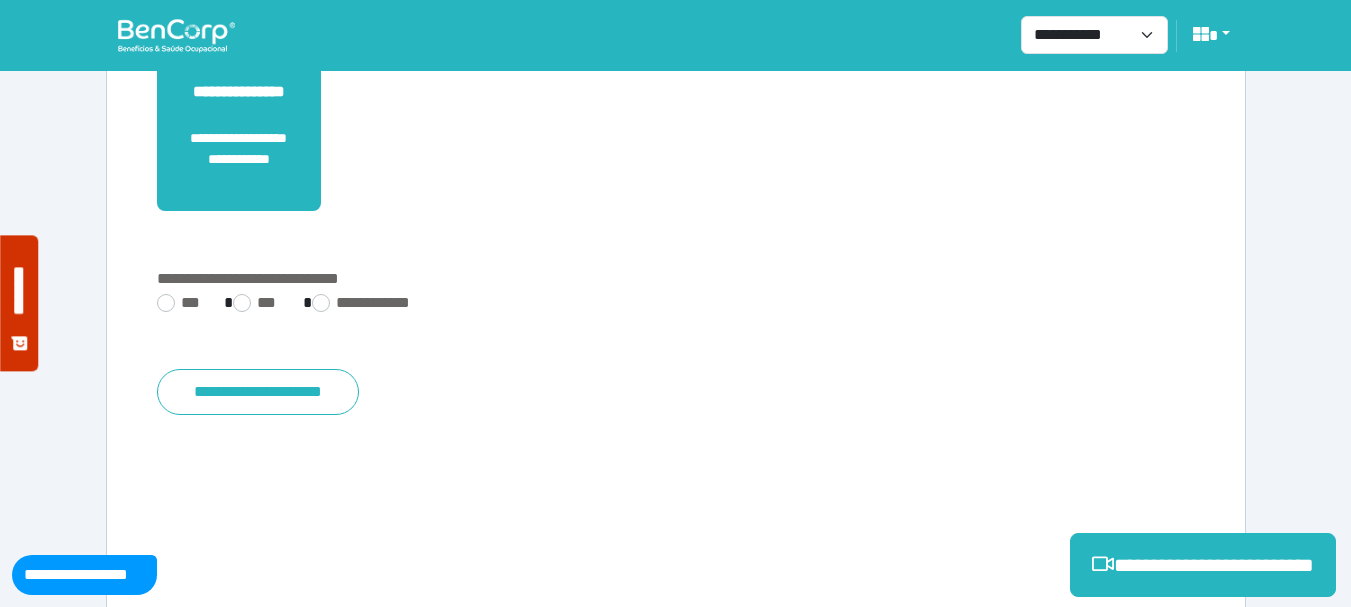 click on "**********" at bounding box center [676, 305] 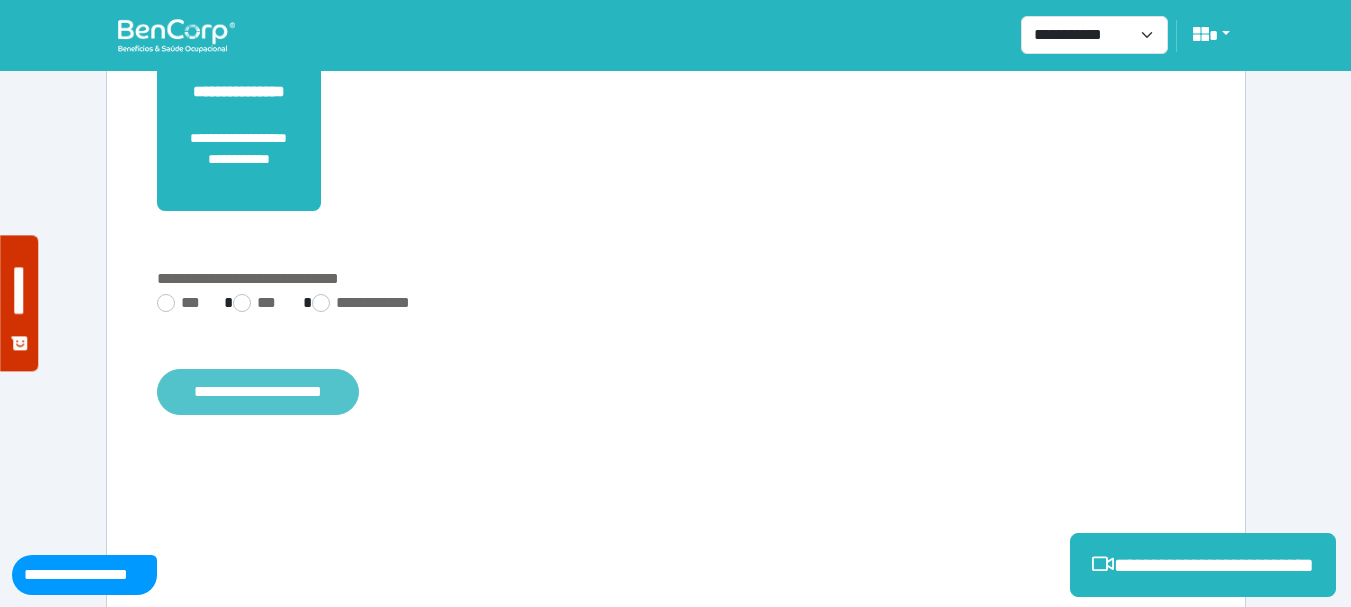 click on "**********" at bounding box center [676, 335] 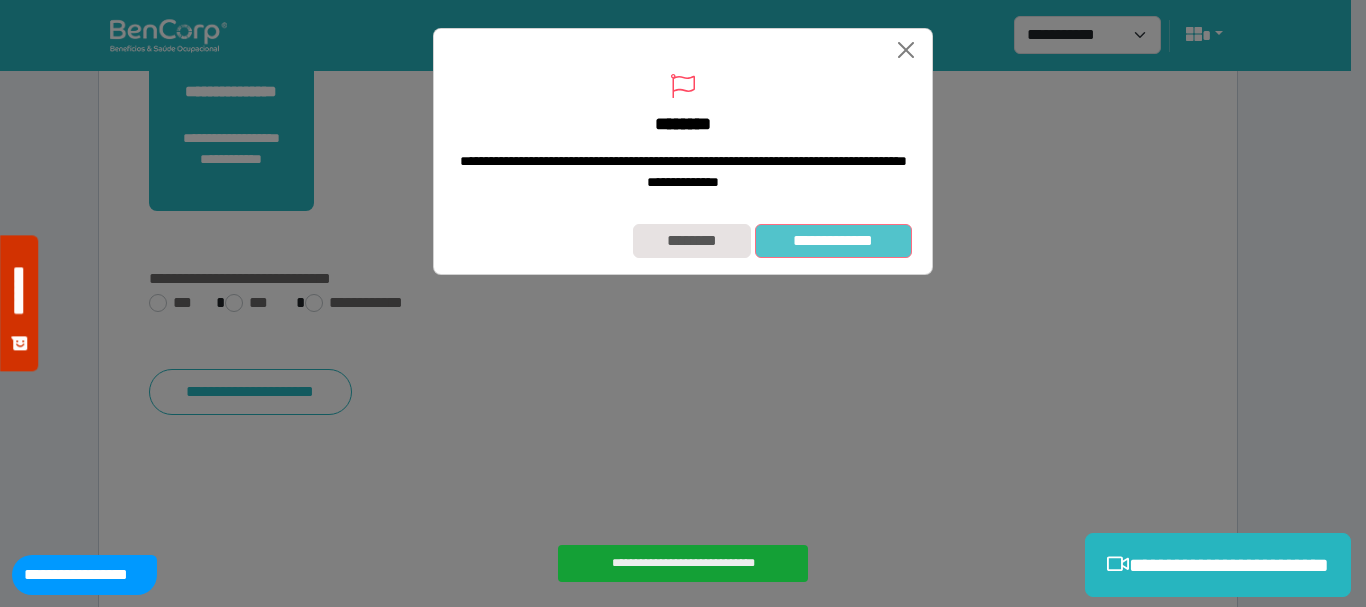 click on "**********" at bounding box center (833, 241) 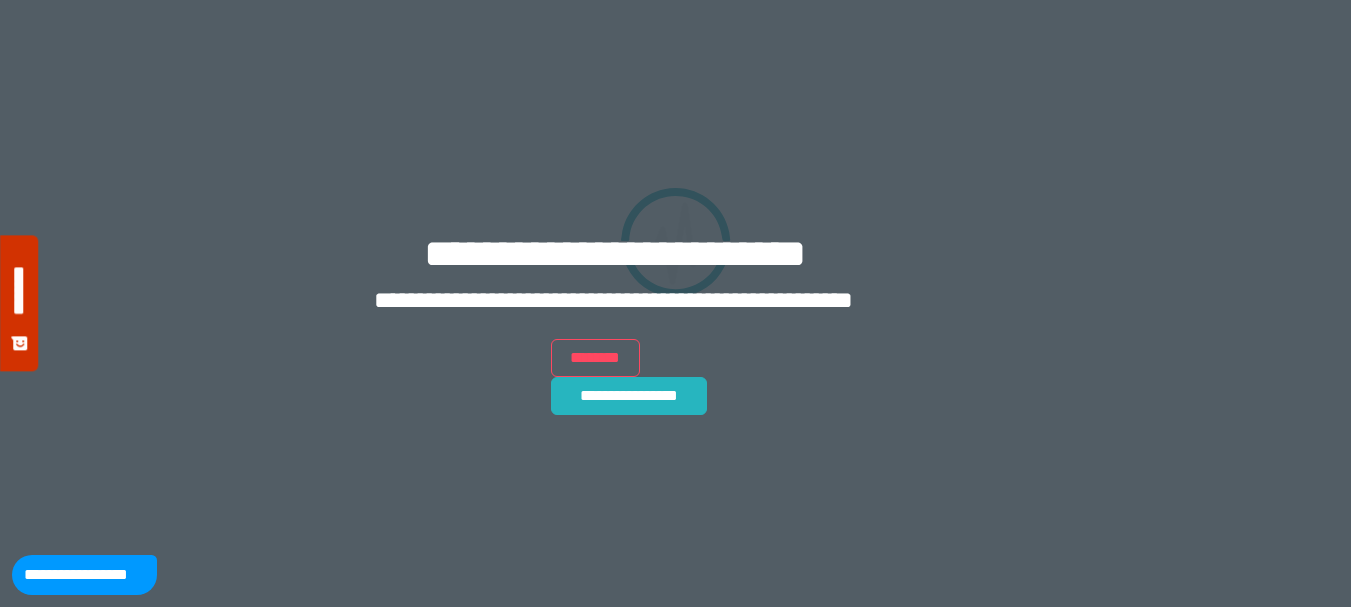 scroll, scrollTop: 0, scrollLeft: 0, axis: both 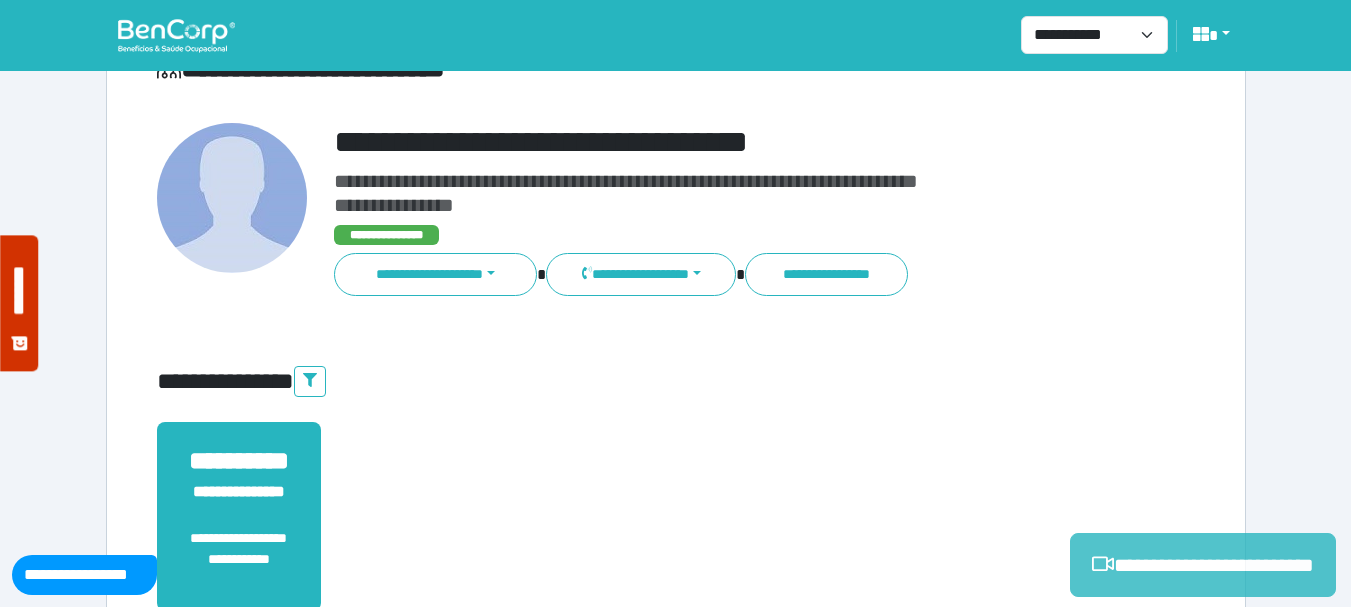 click on "**********" at bounding box center [1203, 565] 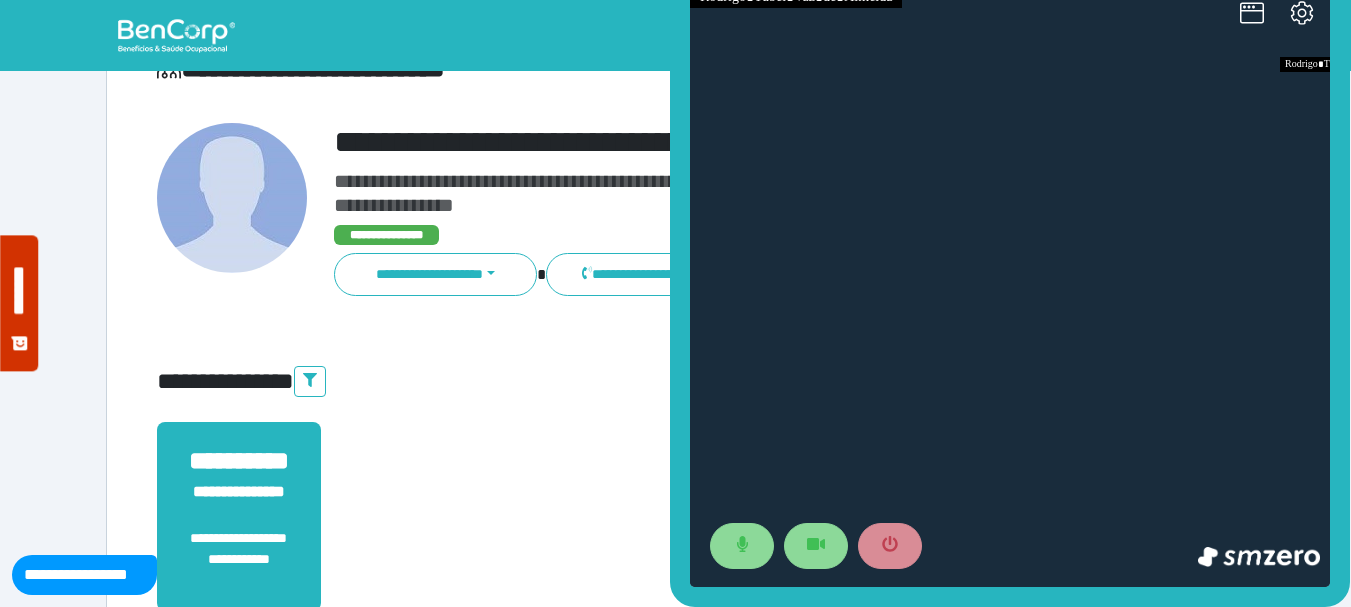 scroll, scrollTop: 0, scrollLeft: 0, axis: both 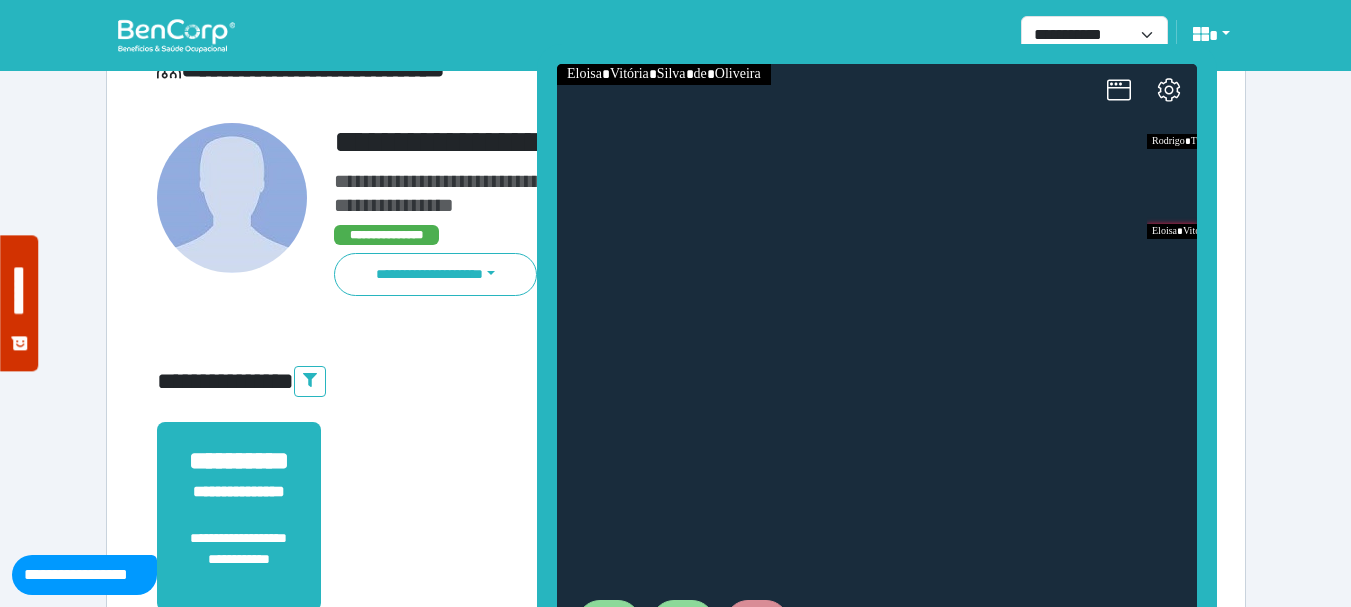 drag, startPoint x: 674, startPoint y: 197, endPoint x: 540, endPoint y: 275, distance: 155.04839 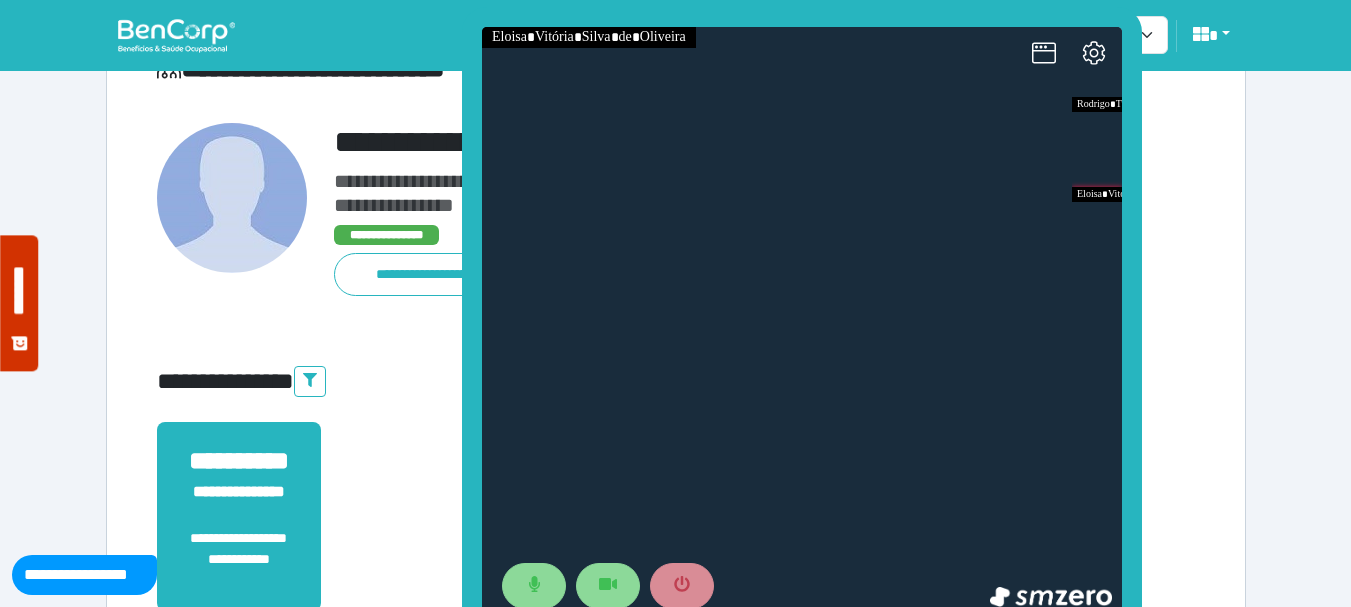 drag, startPoint x: 551, startPoint y: 190, endPoint x: 461, endPoint y: 143, distance: 101.53325 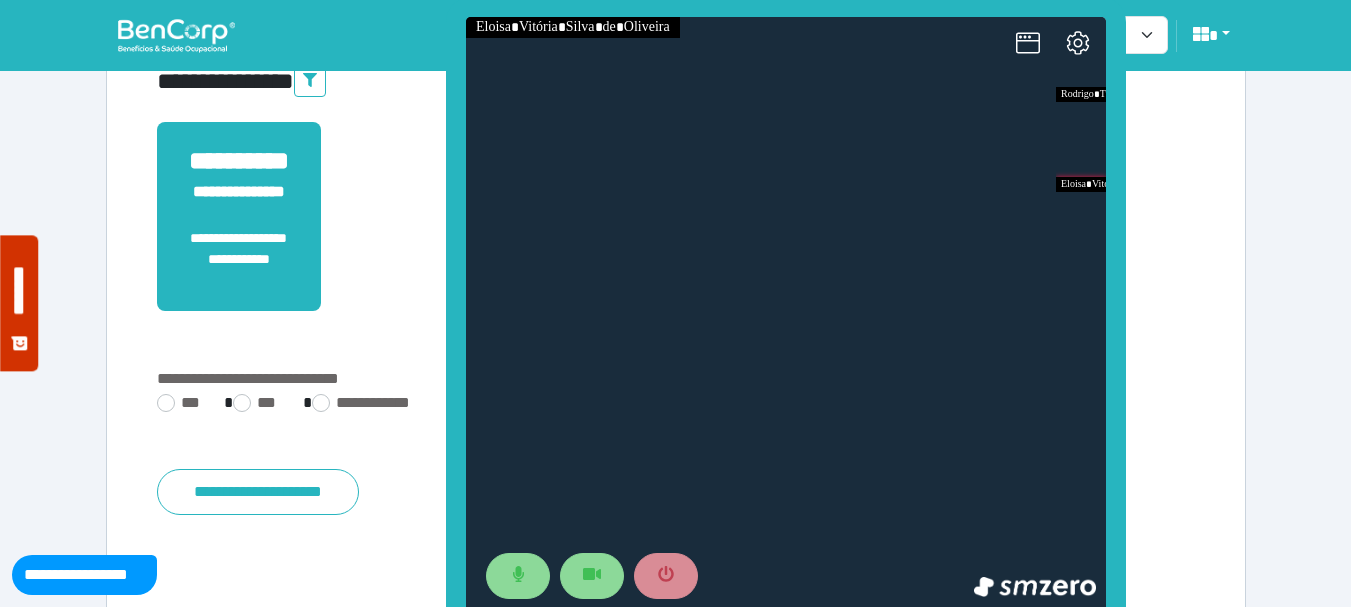 scroll, scrollTop: 500, scrollLeft: 0, axis: vertical 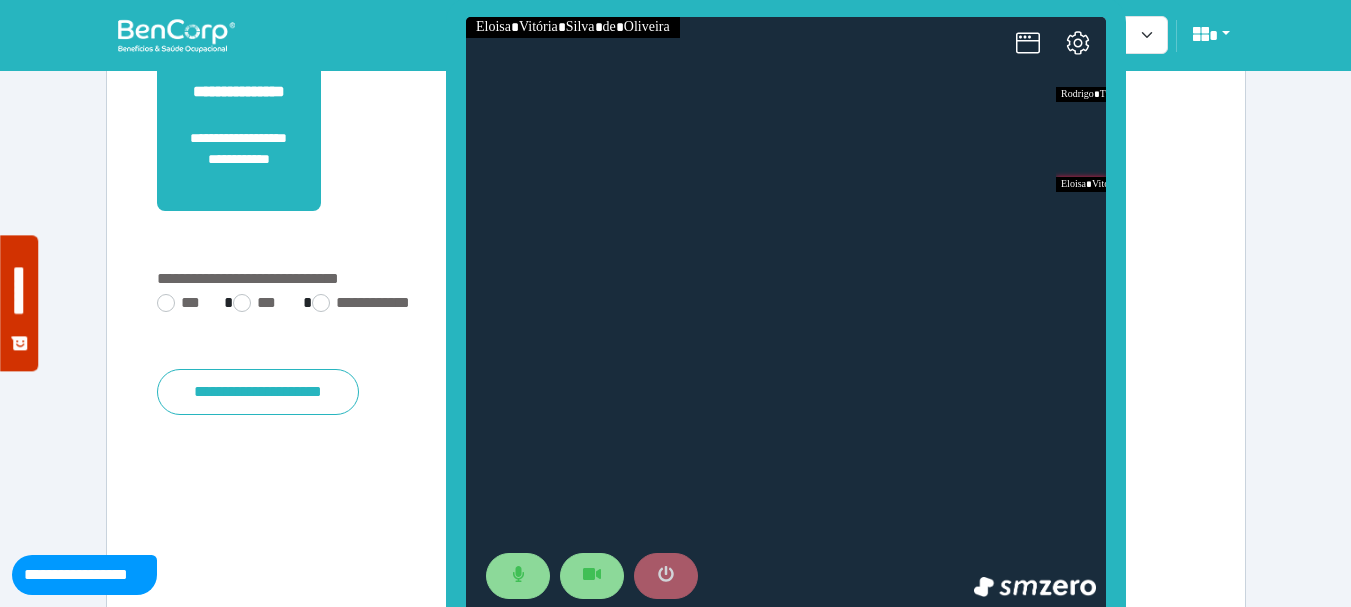 click at bounding box center (666, 576) 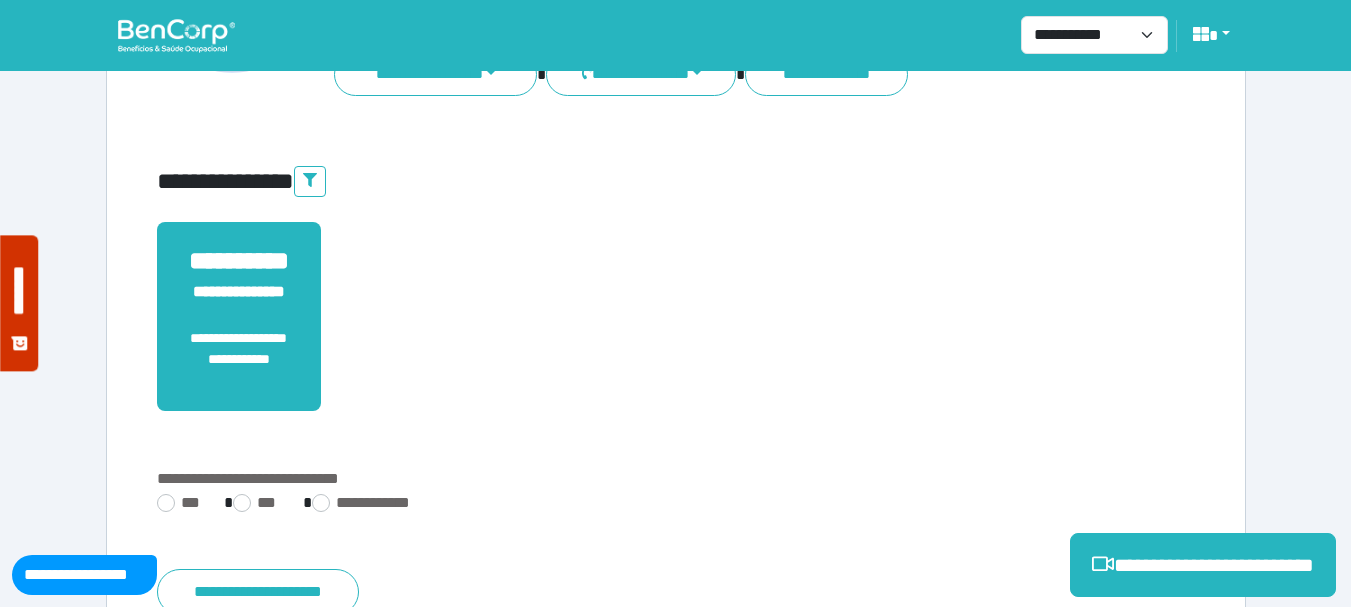 scroll, scrollTop: 100, scrollLeft: 0, axis: vertical 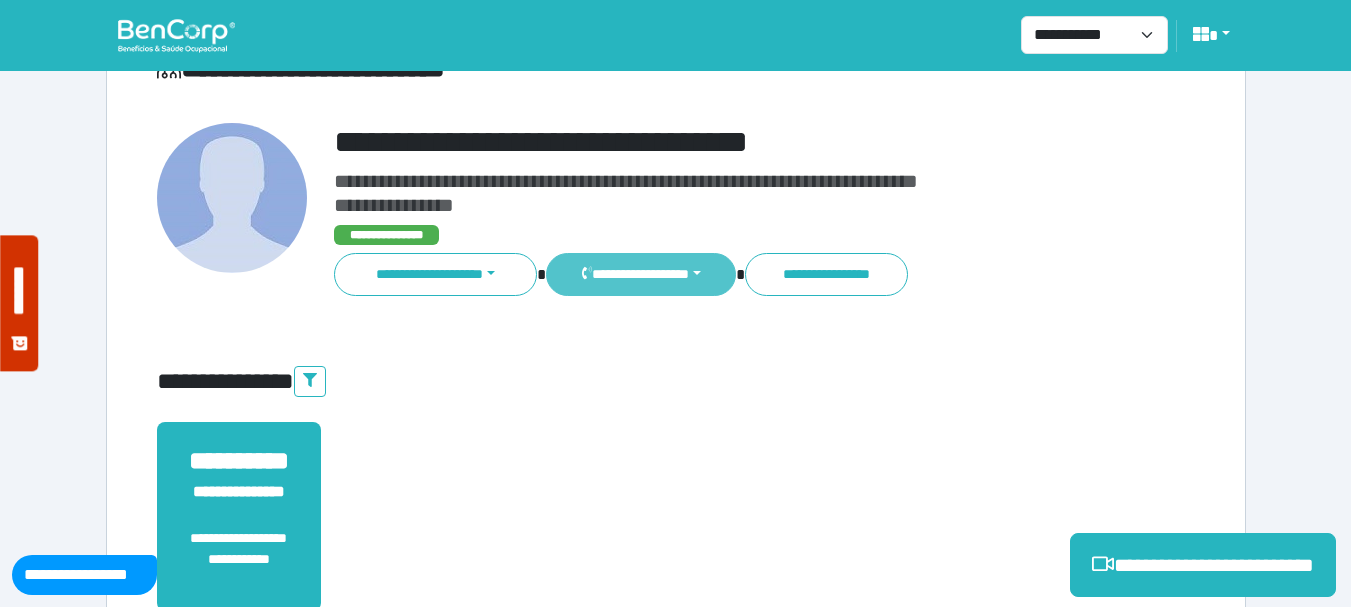 click on "**********" at bounding box center [640, 274] 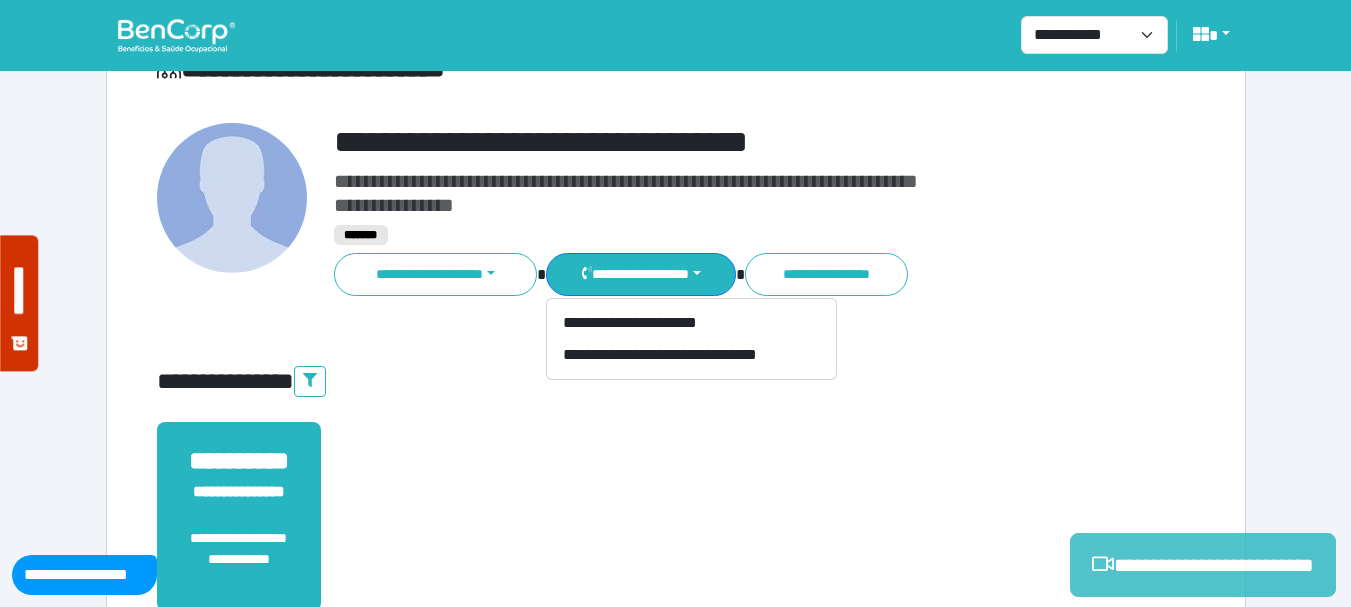 click on "**********" at bounding box center (1203, 565) 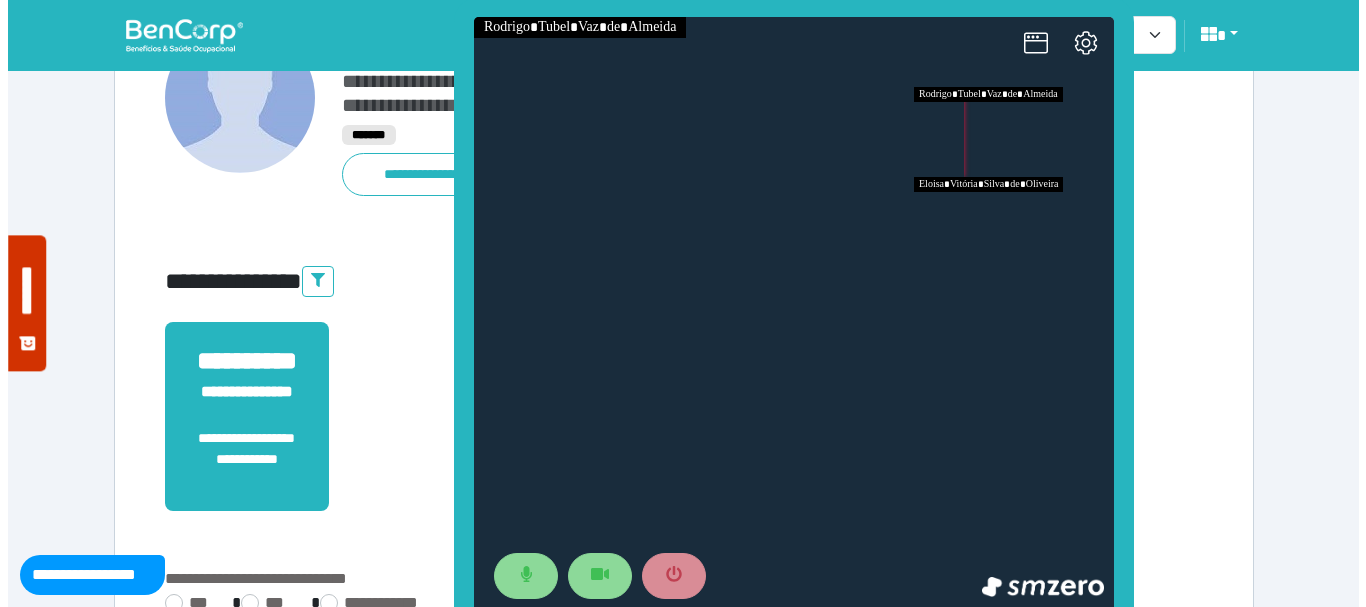 scroll, scrollTop: 100, scrollLeft: 0, axis: vertical 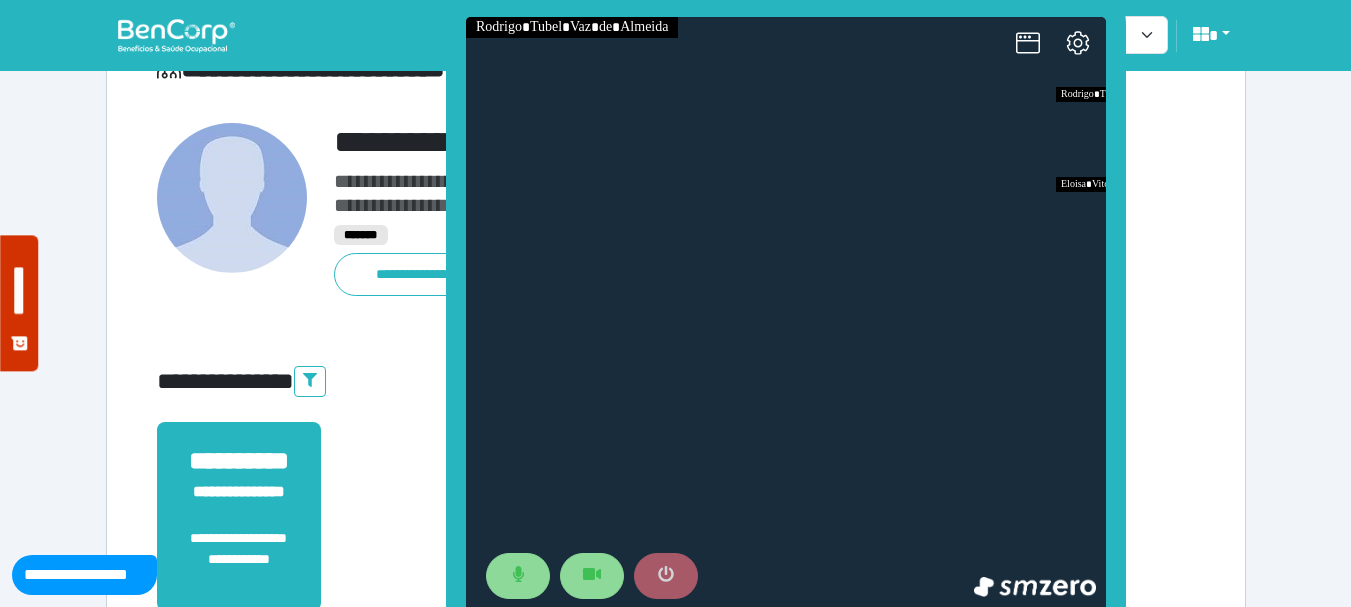 click at bounding box center (666, 576) 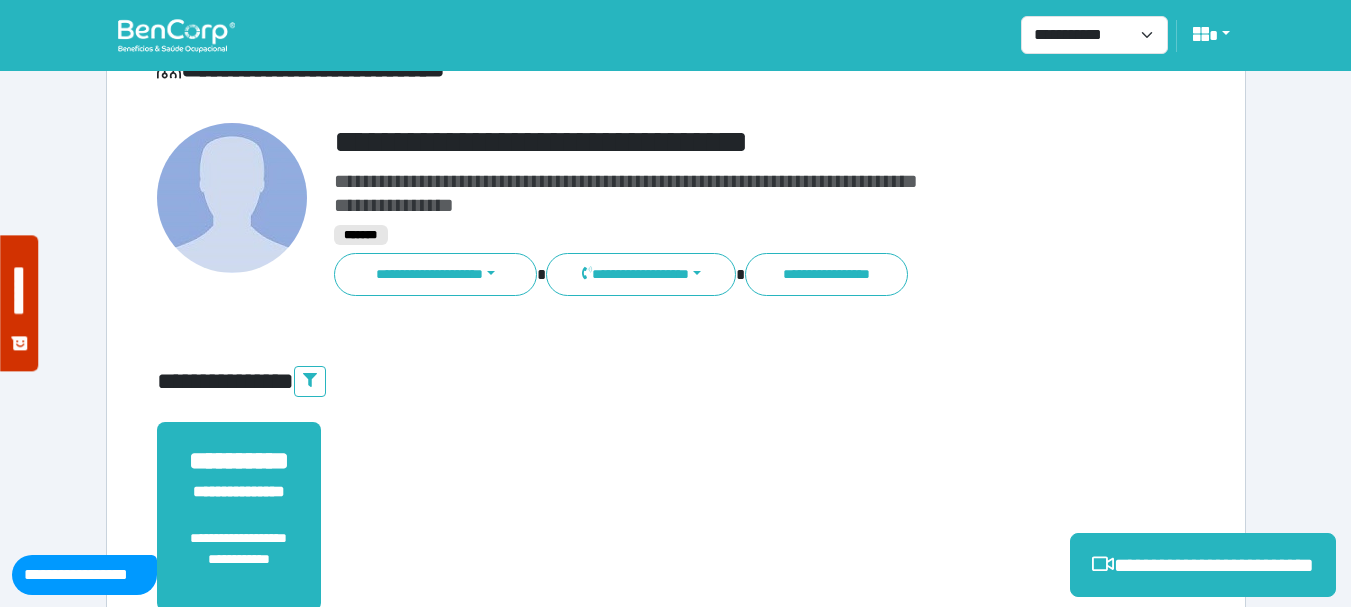 click on "**********" at bounding box center [436, 274] 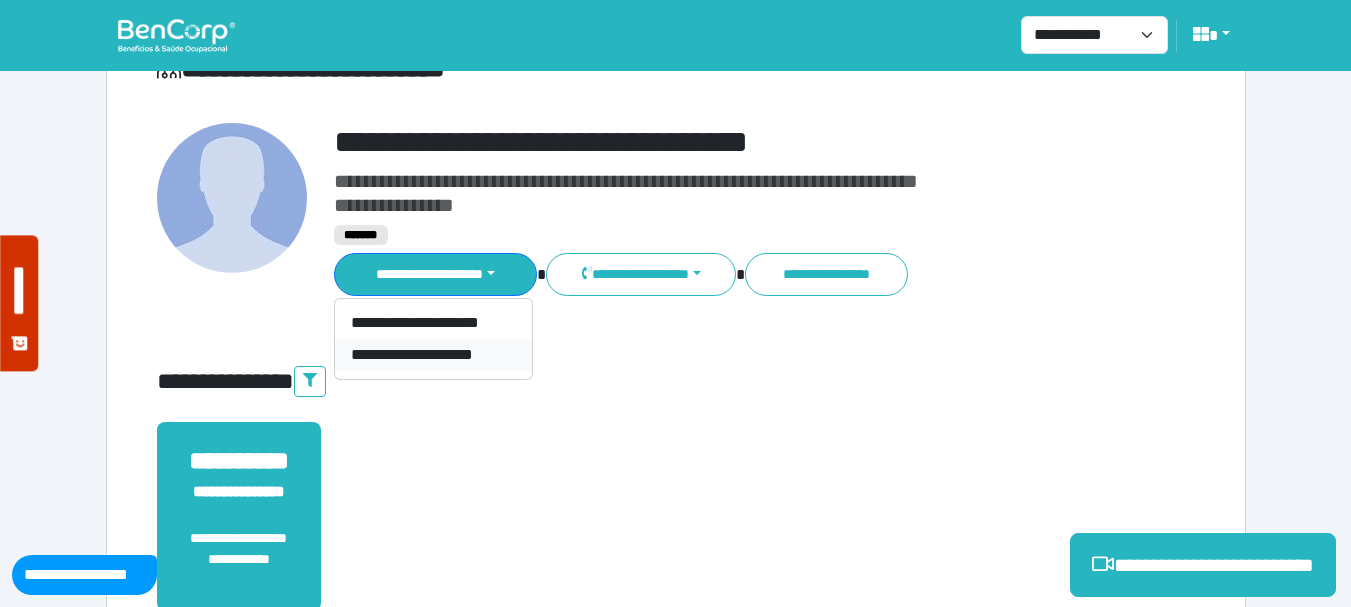 click on "**********" at bounding box center [433, 355] 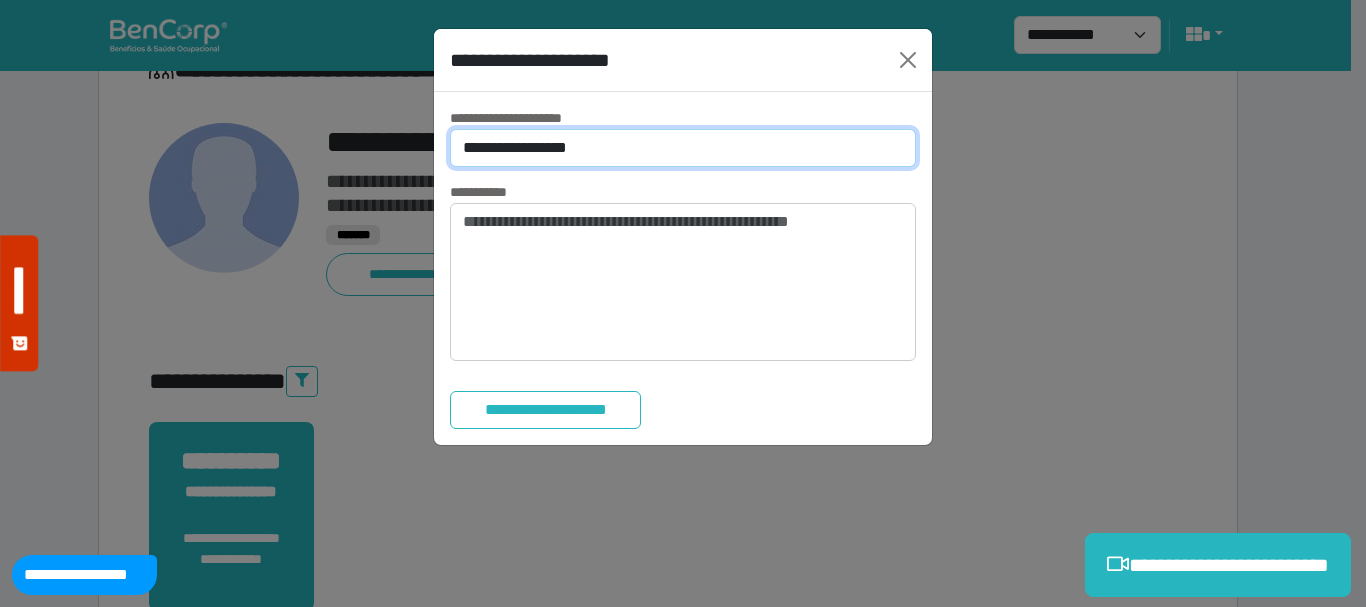click on "**********" at bounding box center [683, 148] 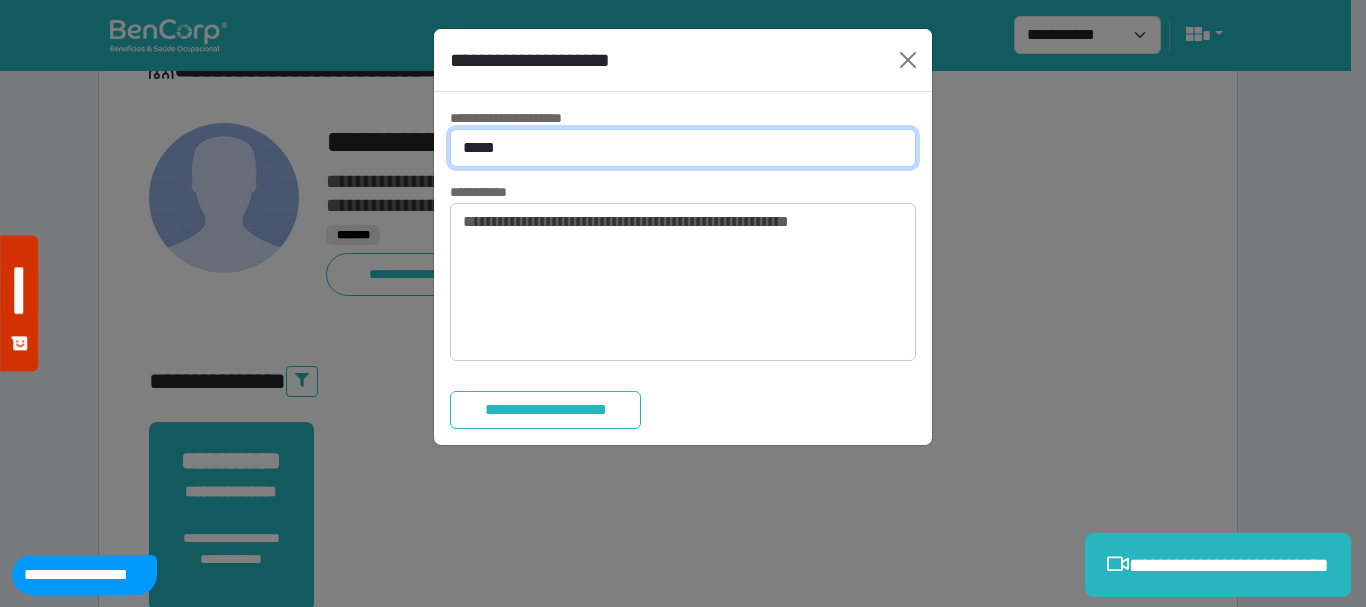click on "**********" at bounding box center [683, 148] 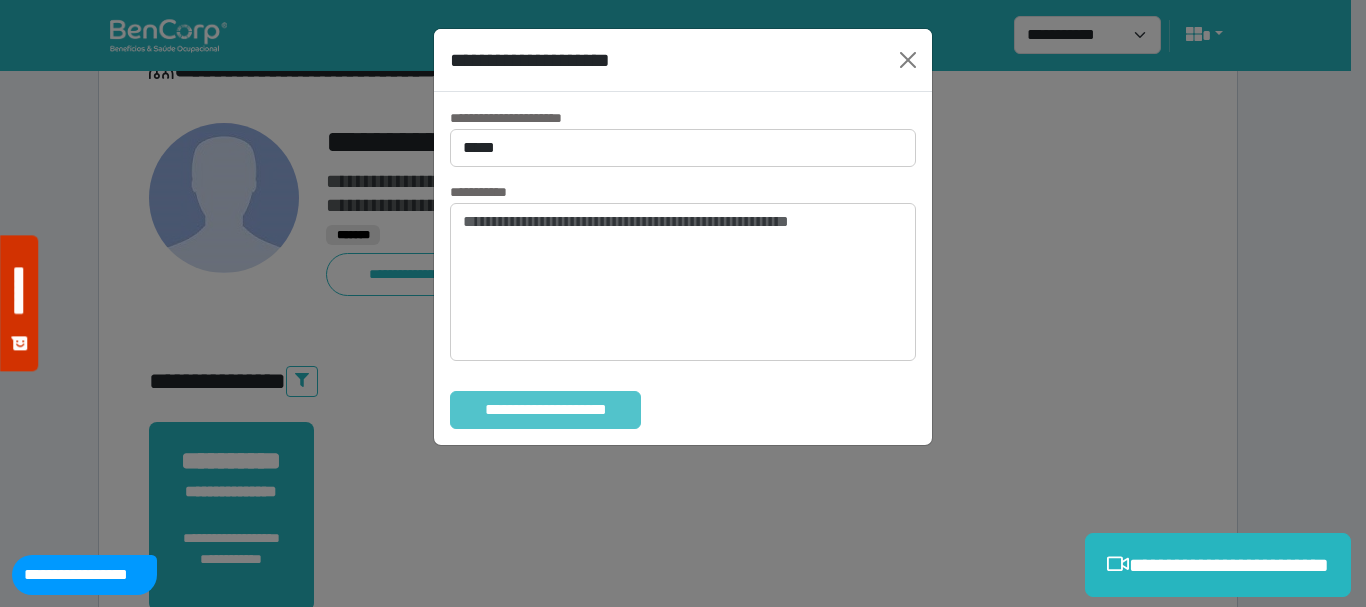 click on "**********" at bounding box center [545, 410] 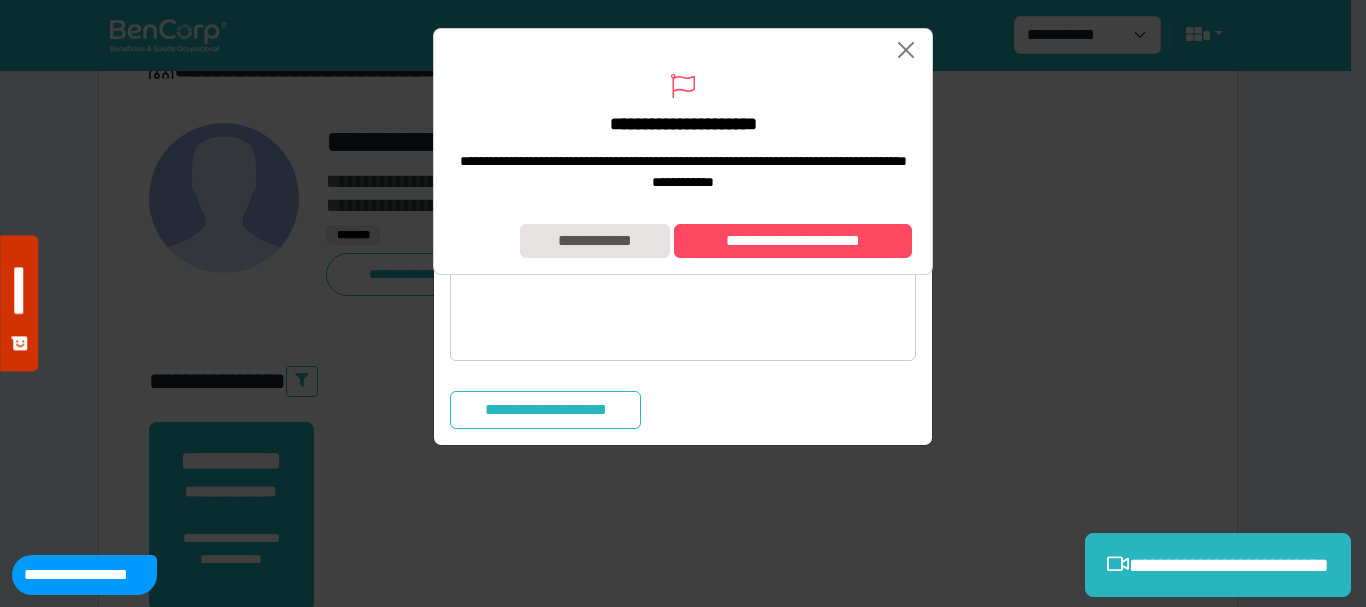 click on "**********" at bounding box center [683, 303] 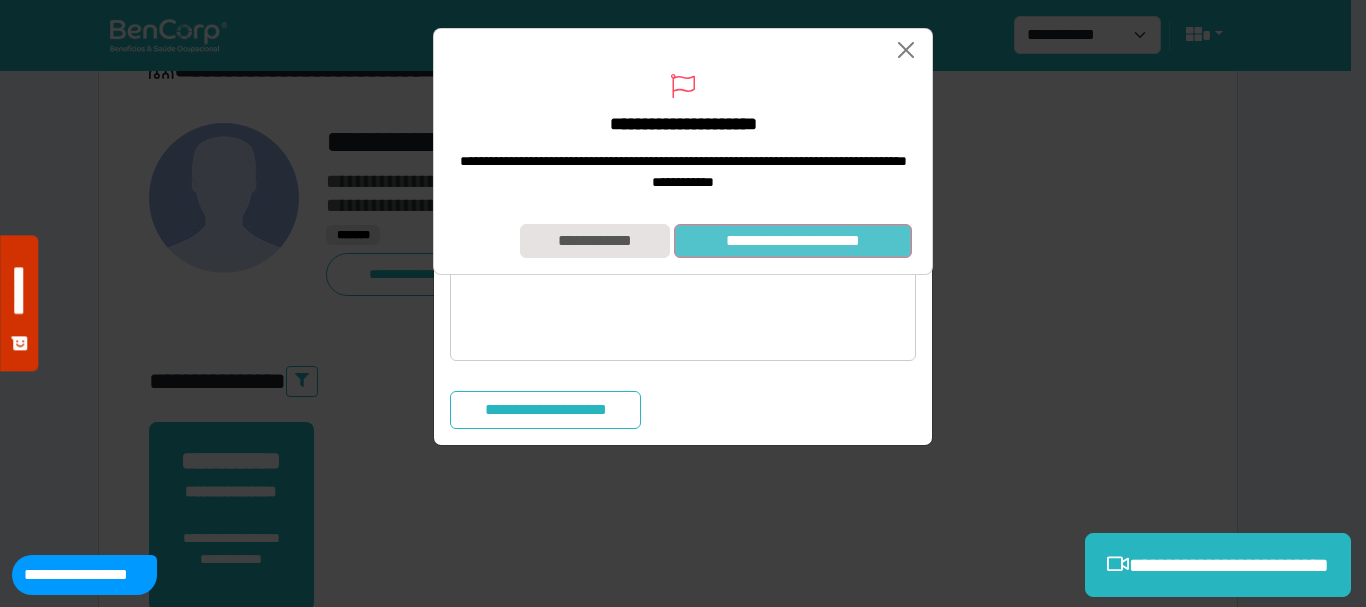 click on "**********" at bounding box center [793, 241] 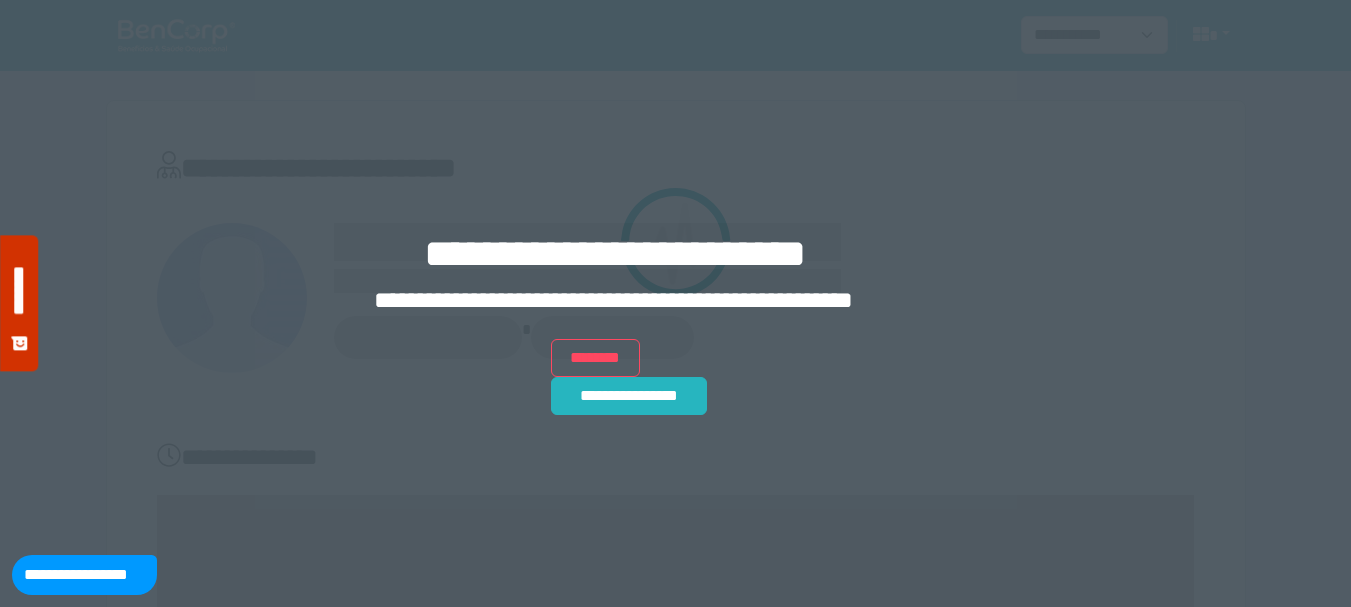 scroll, scrollTop: 0, scrollLeft: 0, axis: both 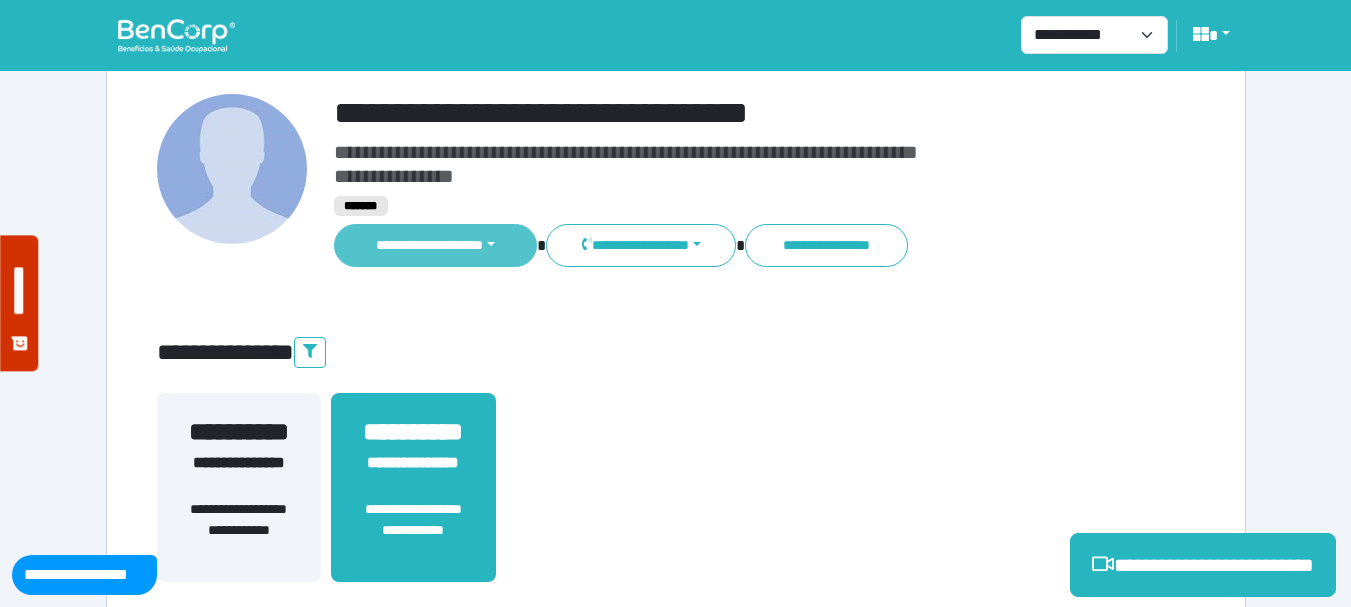 click on "**********" at bounding box center (436, 245) 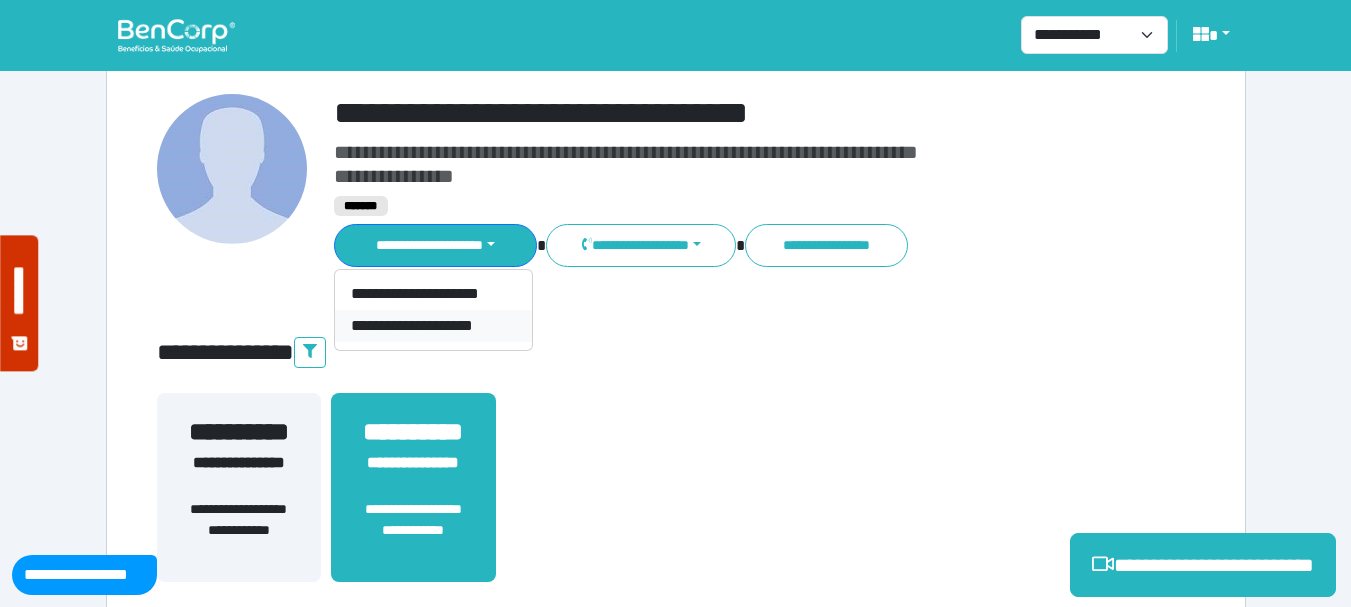 click on "**********" at bounding box center (433, 326) 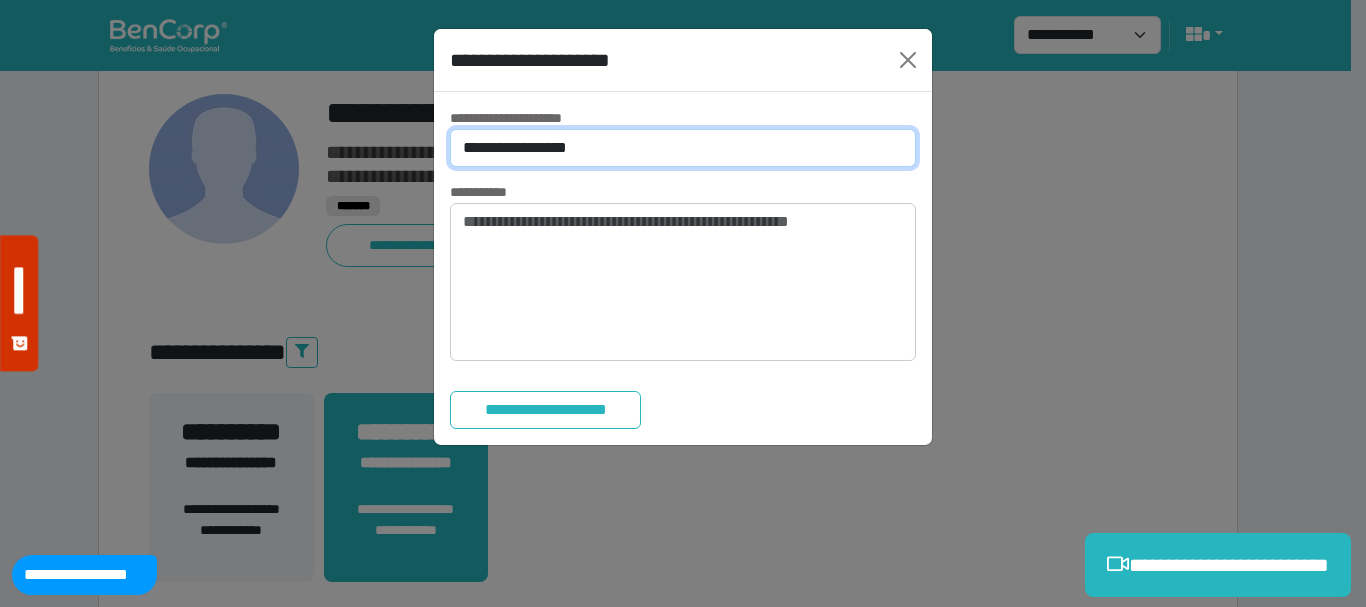 click on "**********" at bounding box center (683, 148) 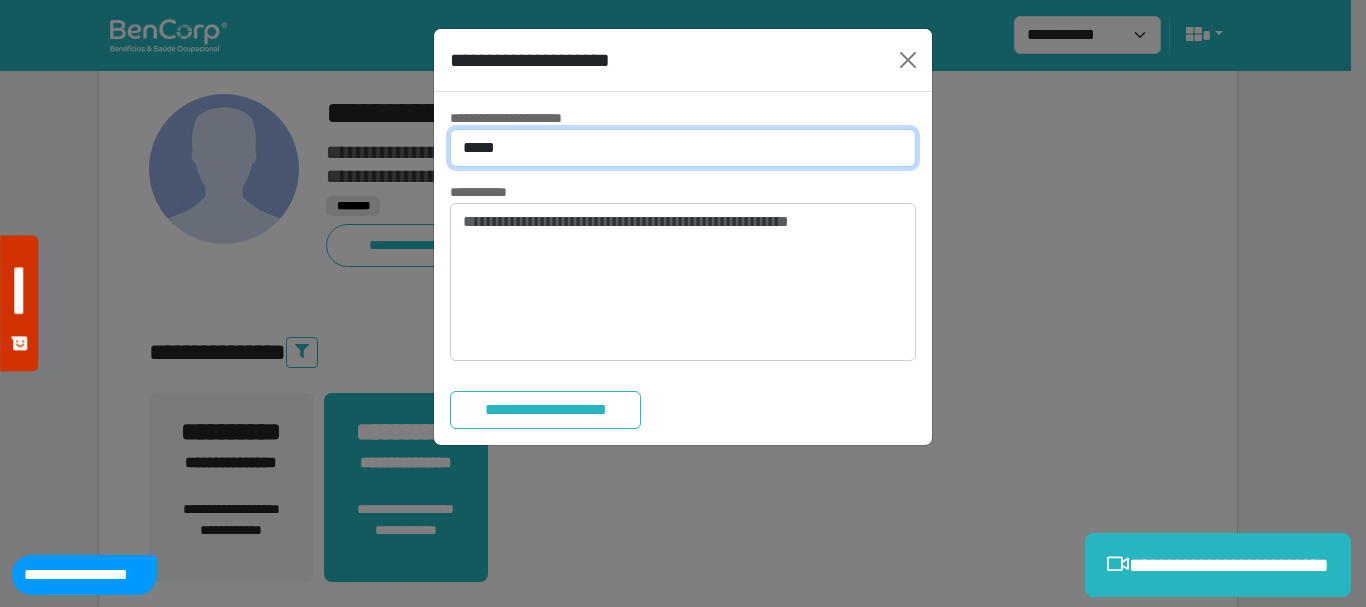 click on "**********" at bounding box center [683, 148] 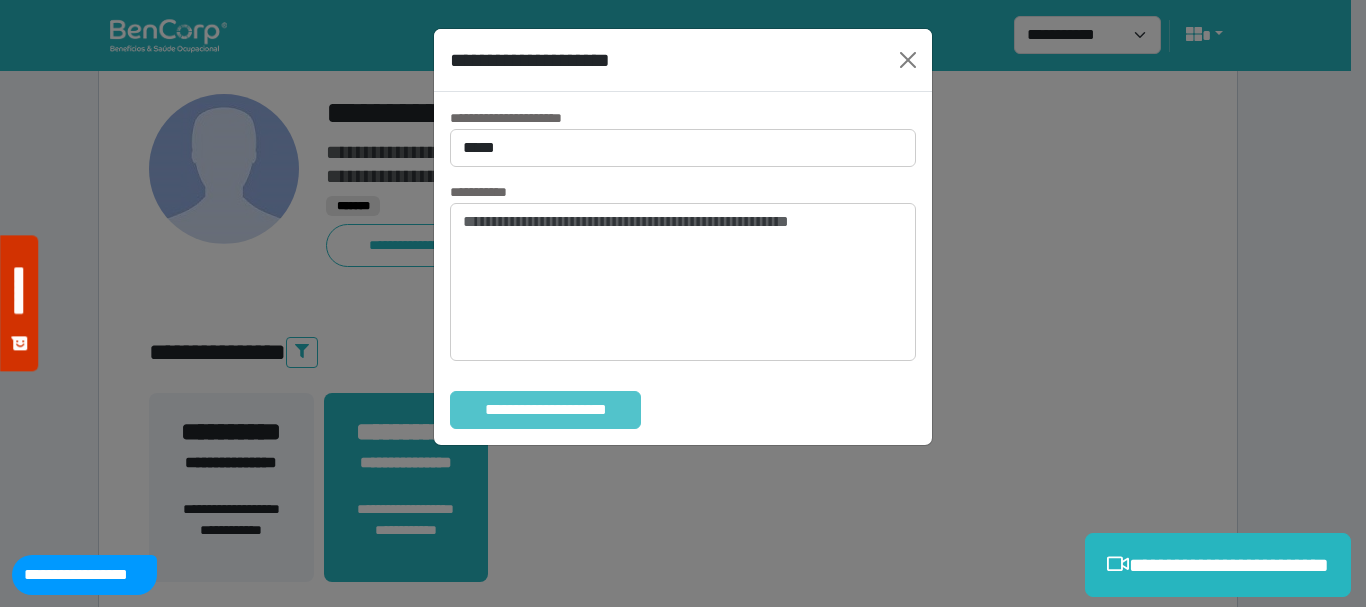 click on "**********" at bounding box center [545, 410] 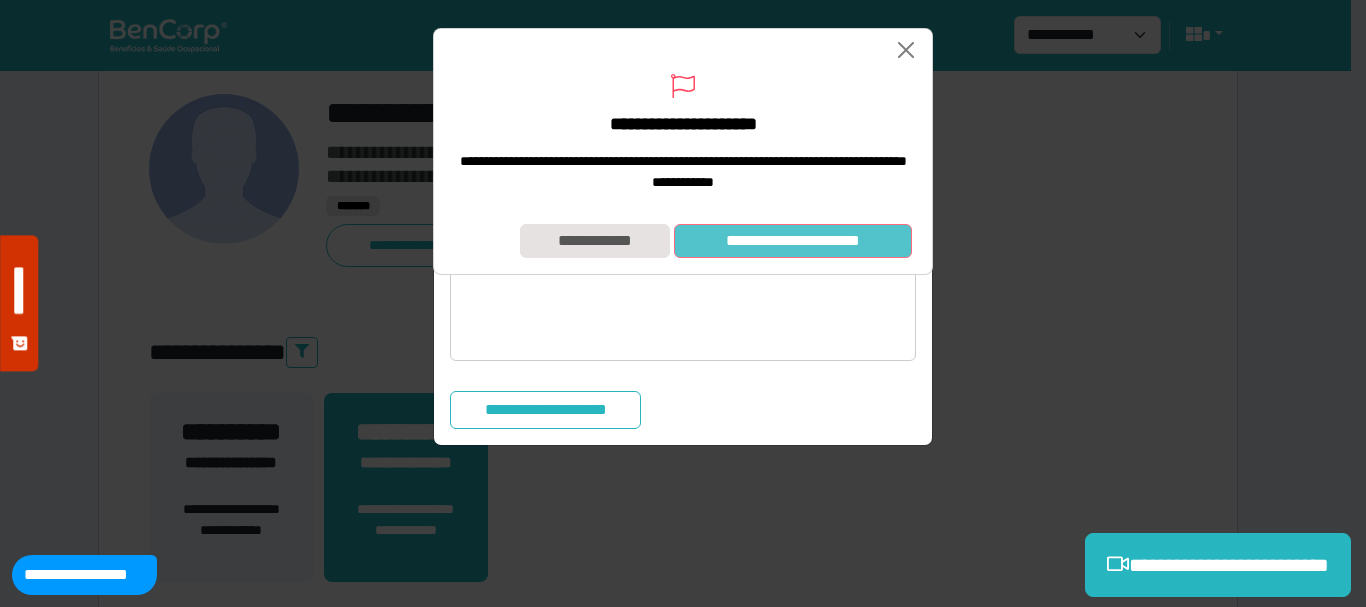 click on "**********" at bounding box center (793, 241) 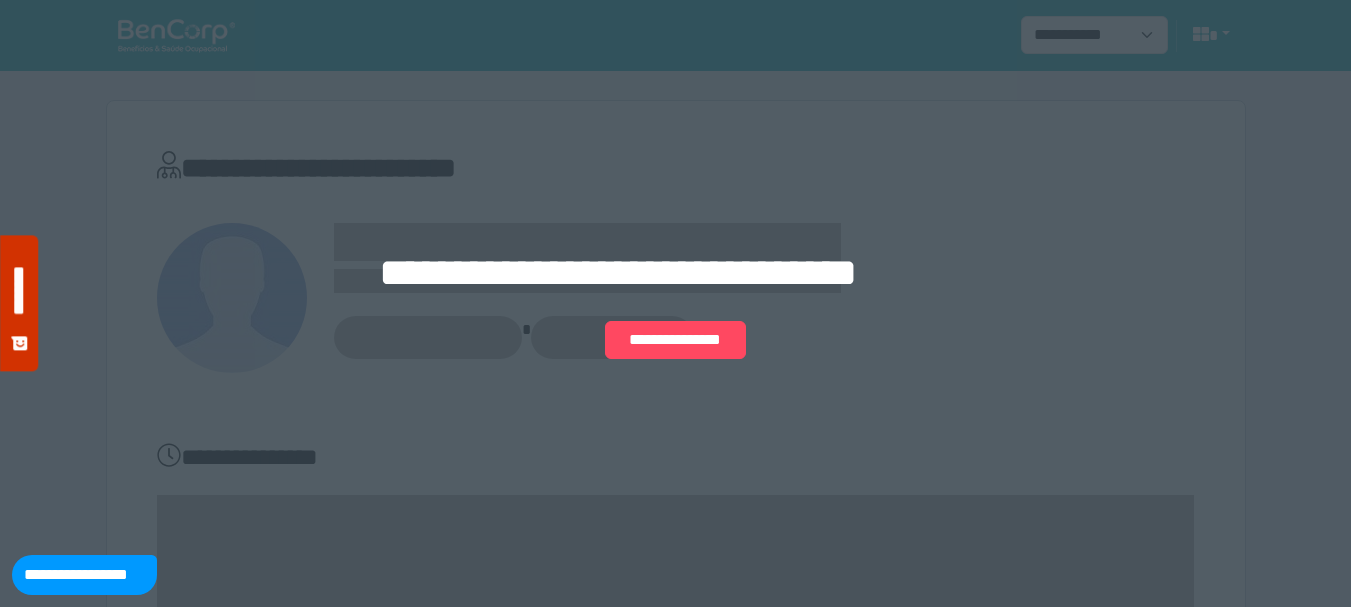 scroll, scrollTop: 0, scrollLeft: 0, axis: both 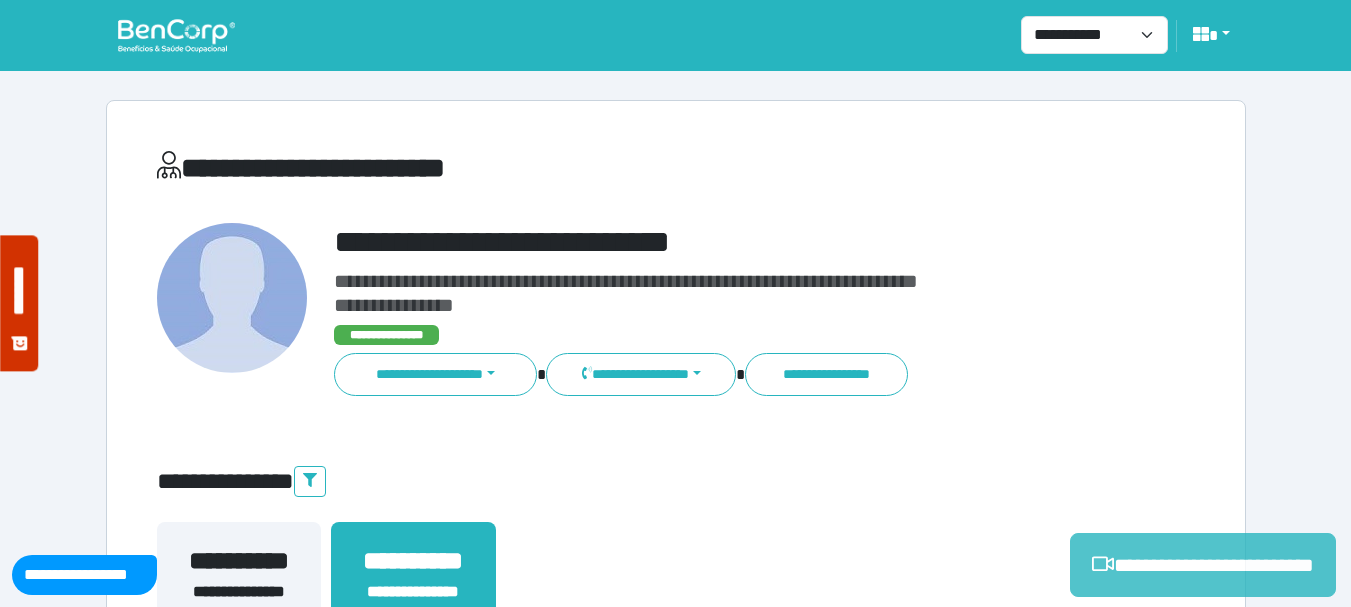 click on "**********" at bounding box center (1203, 565) 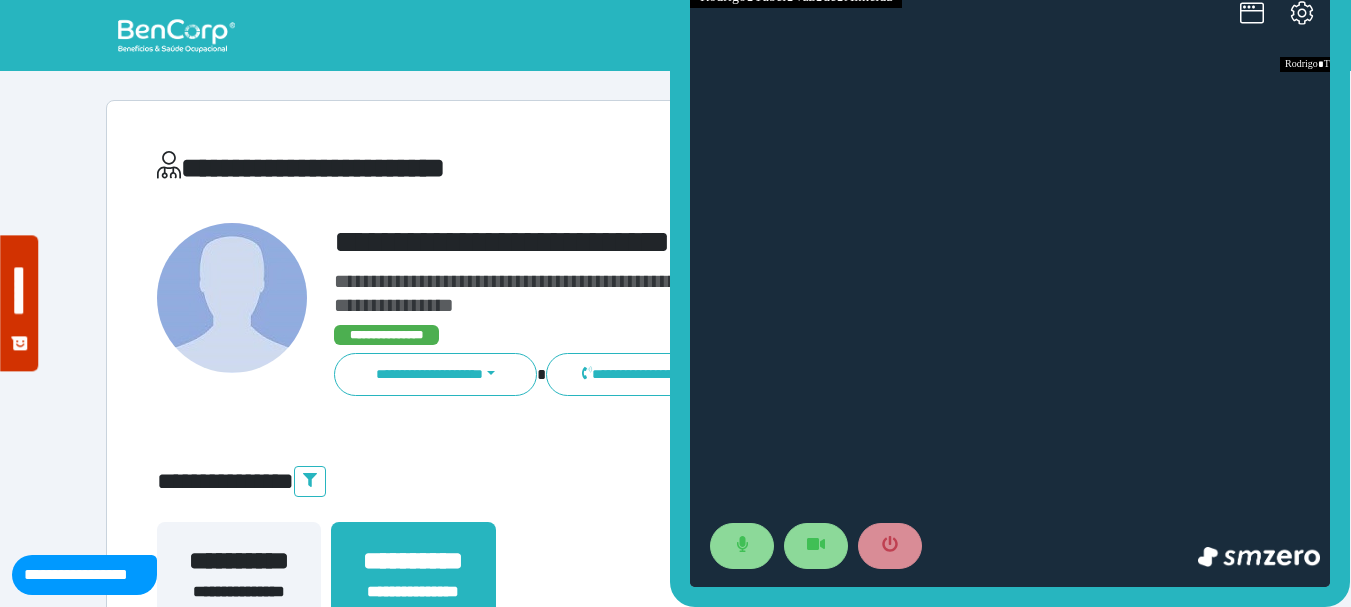 scroll, scrollTop: 0, scrollLeft: 0, axis: both 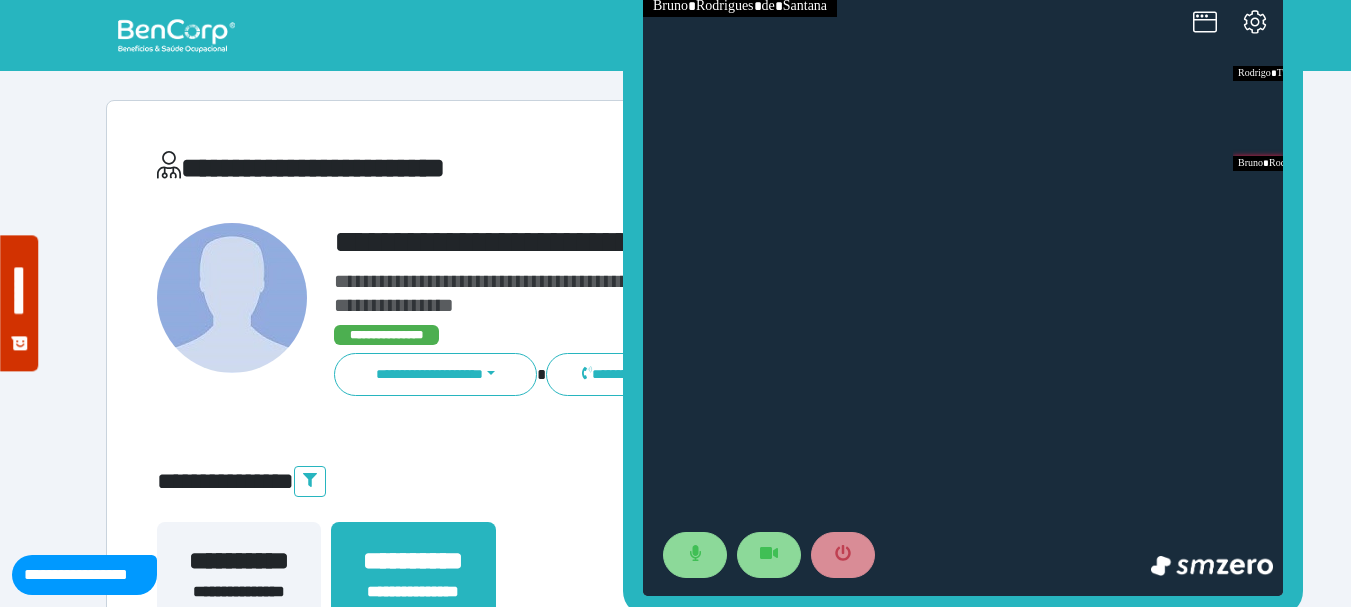 drag, startPoint x: 680, startPoint y: 223, endPoint x: 613, endPoint y: 232, distance: 67.601776 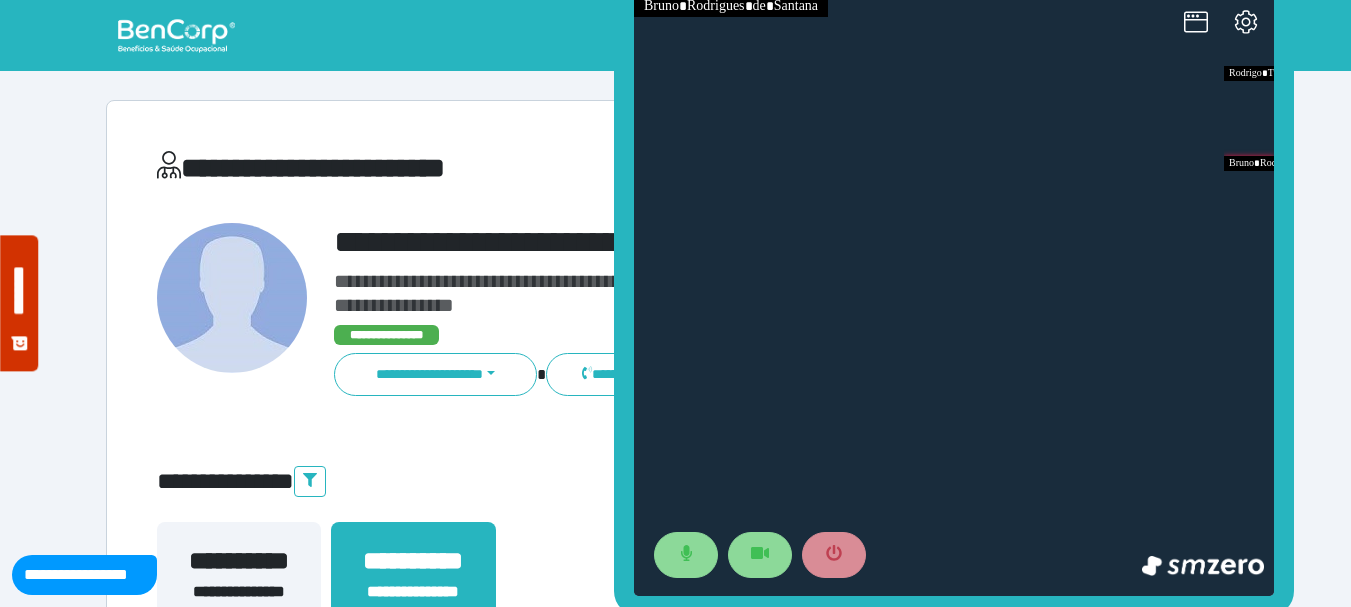 drag, startPoint x: 1249, startPoint y: 310, endPoint x: 749, endPoint y: 313, distance: 500.009 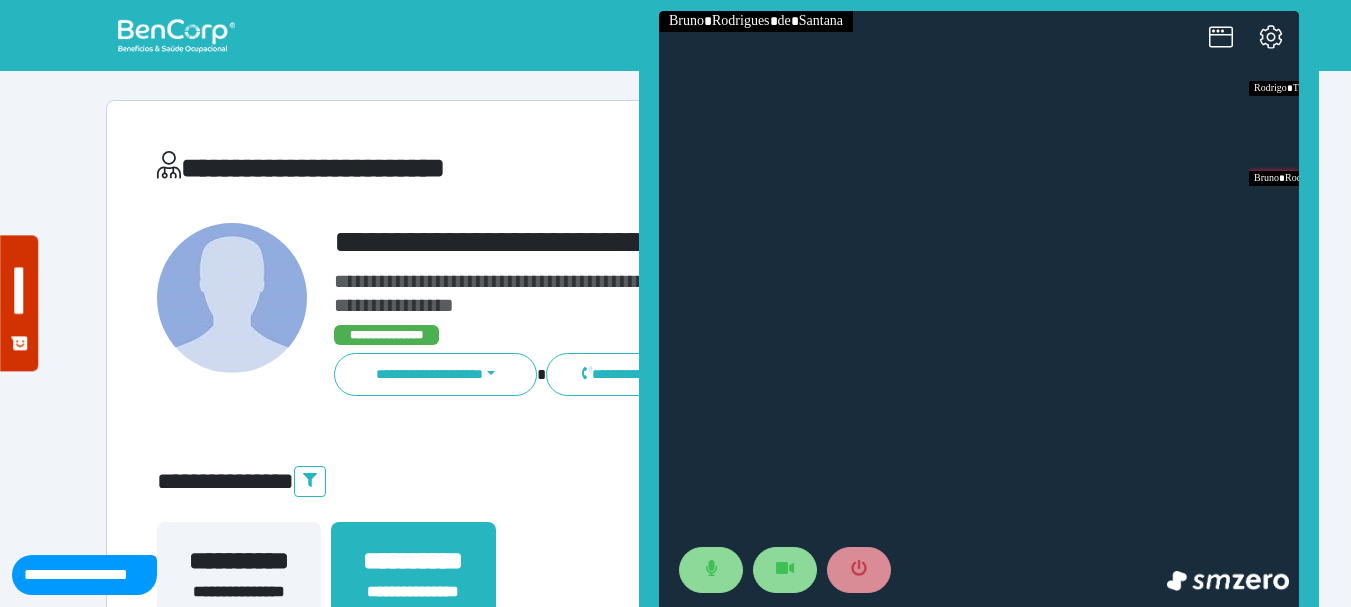drag, startPoint x: 663, startPoint y: 307, endPoint x: 920, endPoint y: 378, distance: 266.62708 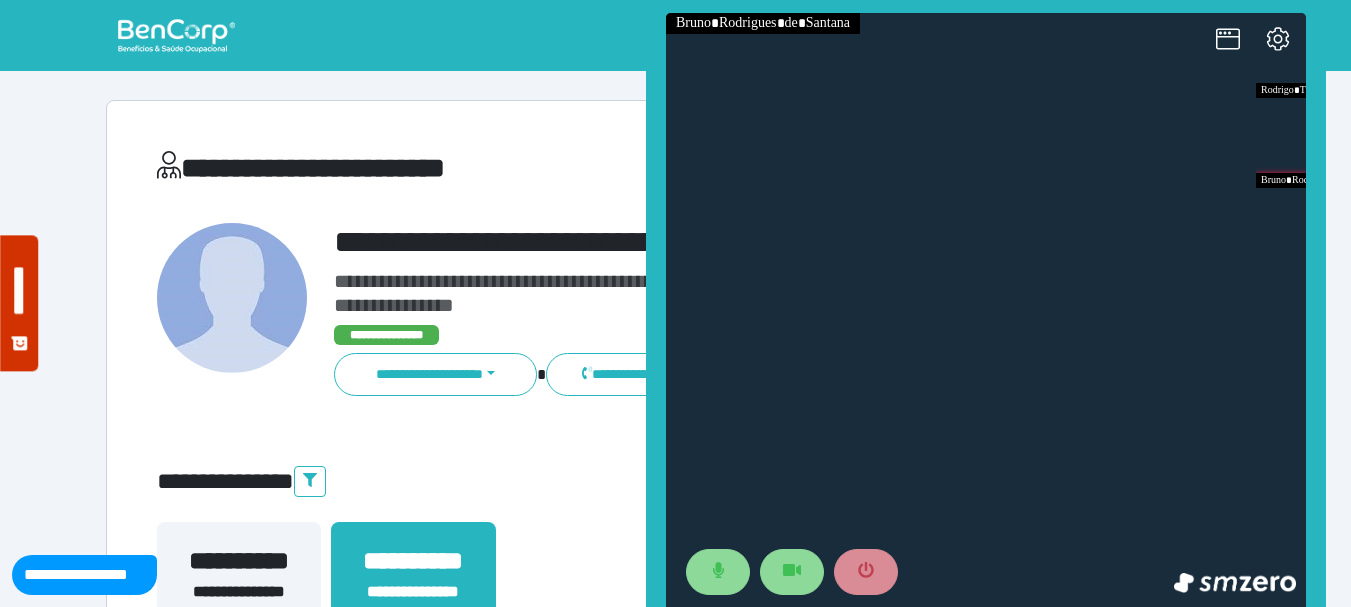 drag, startPoint x: 690, startPoint y: 159, endPoint x: 929, endPoint y: 256, distance: 257.9341 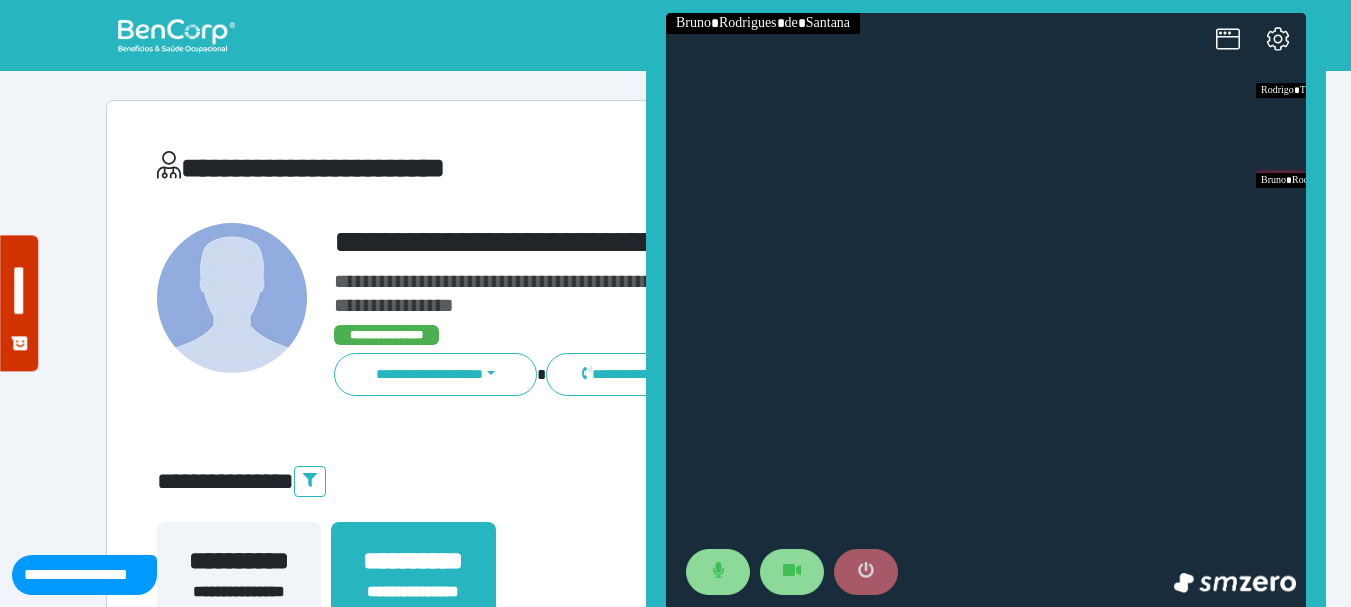 click 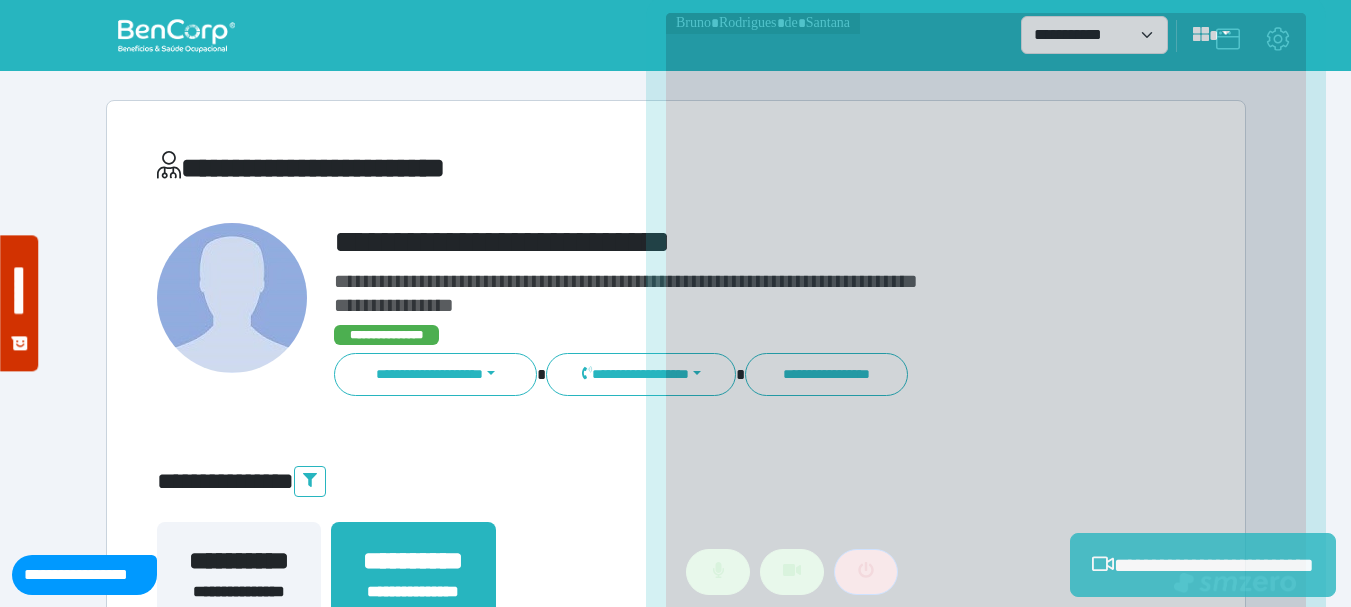 scroll, scrollTop: 500, scrollLeft: 0, axis: vertical 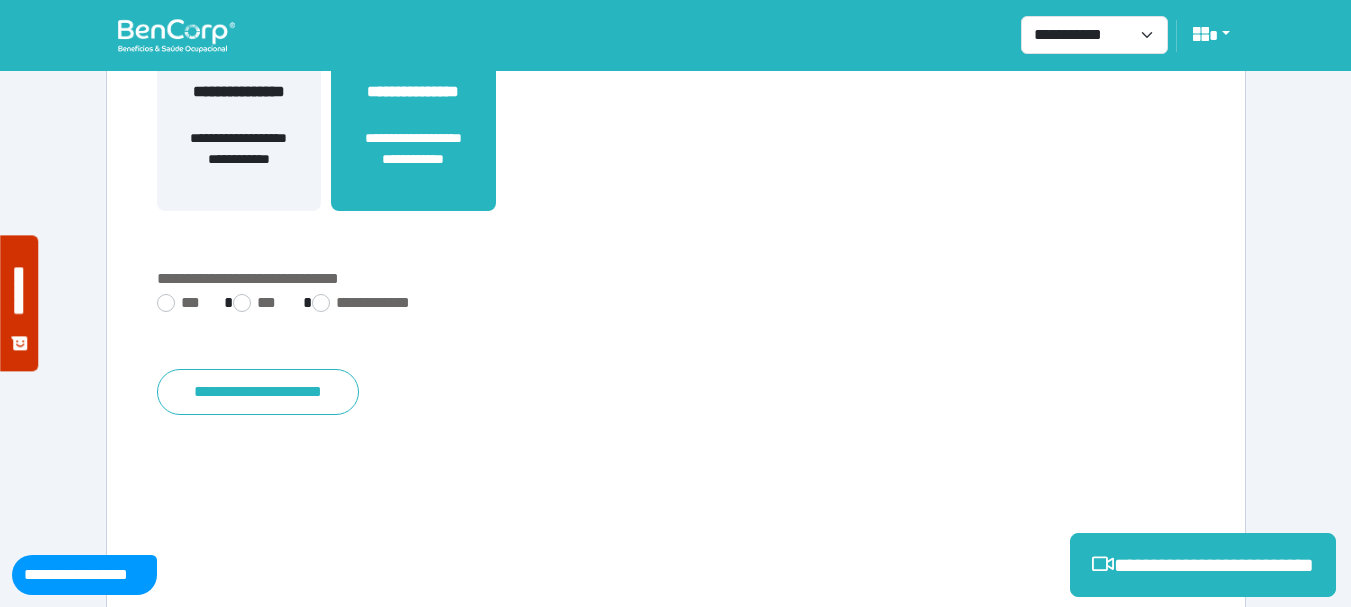 click on "**********" at bounding box center [676, 305] 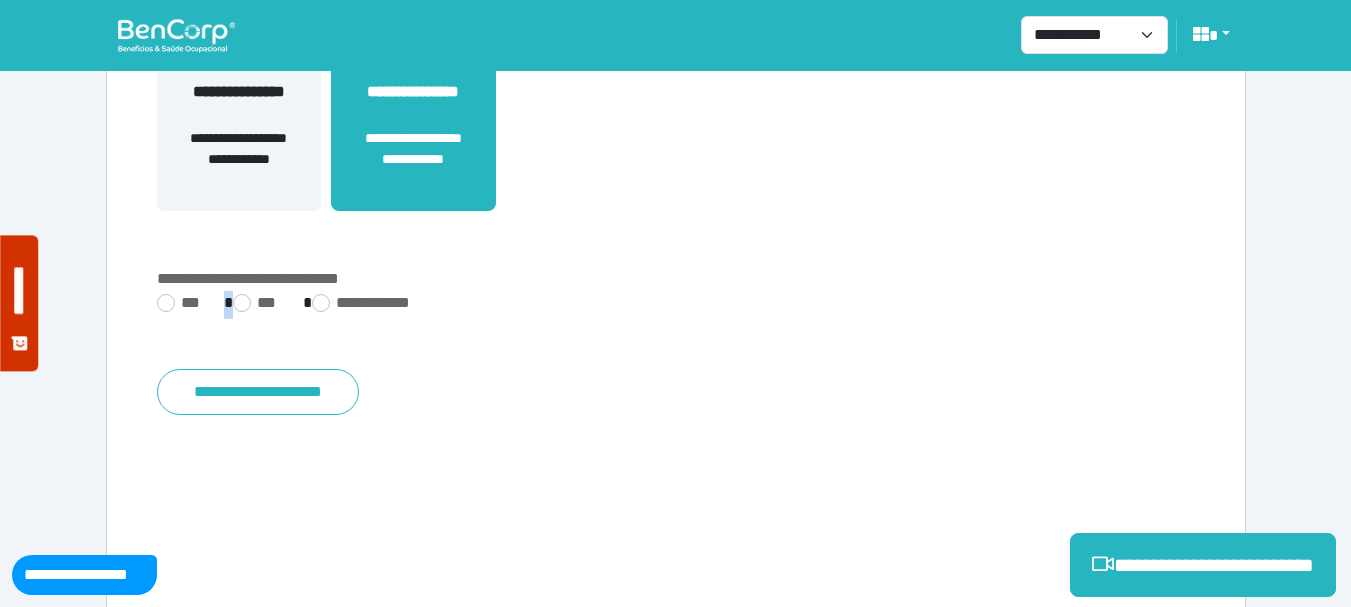 click on "**********" at bounding box center (676, 305) 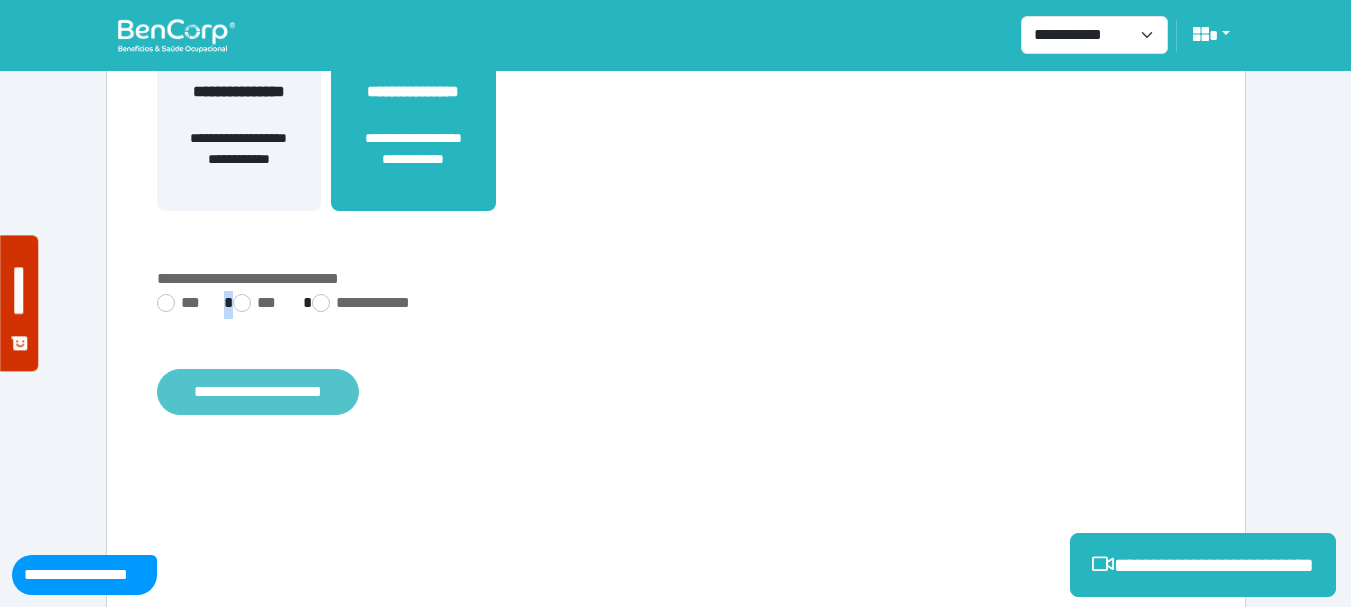 click on "**********" at bounding box center (258, 392) 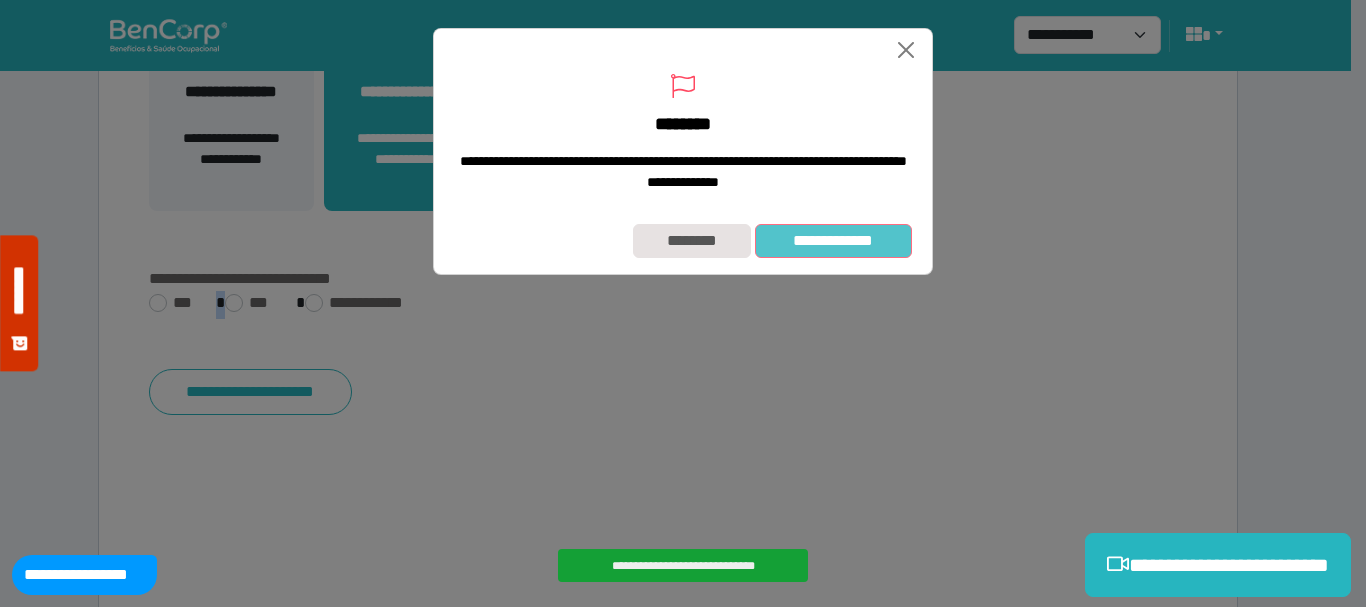 click on "**********" at bounding box center [833, 241] 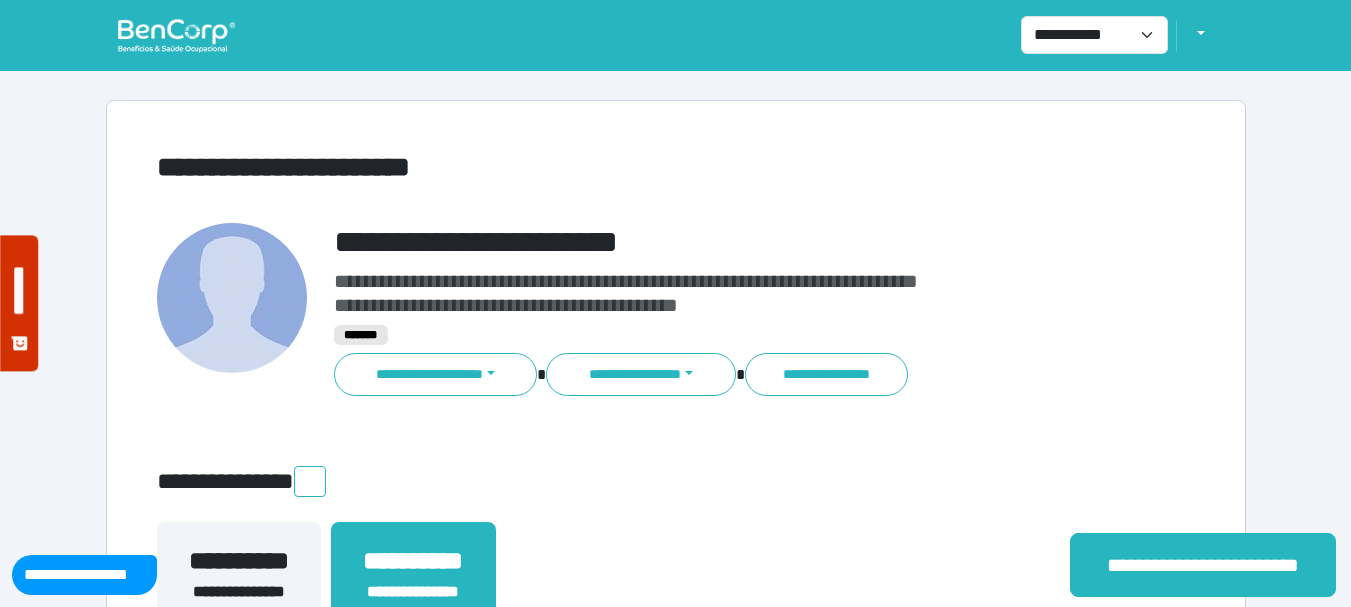 scroll, scrollTop: 0, scrollLeft: 0, axis: both 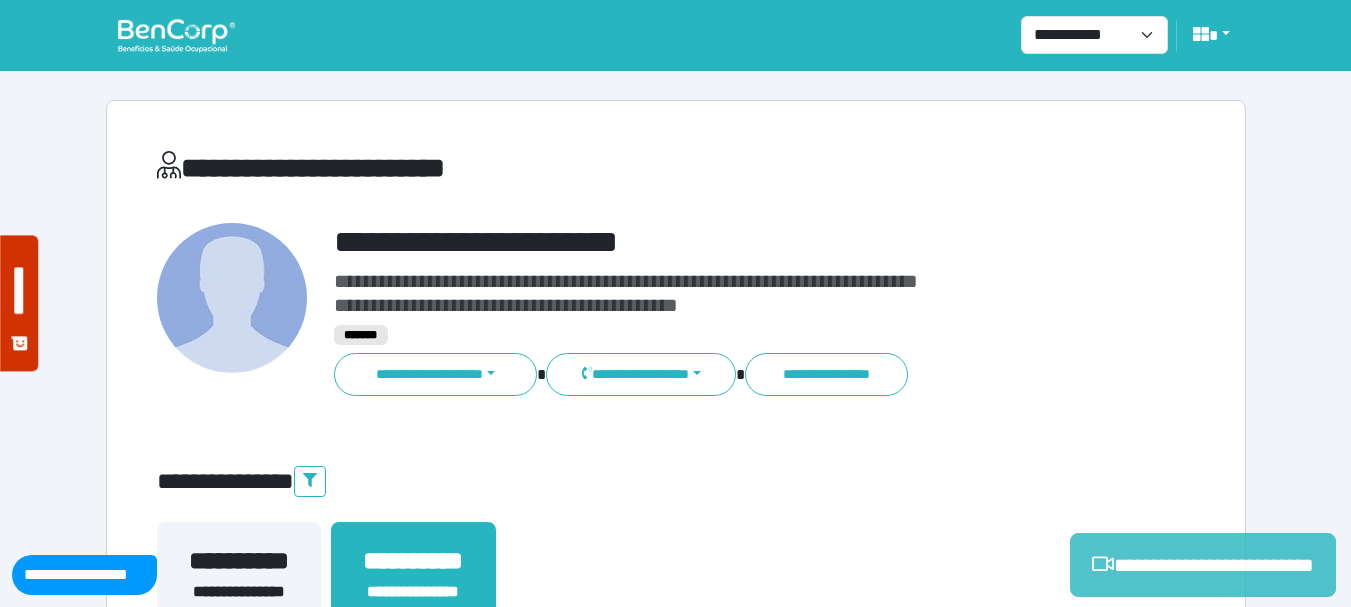 click on "**********" at bounding box center (1203, 565) 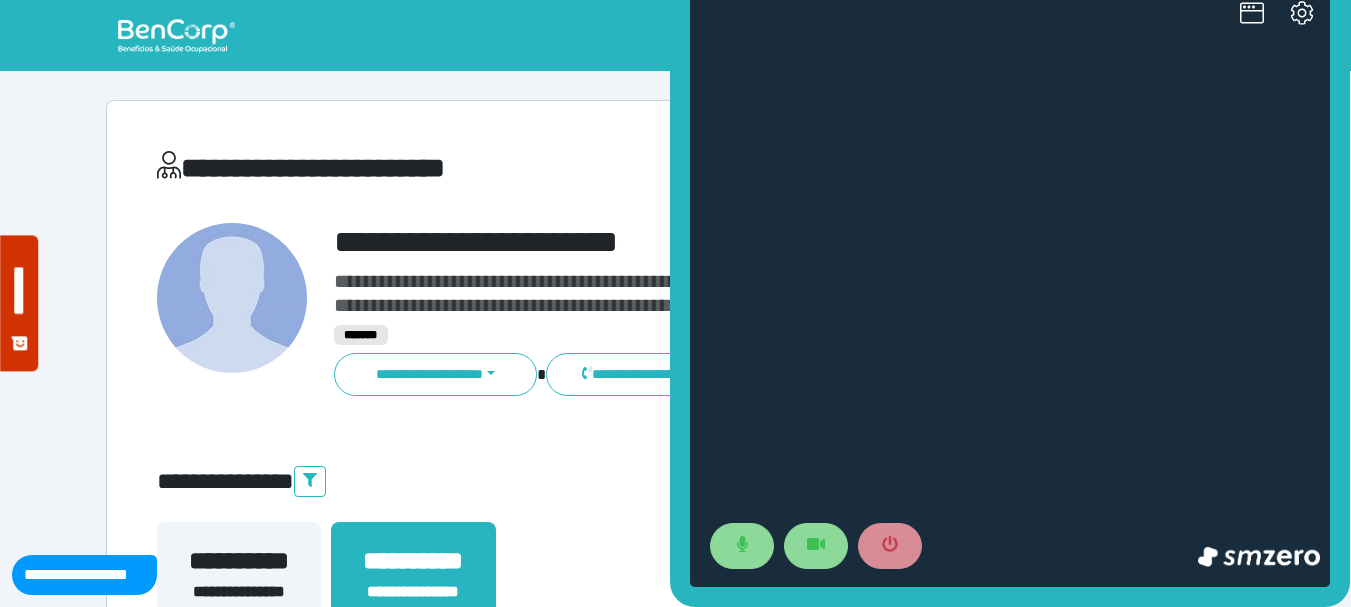 scroll, scrollTop: 0, scrollLeft: 0, axis: both 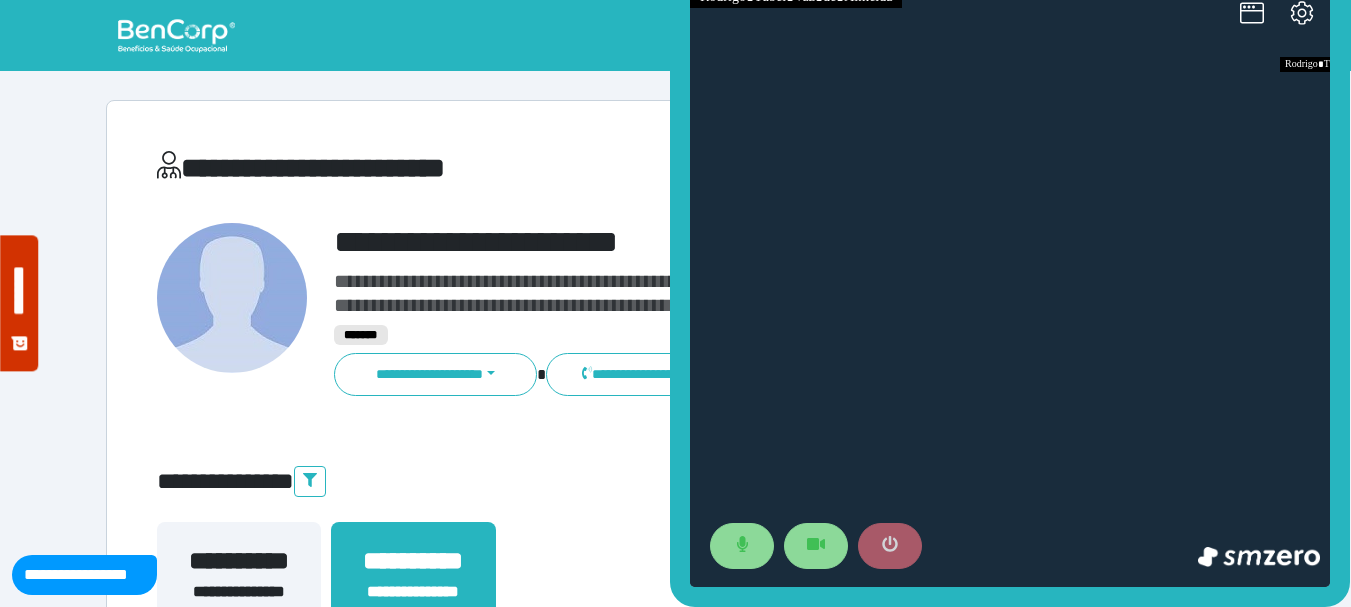 click at bounding box center [890, 546] 